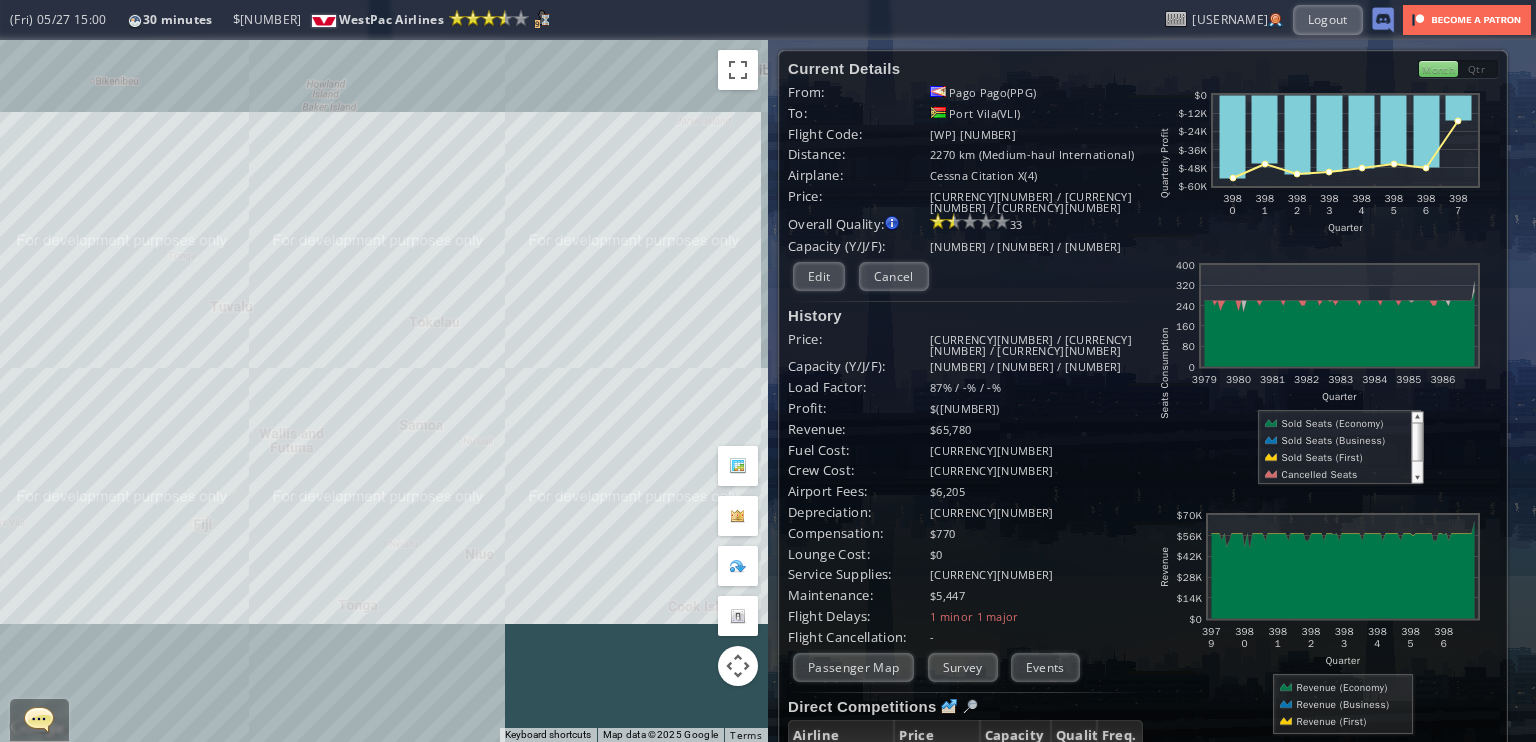 click on "To navigate, press the arrow keys." at bounding box center [384, 391] 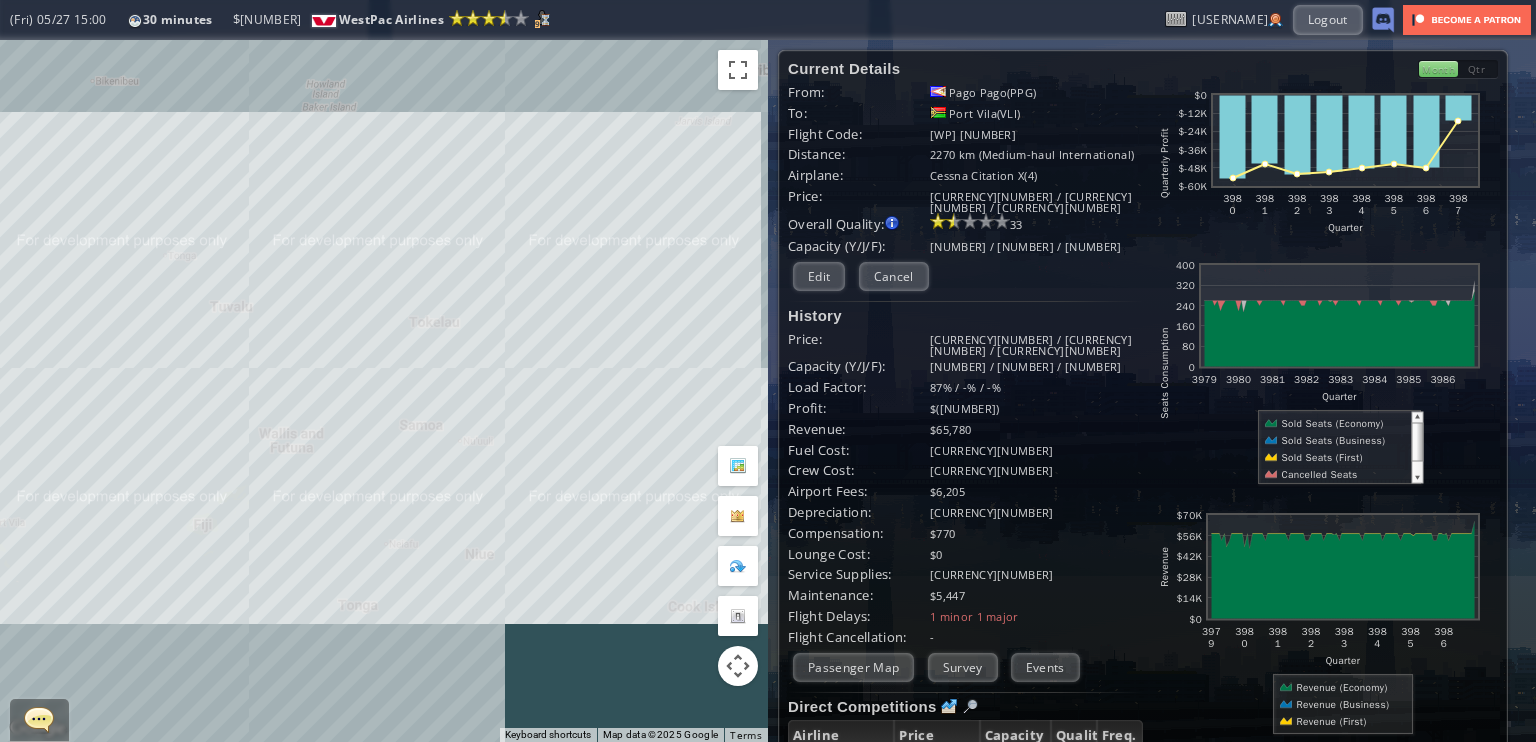 scroll, scrollTop: 0, scrollLeft: 0, axis: both 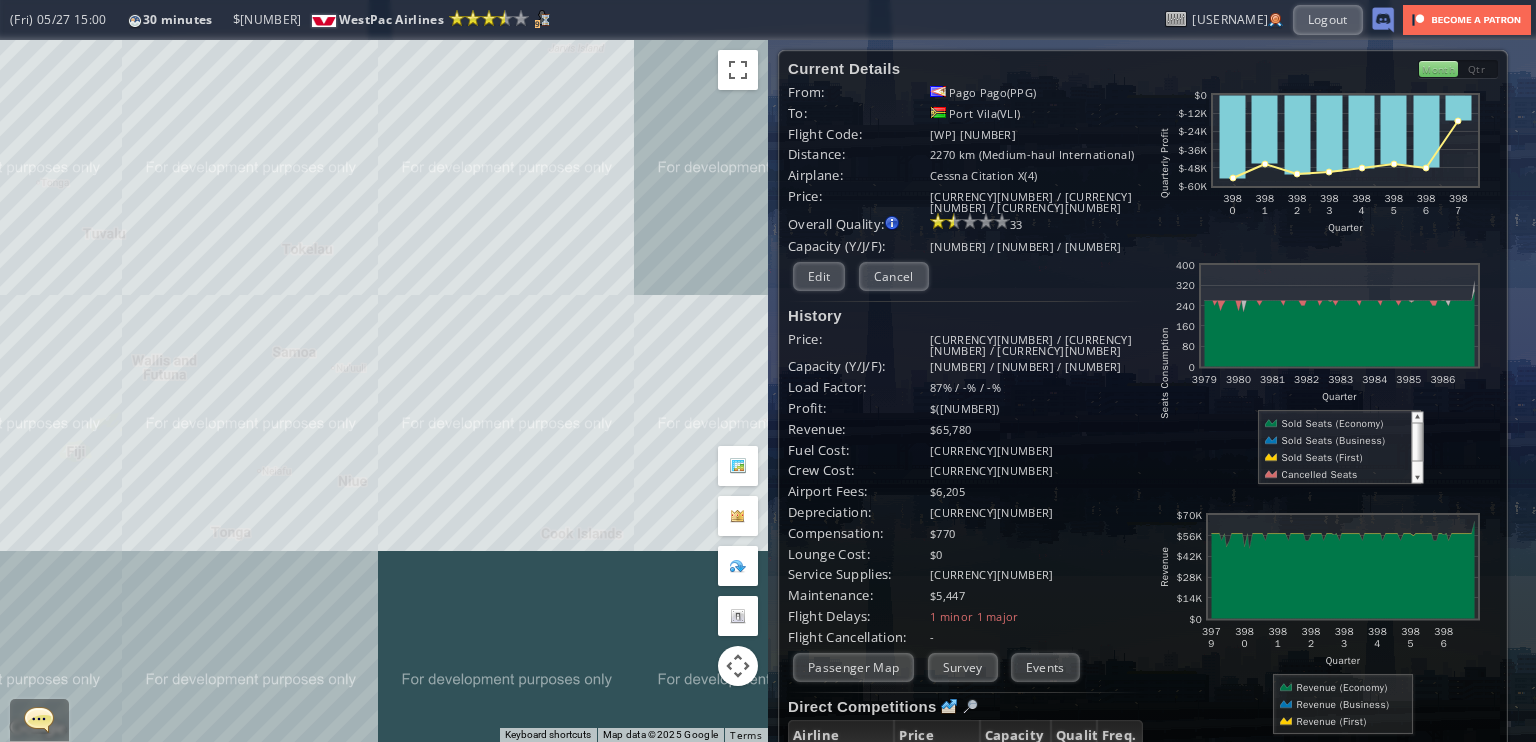 click on "To navigate, press the arrow keys." at bounding box center [384, 391] 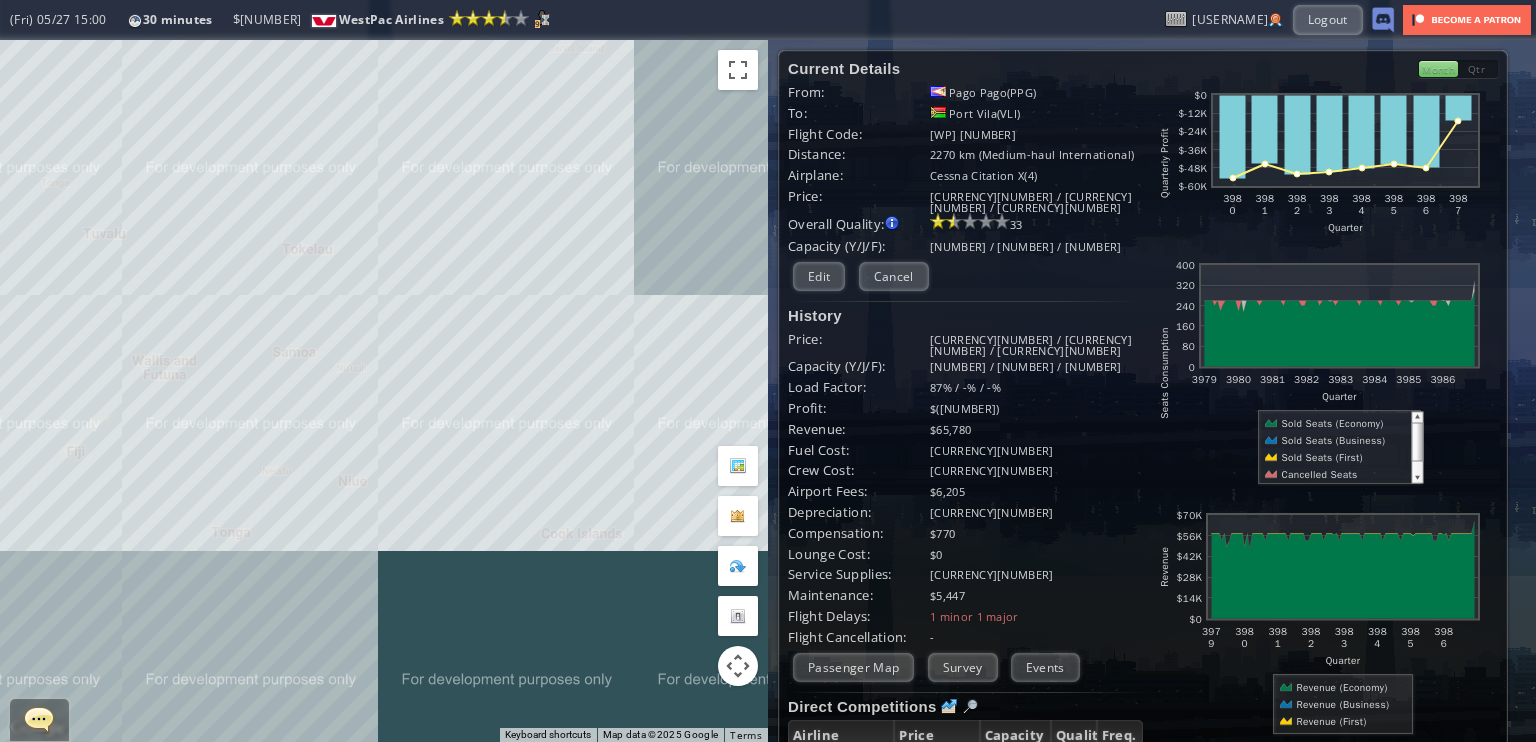 click on "To navigate, press the arrow keys." at bounding box center [384, 391] 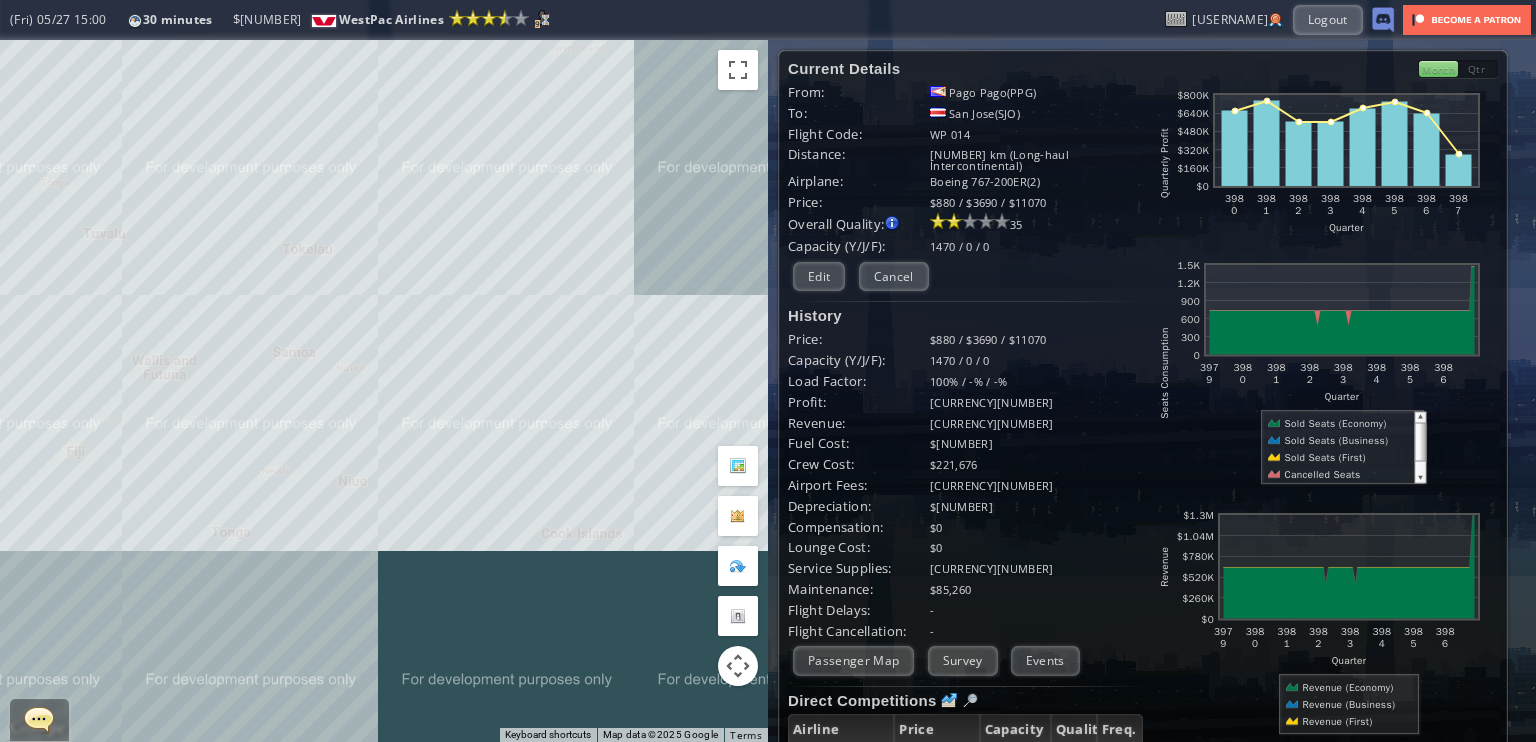 click on "To navigate, press the arrow keys." at bounding box center (384, 391) 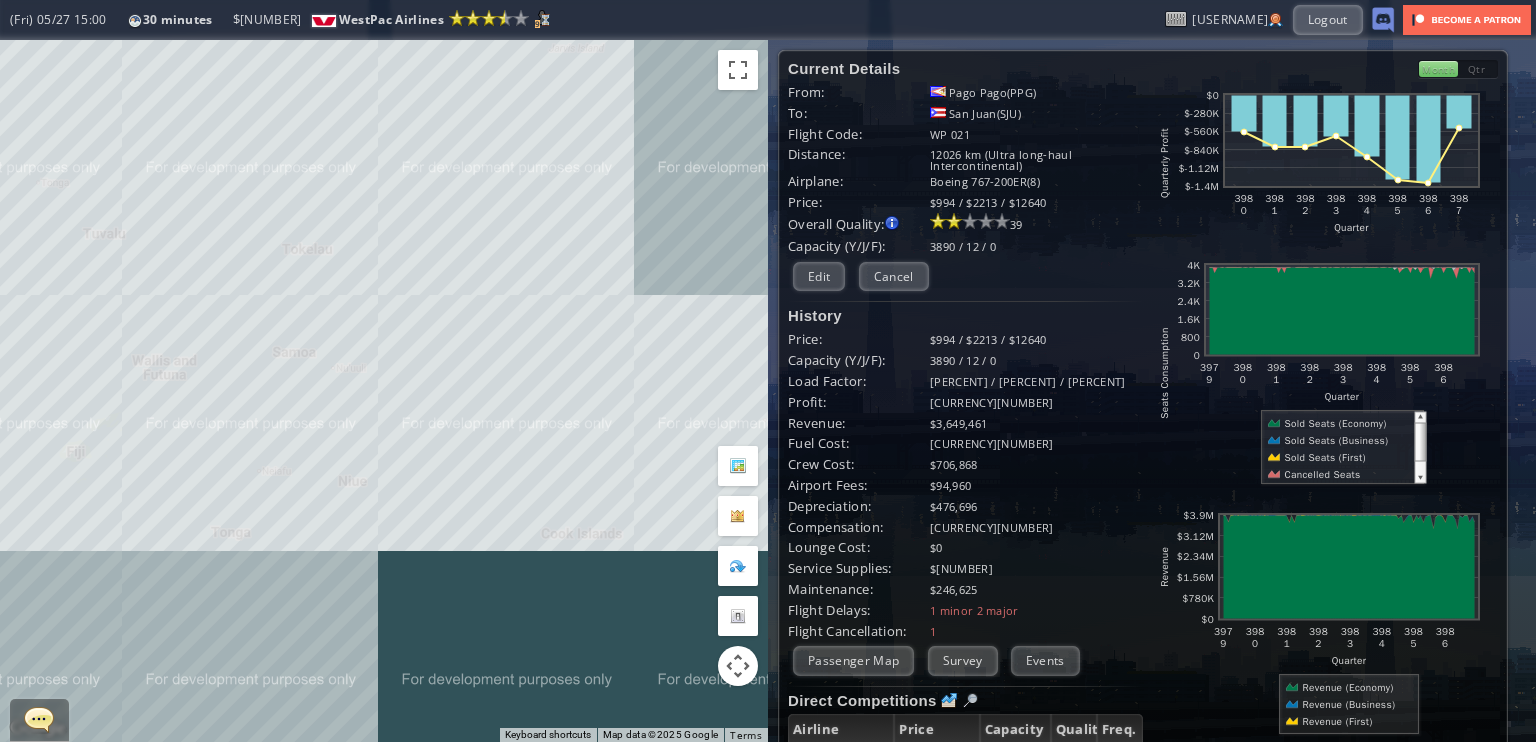 click on "To navigate, press the arrow keys." at bounding box center (384, 391) 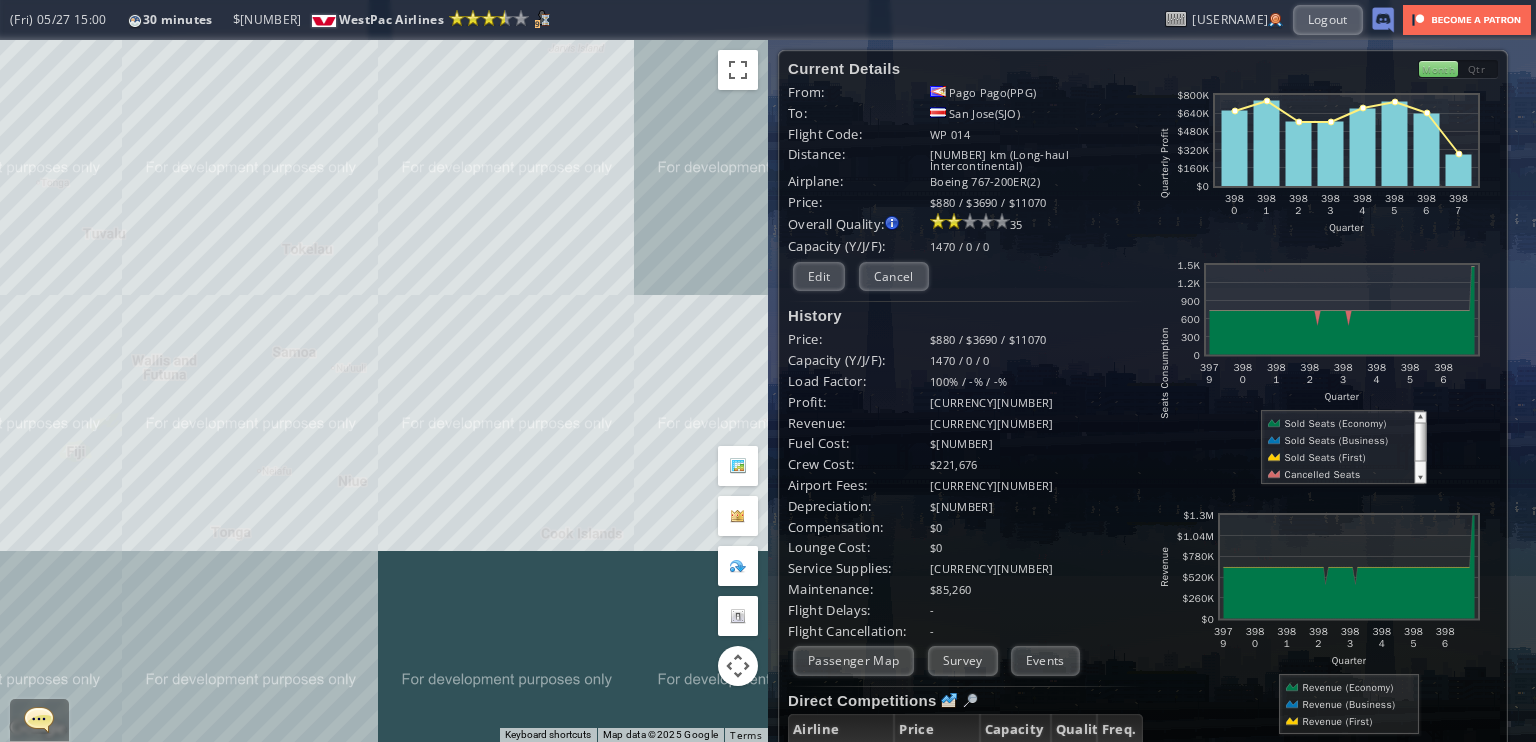 click on "To navigate, press the arrow keys." at bounding box center (384, 391) 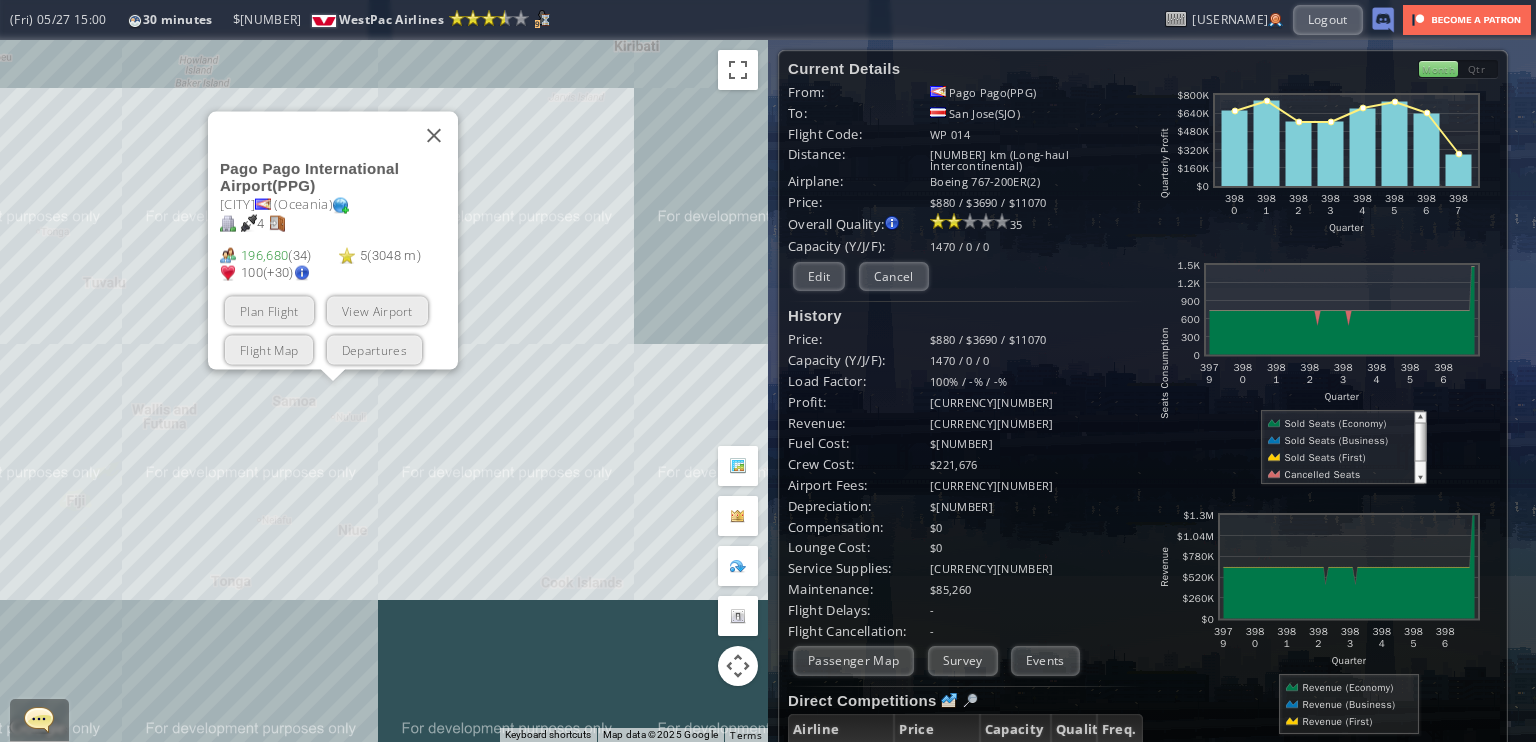 click on "[NUMBER]
([NUMBER])" at bounding box center [279, 256] 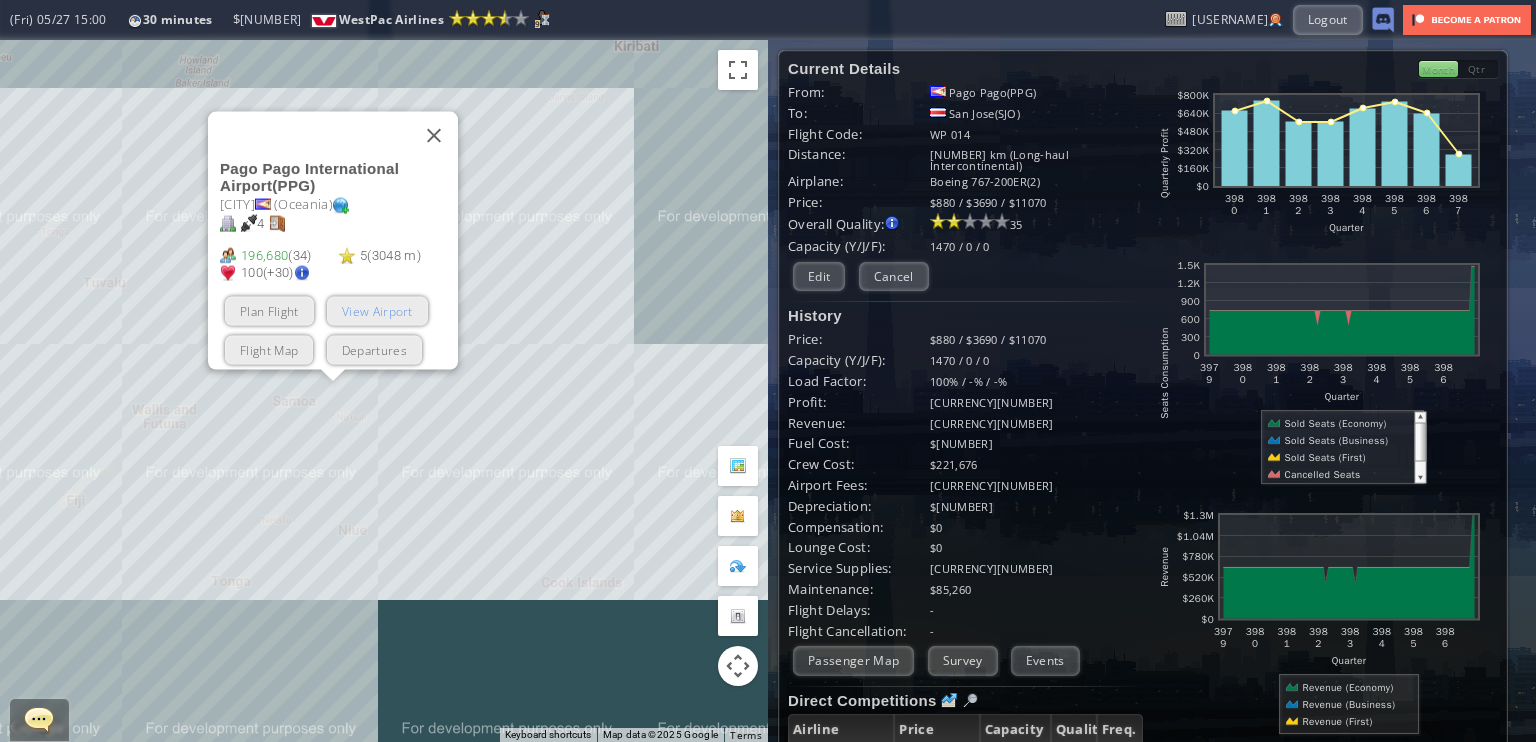 click on "View Airport" at bounding box center (377, 311) 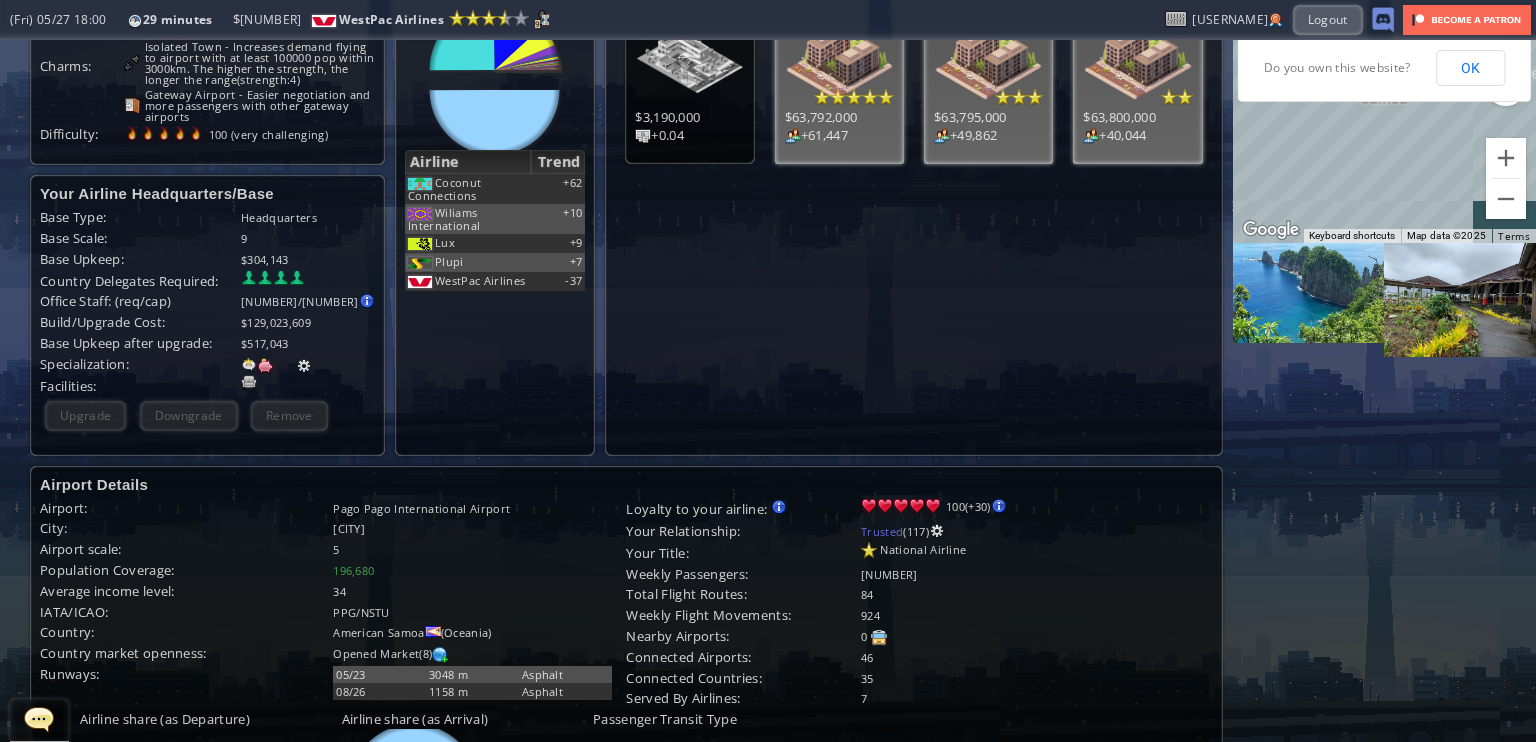 scroll, scrollTop: 0, scrollLeft: 0, axis: both 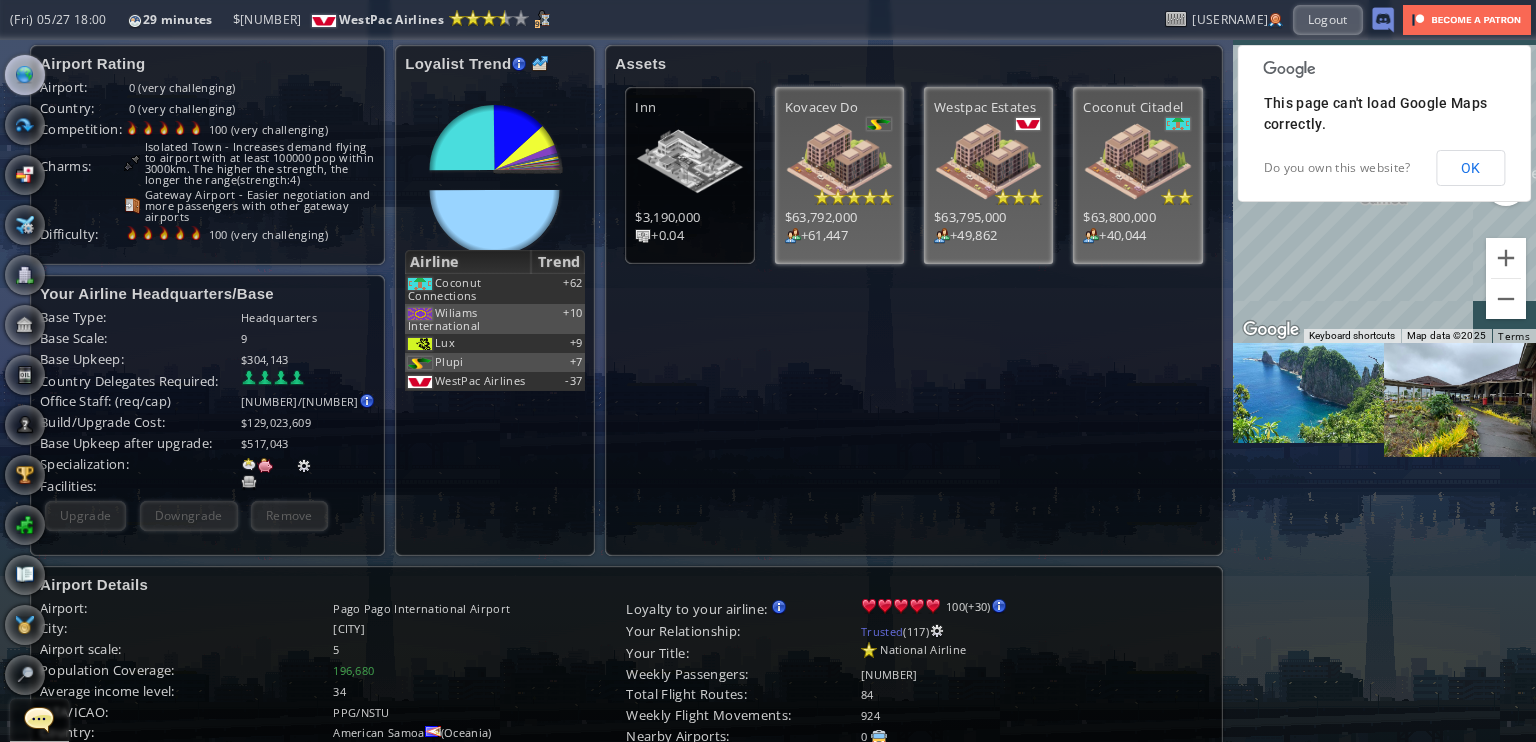click at bounding box center [308, 317] 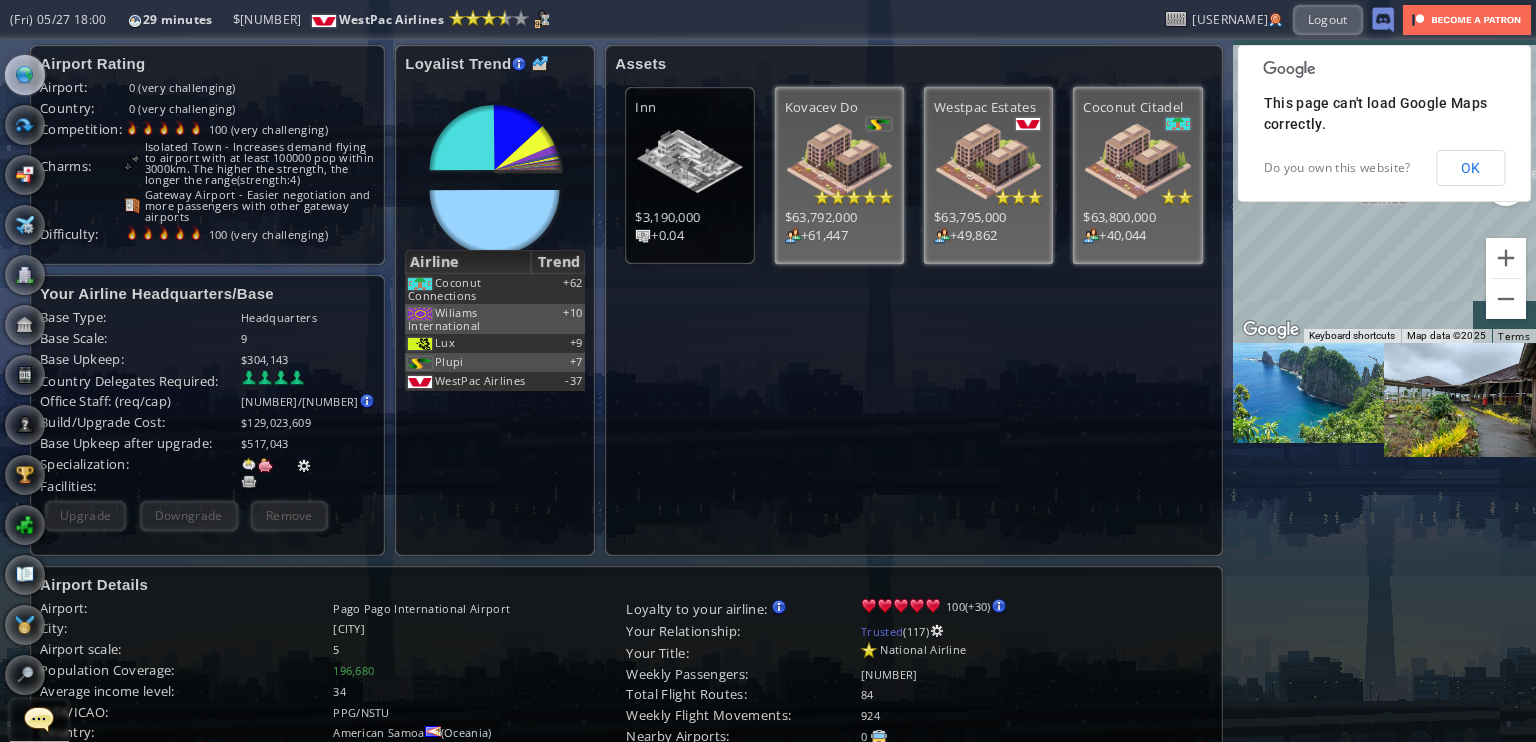 click at bounding box center (304, 466) 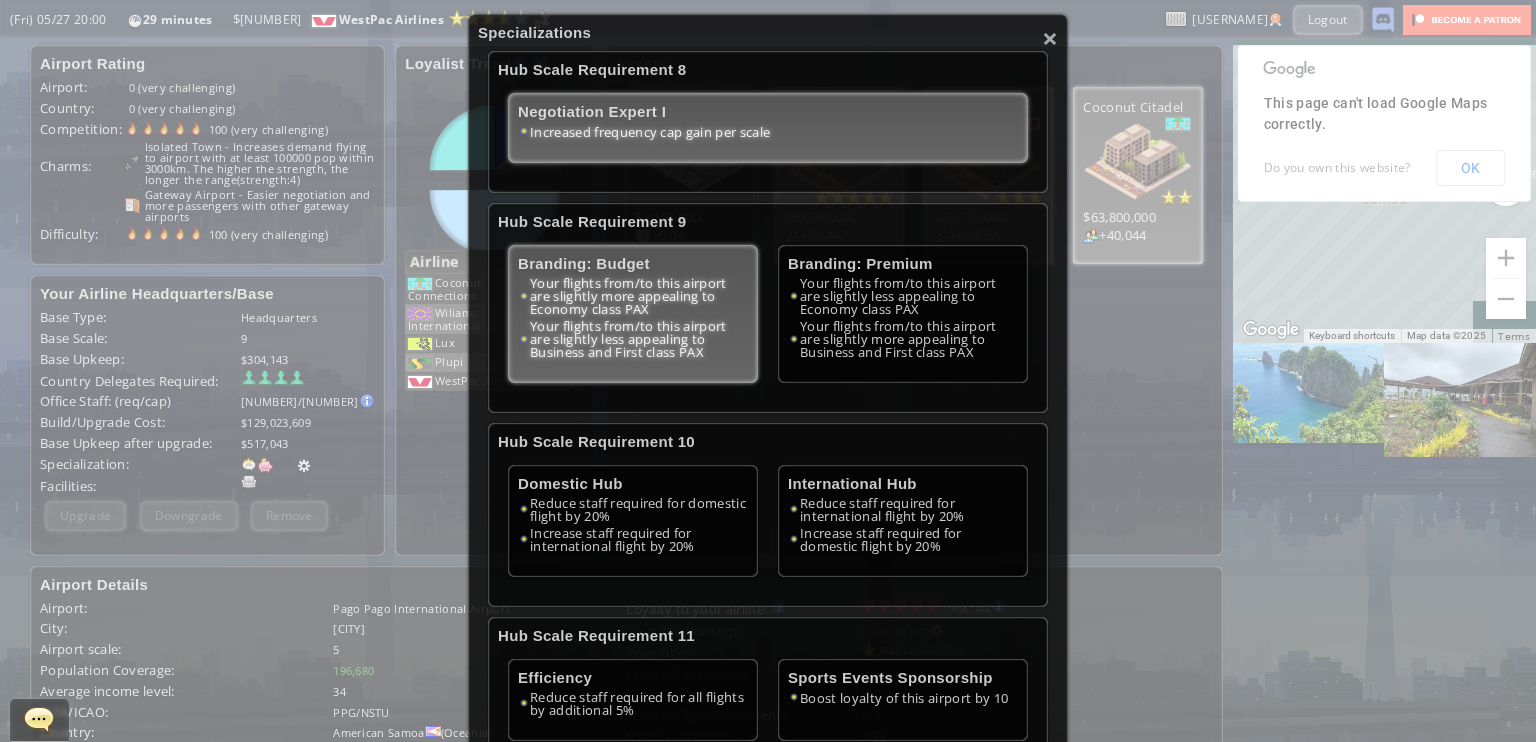 scroll, scrollTop: 100, scrollLeft: 0, axis: vertical 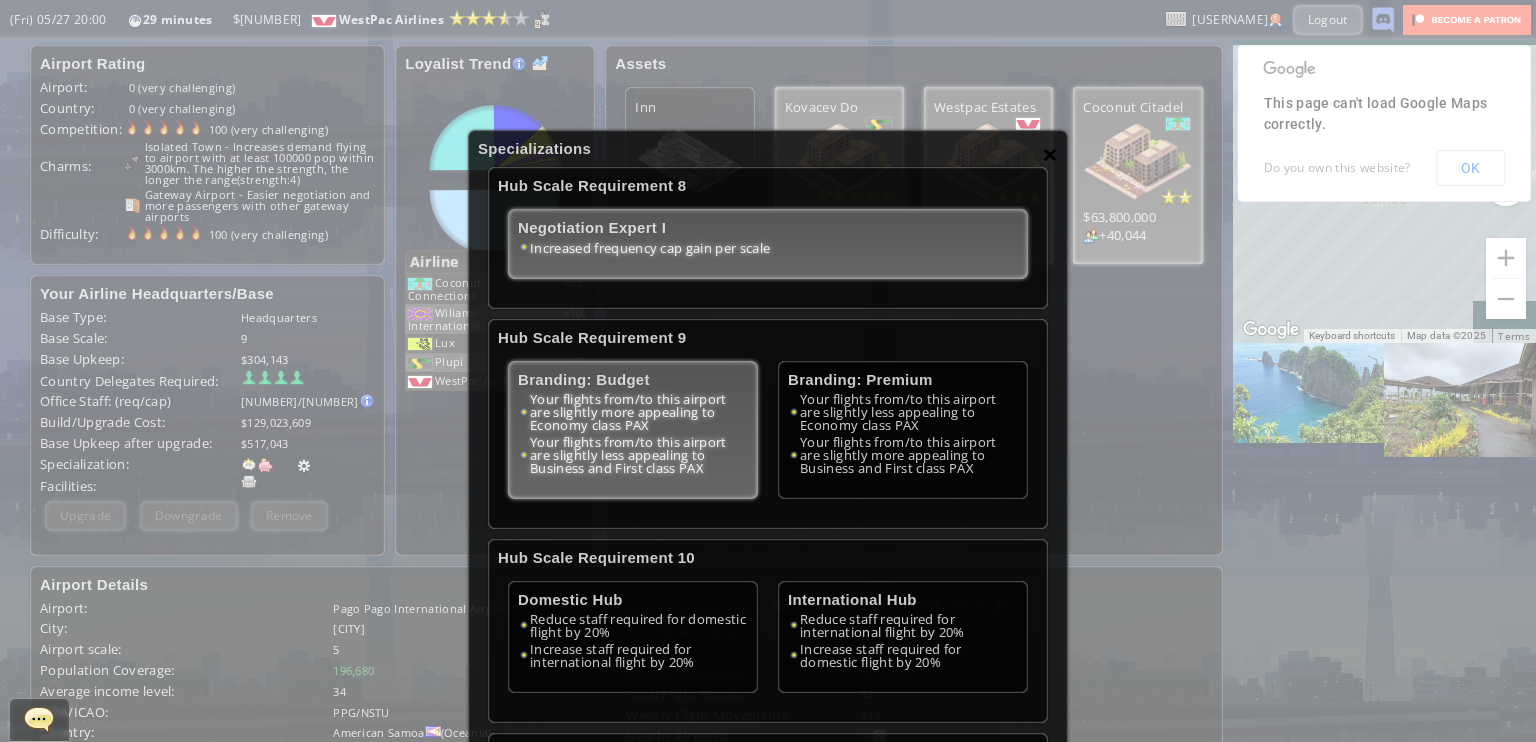 click on "×" at bounding box center [1050, 154] 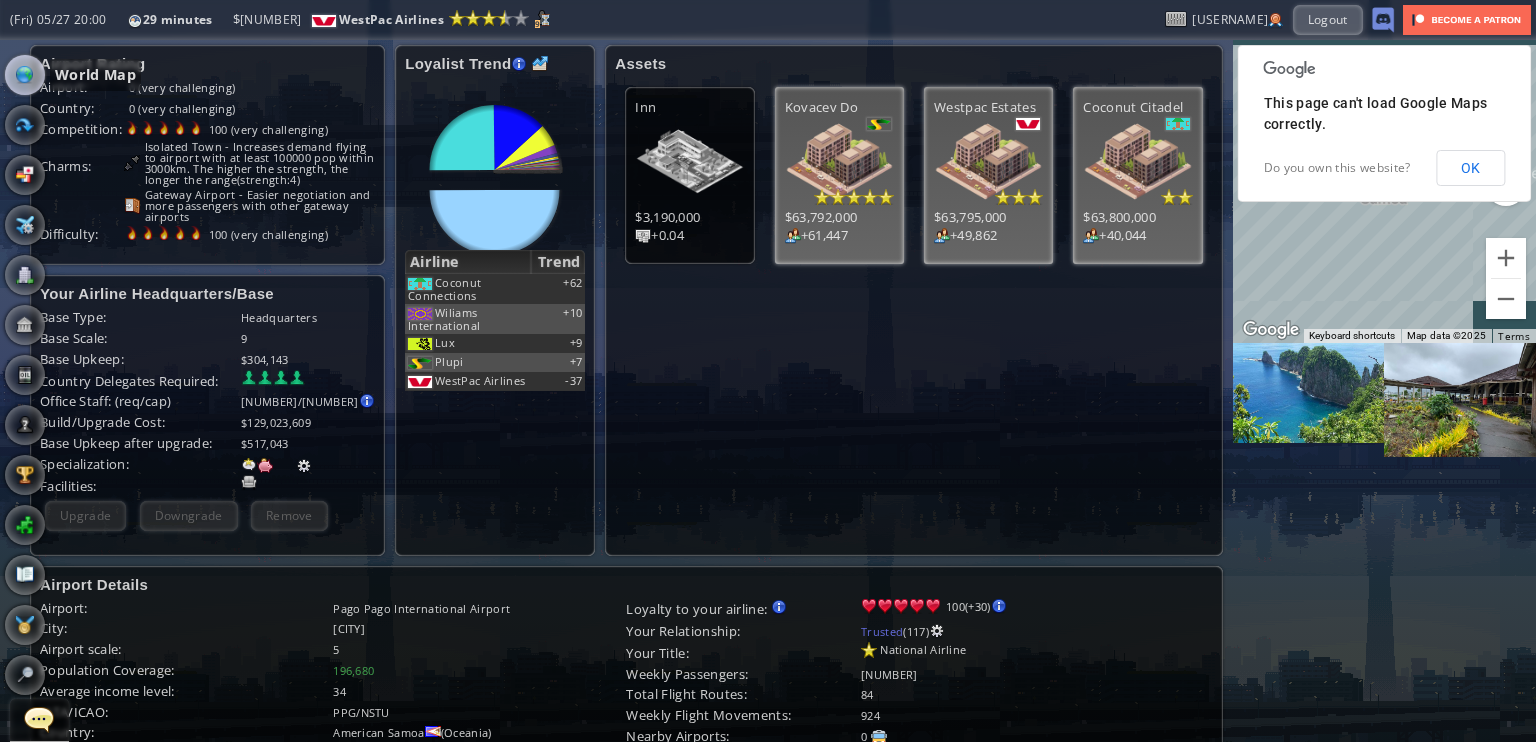 click at bounding box center [25, 75] 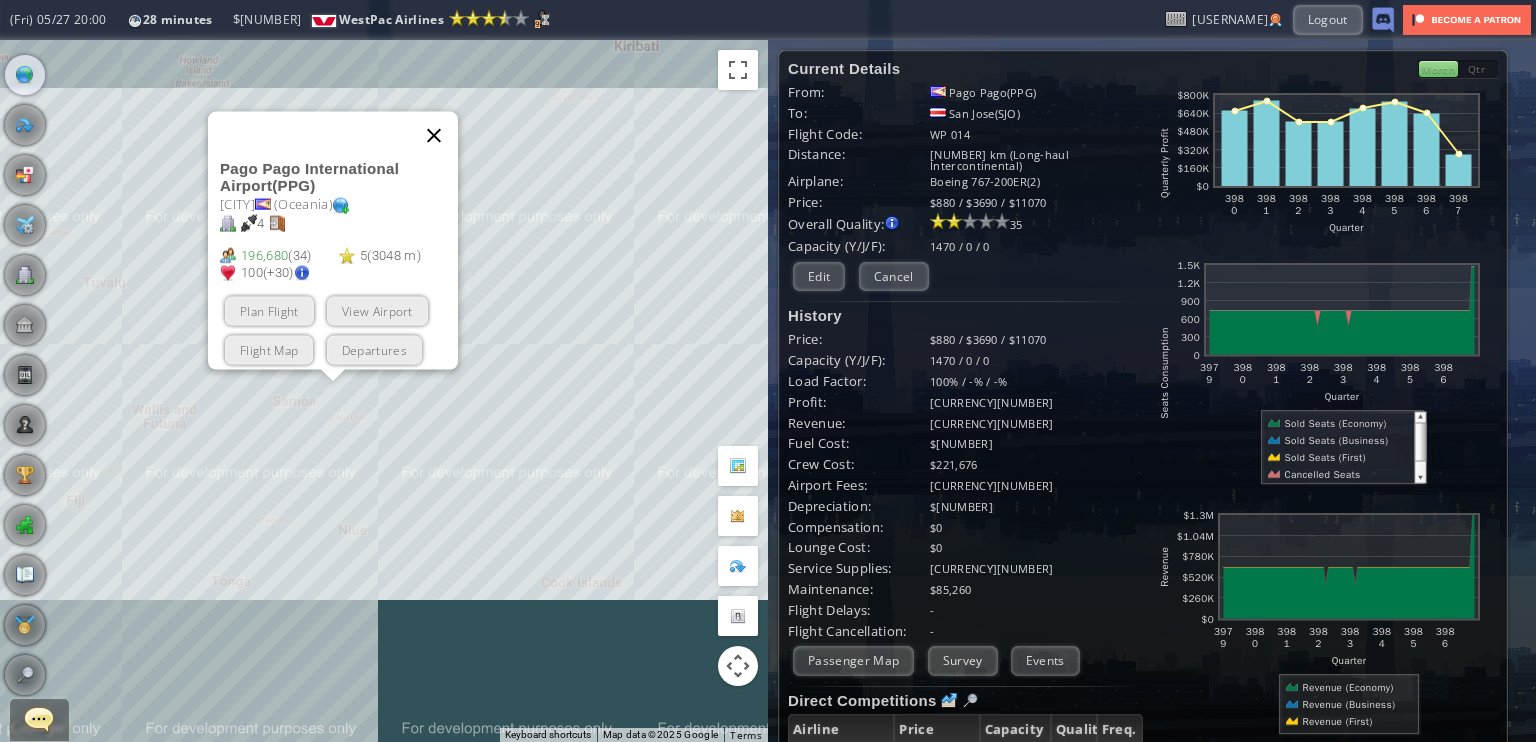 click at bounding box center (434, 136) 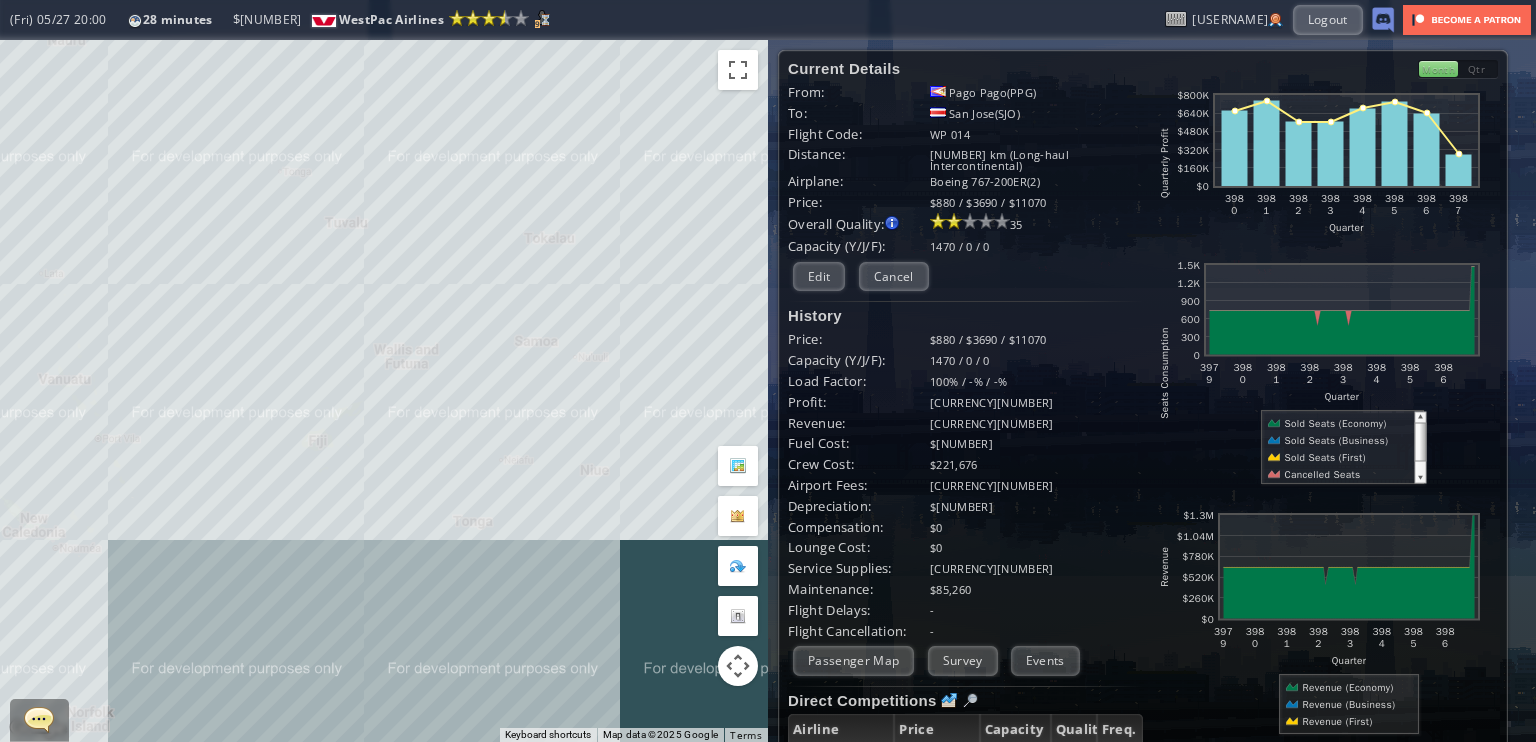 drag, startPoint x: 207, startPoint y: 309, endPoint x: 454, endPoint y: 251, distance: 253.71835 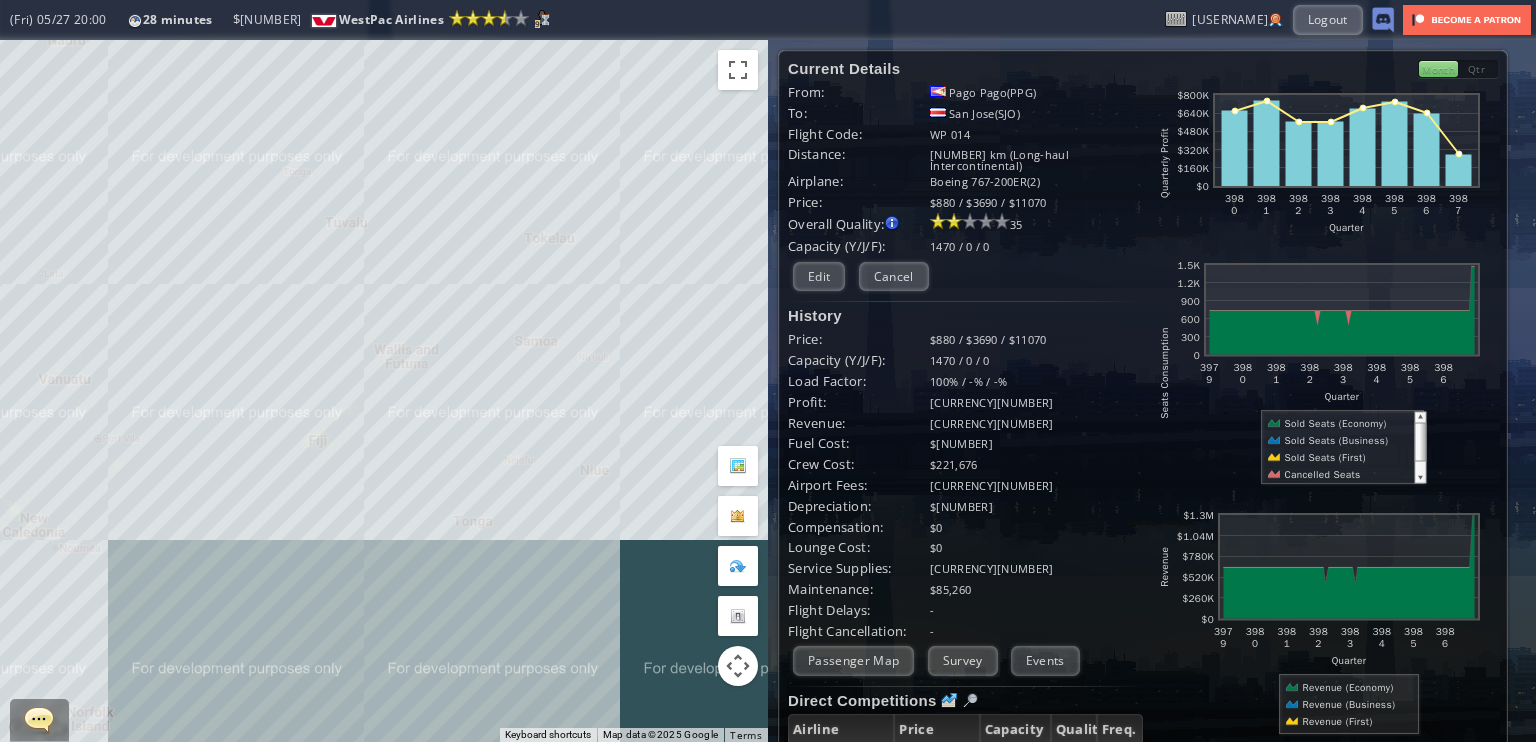 click on "To navigate, press the arrow keys." at bounding box center (384, 391) 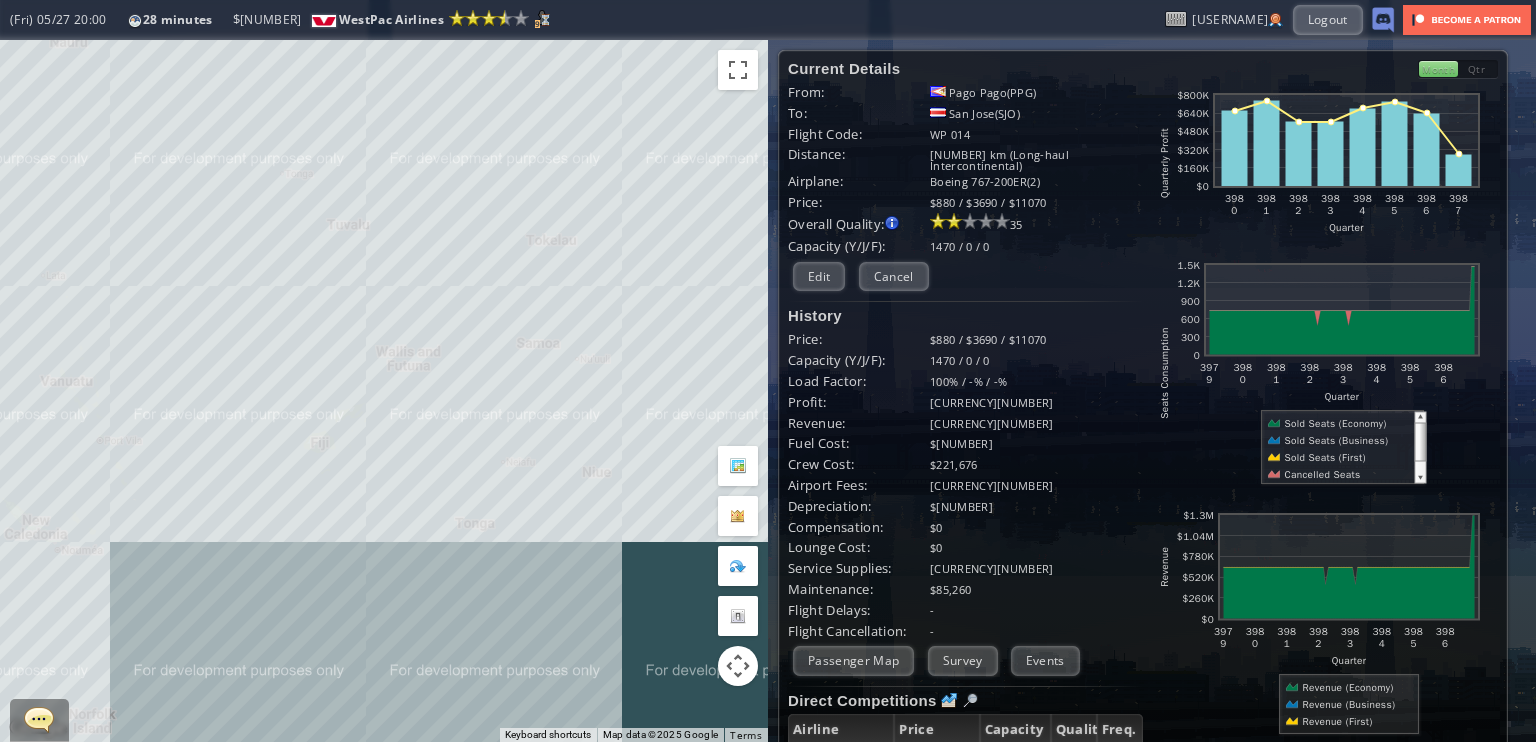 click on "To navigate, press the arrow keys." at bounding box center [384, 391] 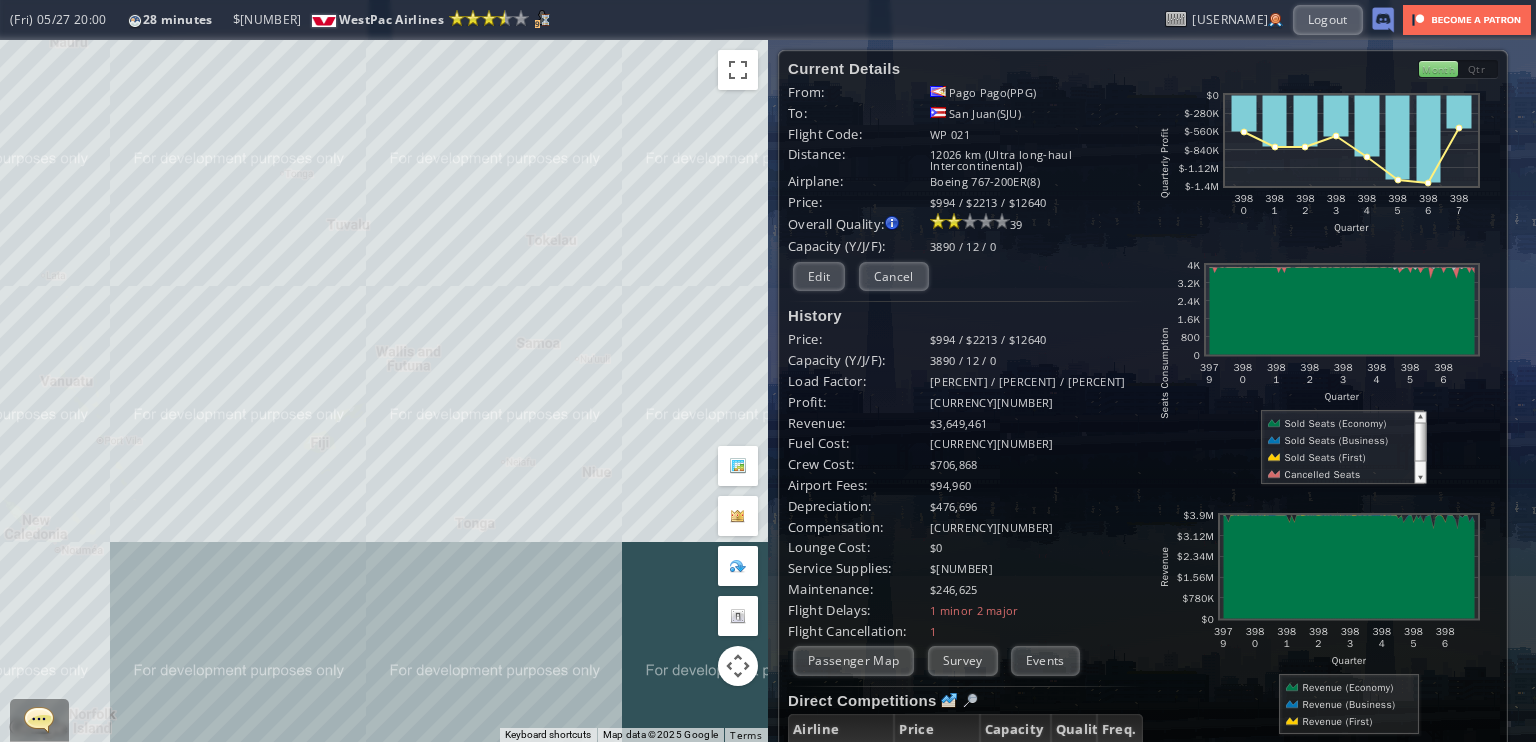 click on "To navigate, press the arrow keys." at bounding box center [384, 391] 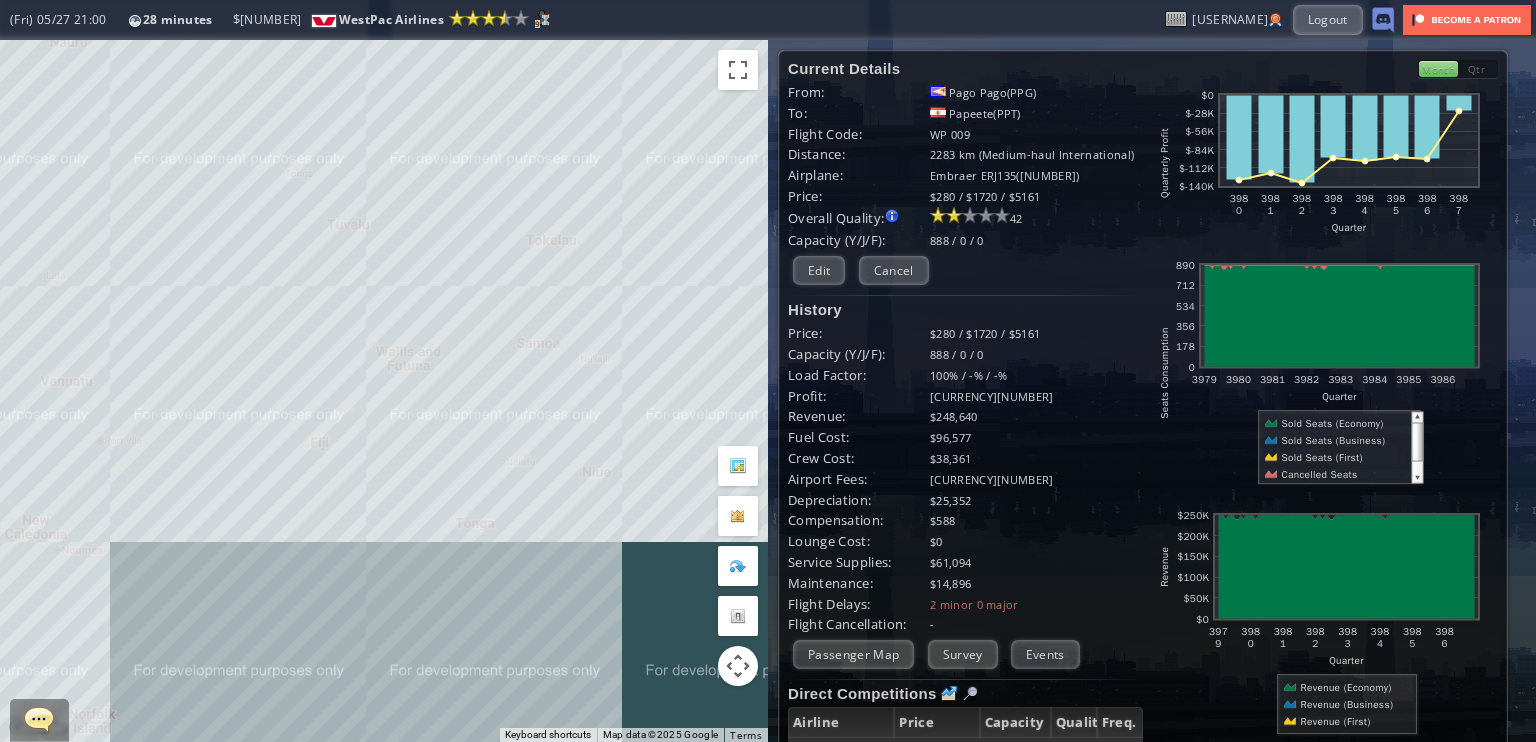 click on "To navigate, press the arrow keys." at bounding box center (384, 391) 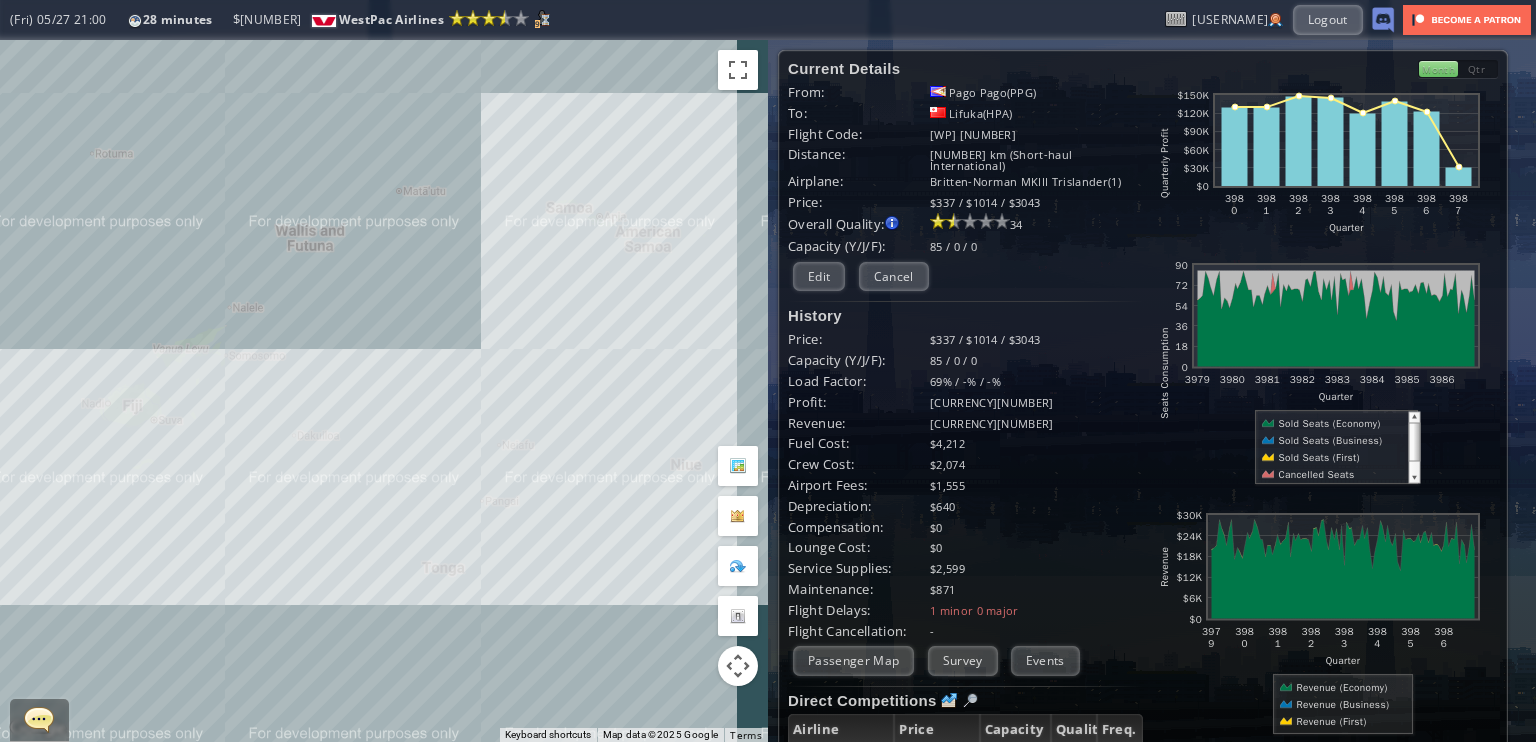 click on "To navigate, press the arrow keys." at bounding box center [384, 391] 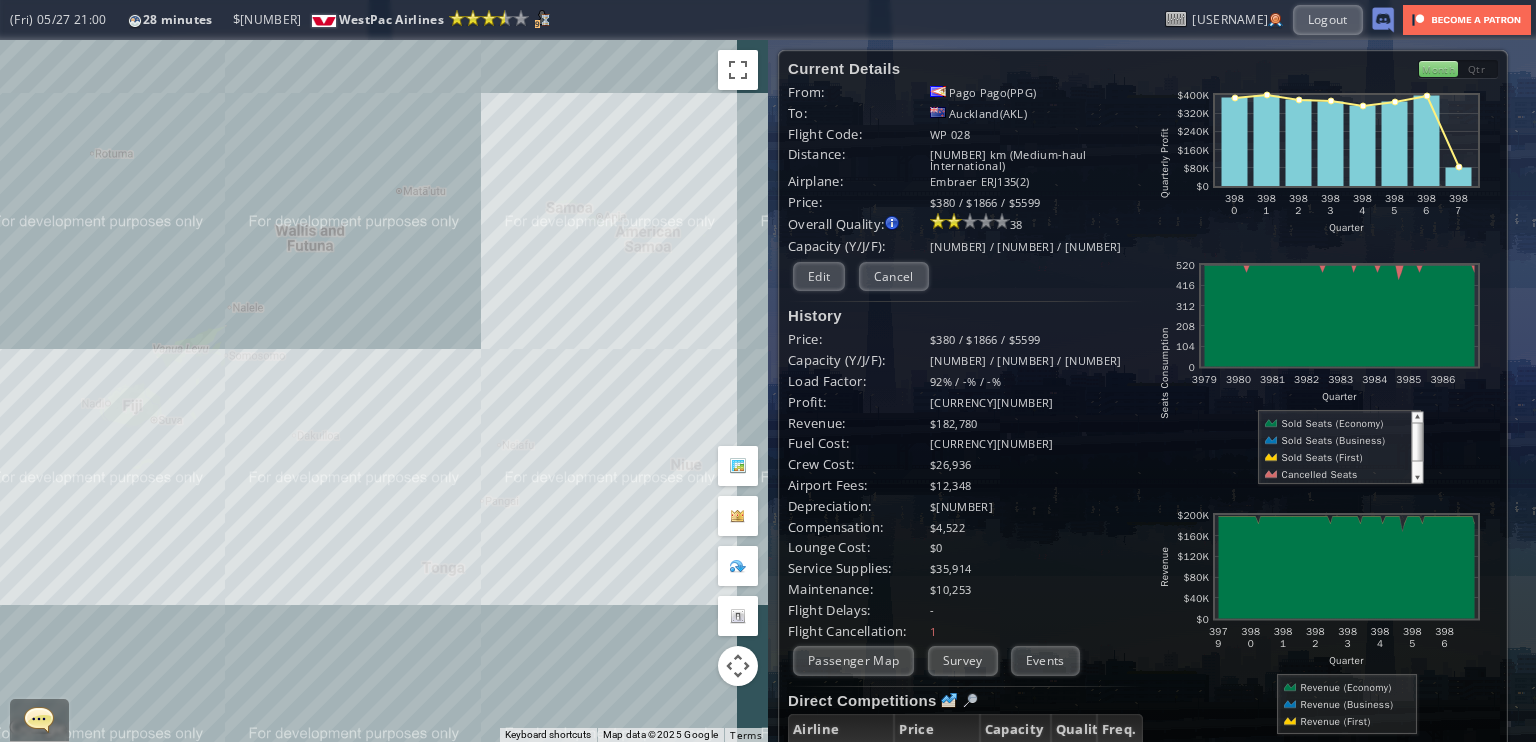 click on "To navigate, press the arrow keys." at bounding box center (384, 391) 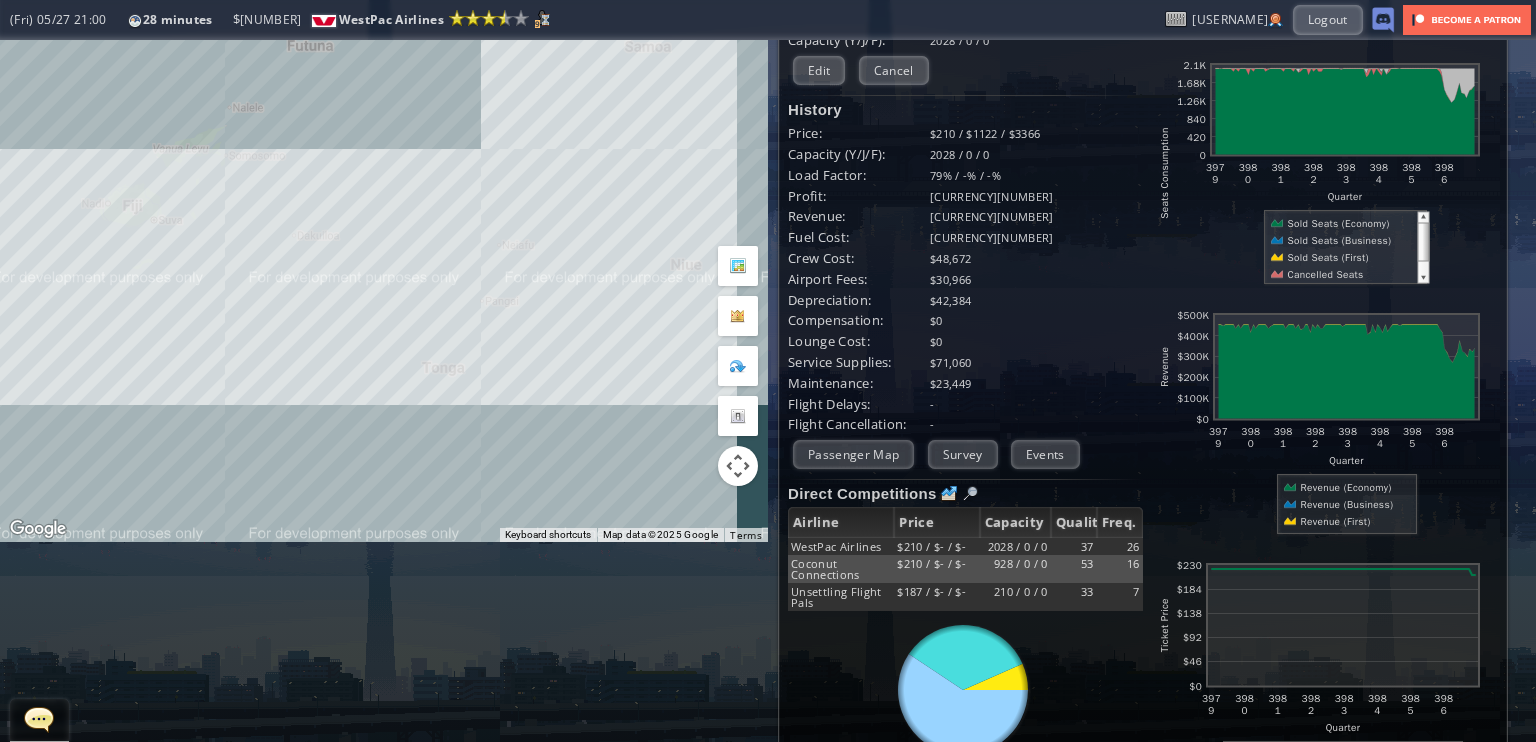 scroll, scrollTop: 285, scrollLeft: 0, axis: vertical 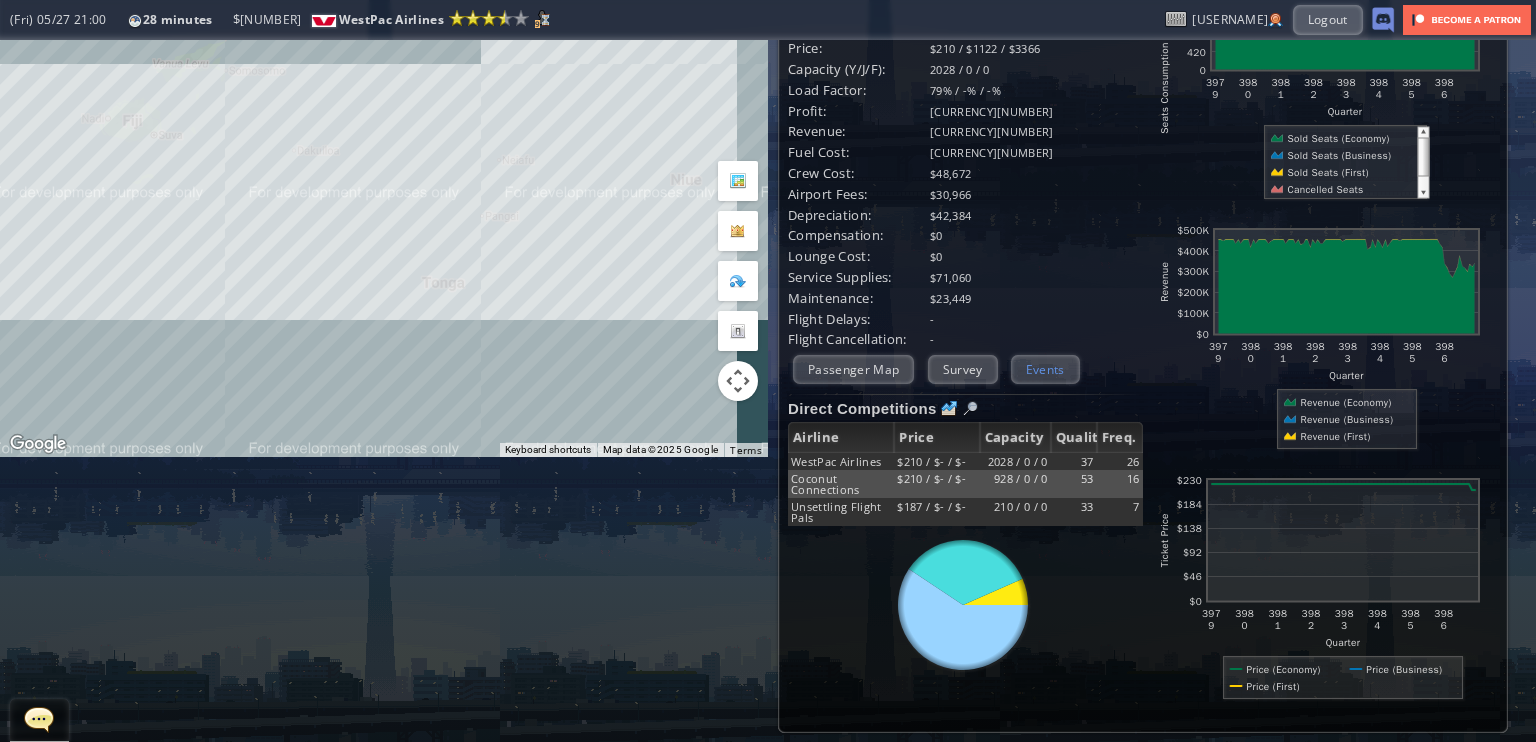 click on "Events" at bounding box center [1045, 369] 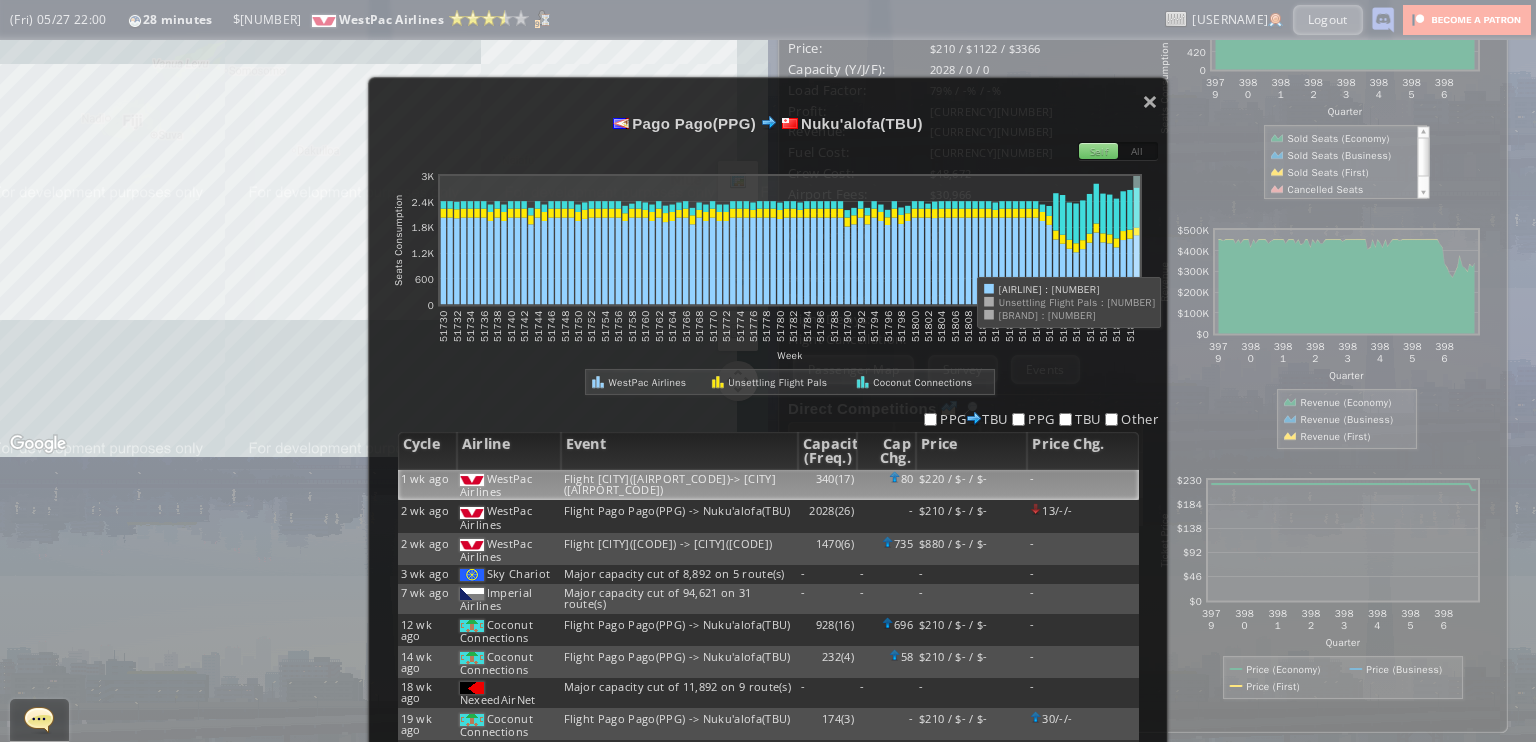 scroll, scrollTop: 19, scrollLeft: 0, axis: vertical 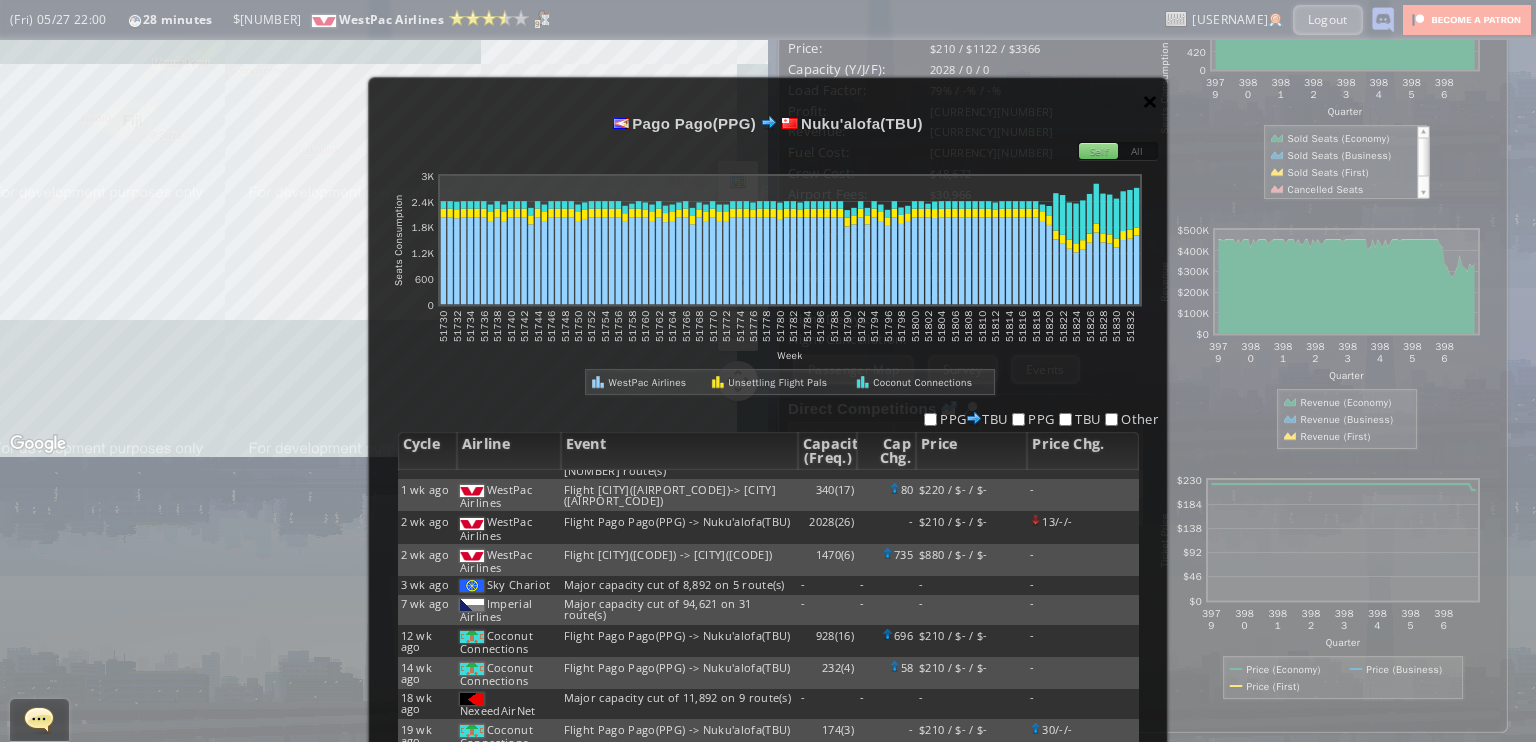 click on "×" at bounding box center [1150, 101] 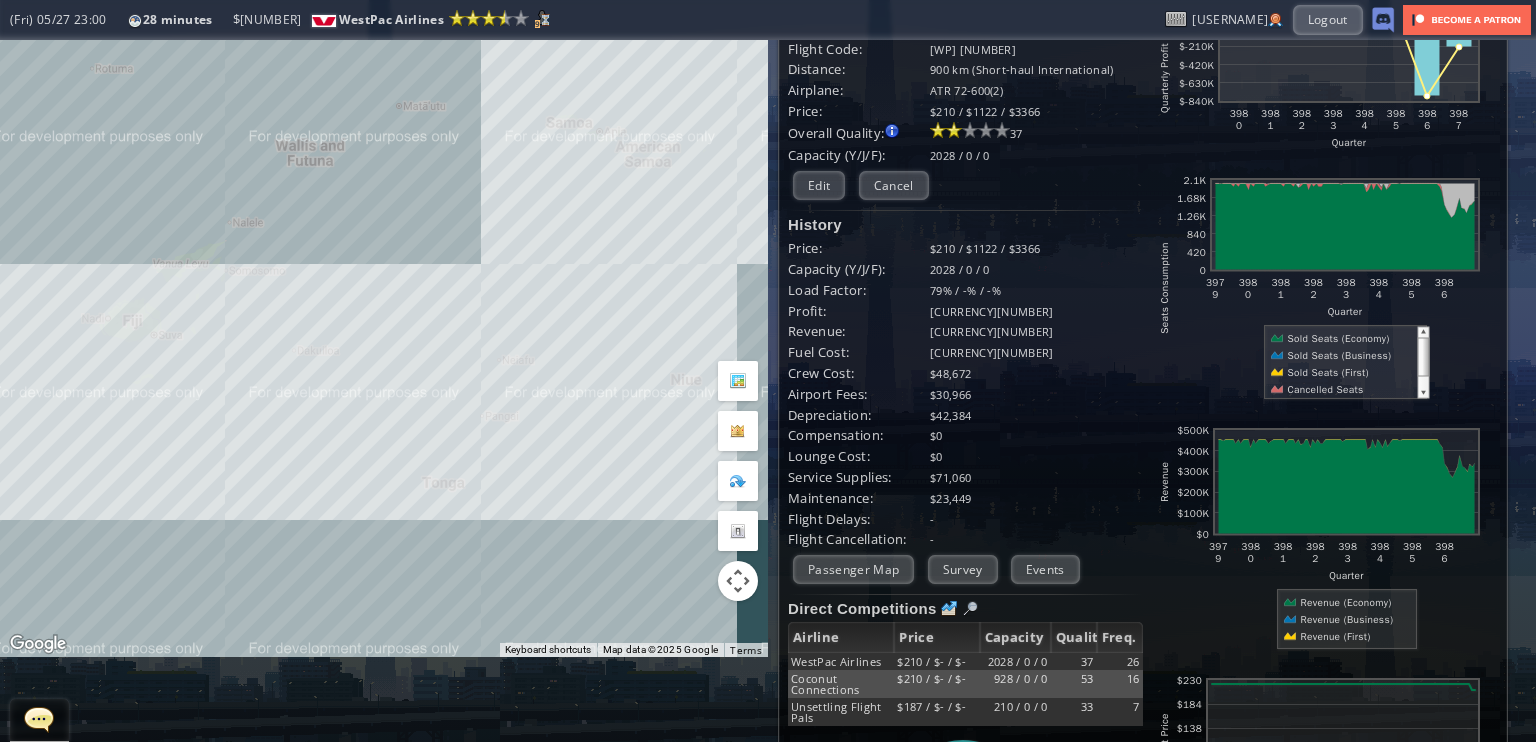 scroll, scrollTop: 0, scrollLeft: 0, axis: both 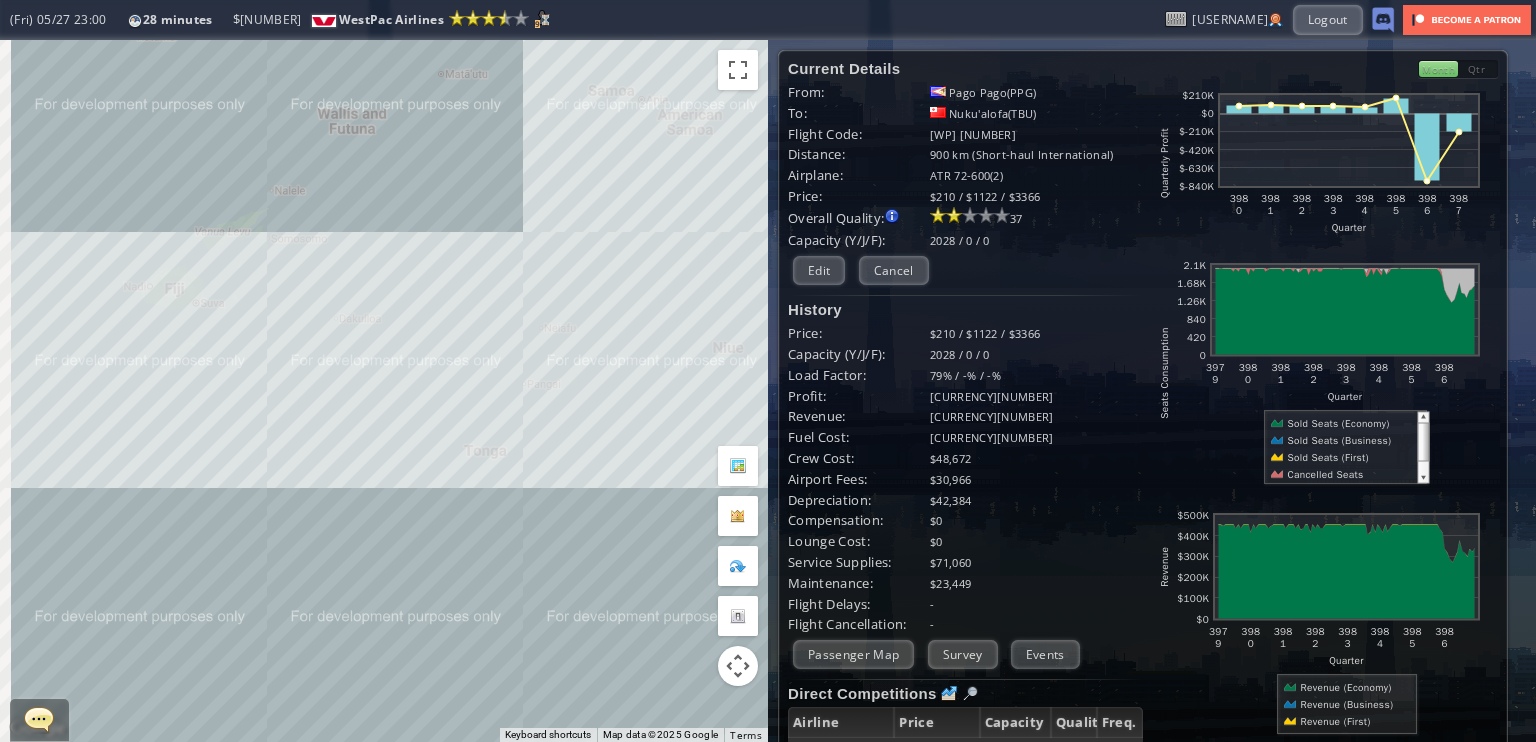 drag, startPoint x: 530, startPoint y: 430, endPoint x: 577, endPoint y: 307, distance: 131.67384 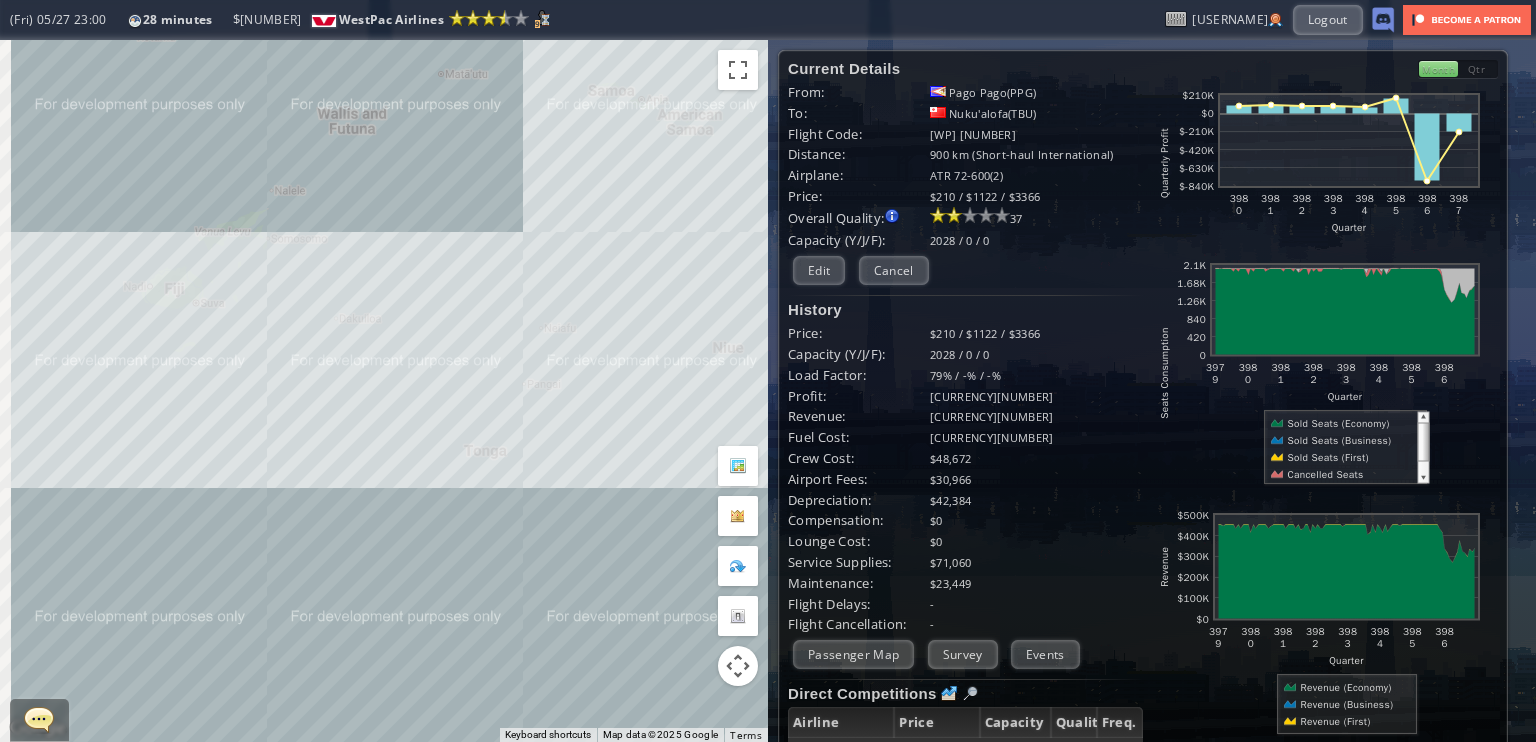 click on "To navigate, press the arrow keys." at bounding box center [384, 391] 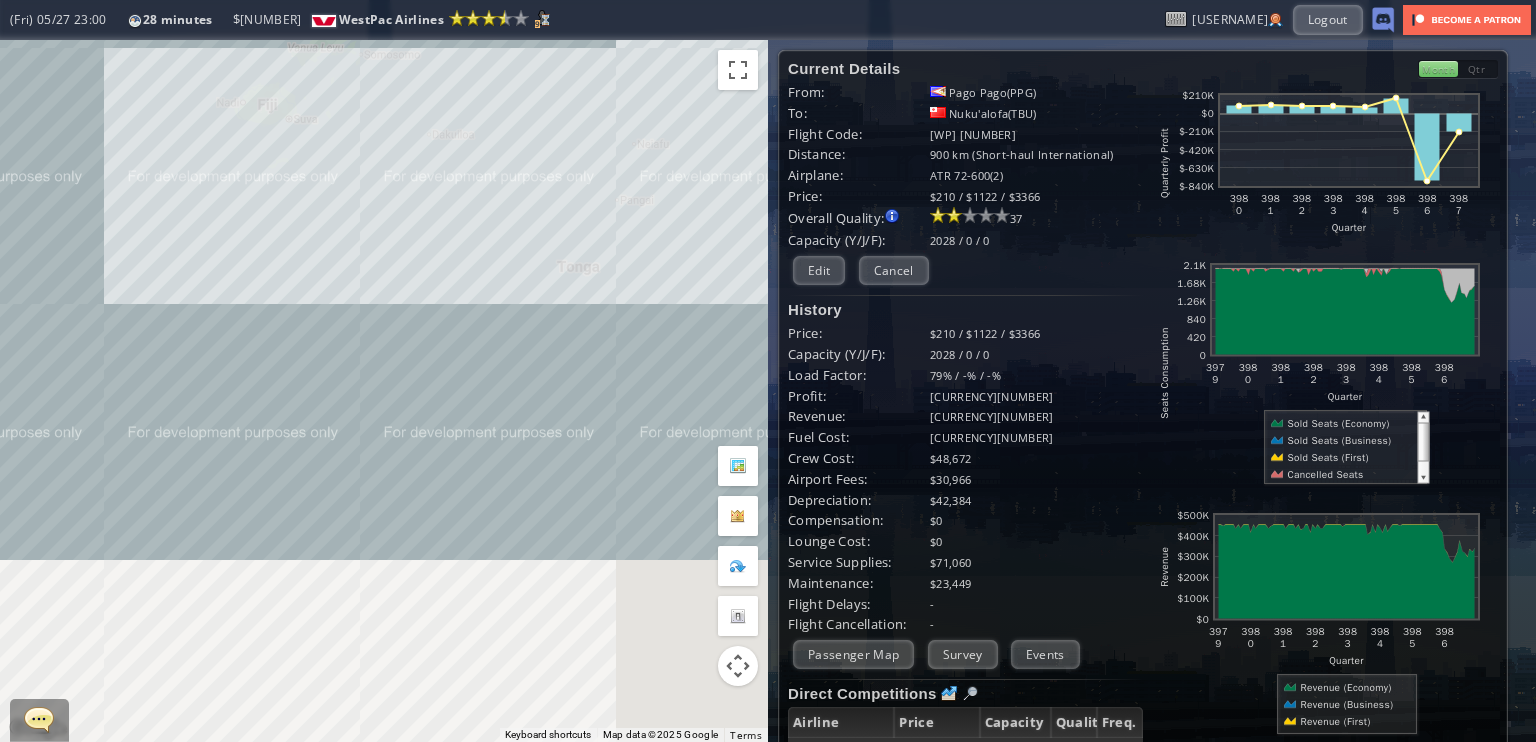 drag, startPoint x: 464, startPoint y: 516, endPoint x: 598, endPoint y: 223, distance: 322.18784 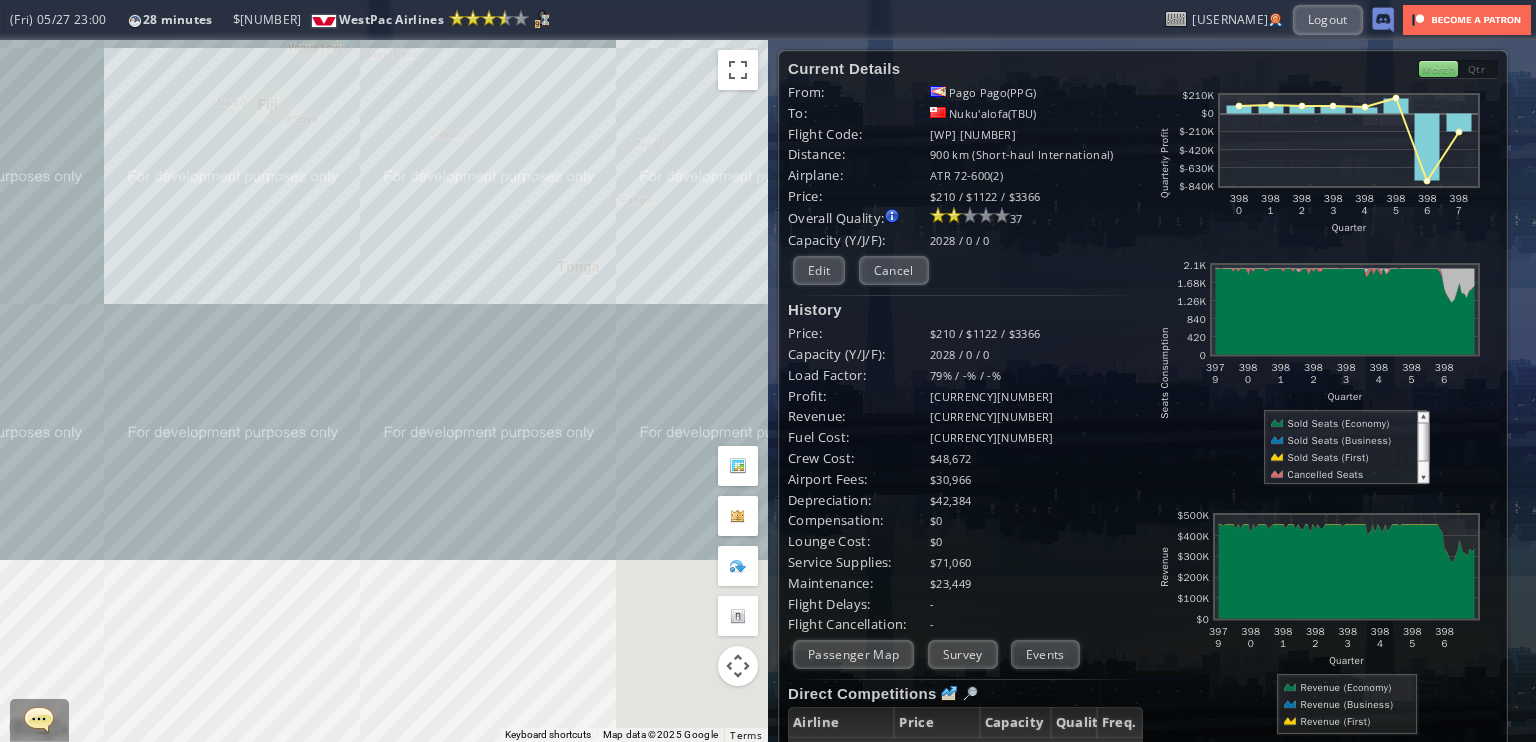 click on "To navigate, press the arrow keys." at bounding box center (384, 391) 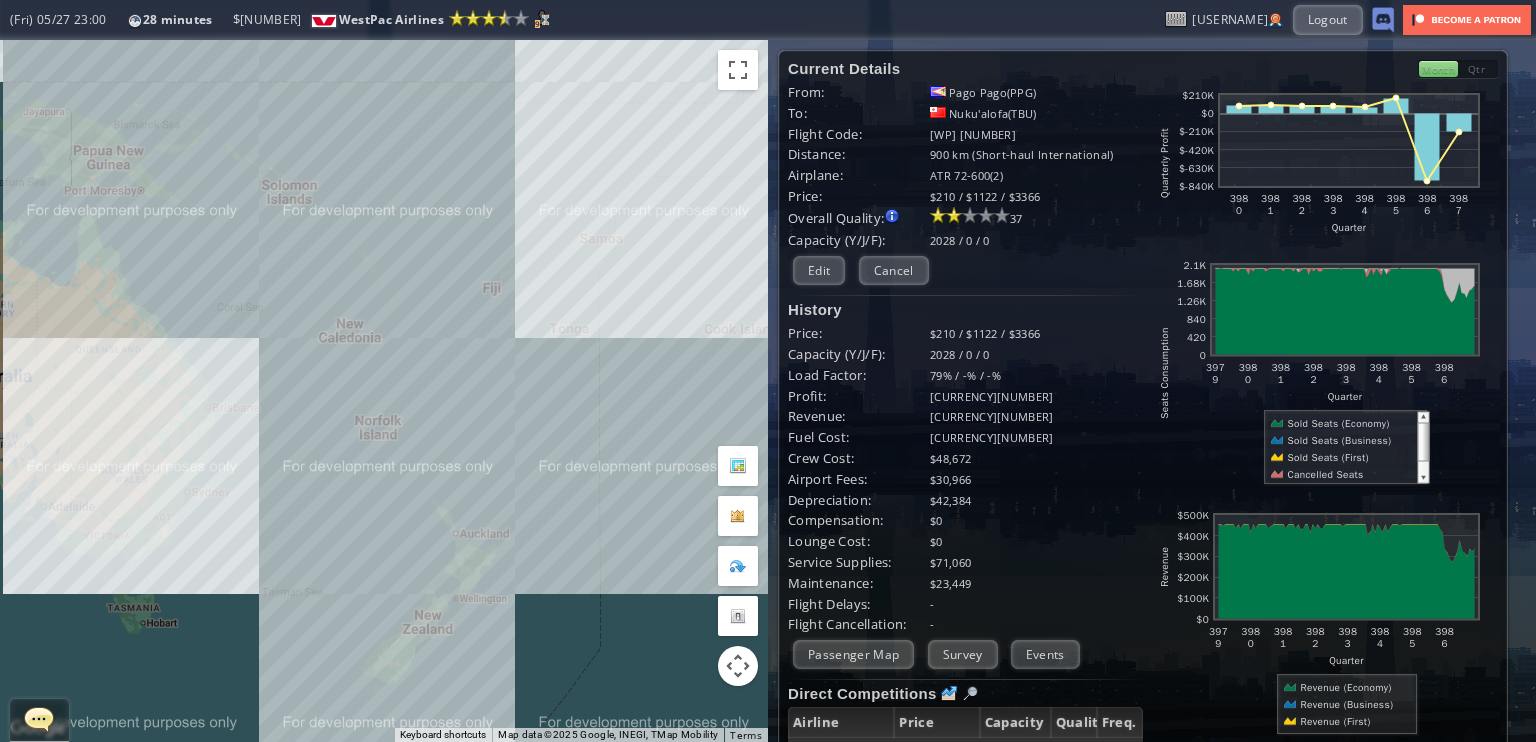 click on "To navigate, press the arrow keys." at bounding box center (384, 391) 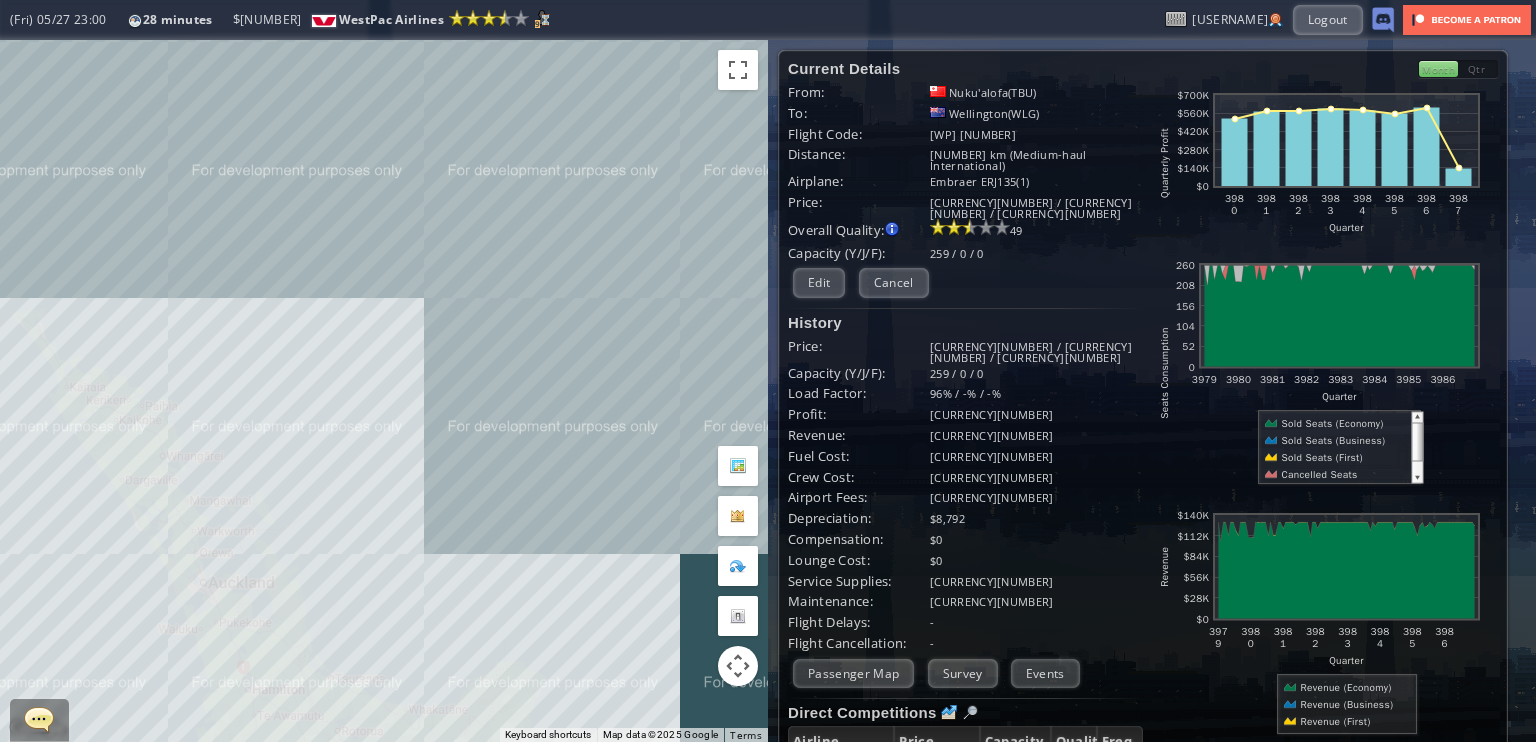 click on "To navigate, press the arrow keys." at bounding box center (384, 391) 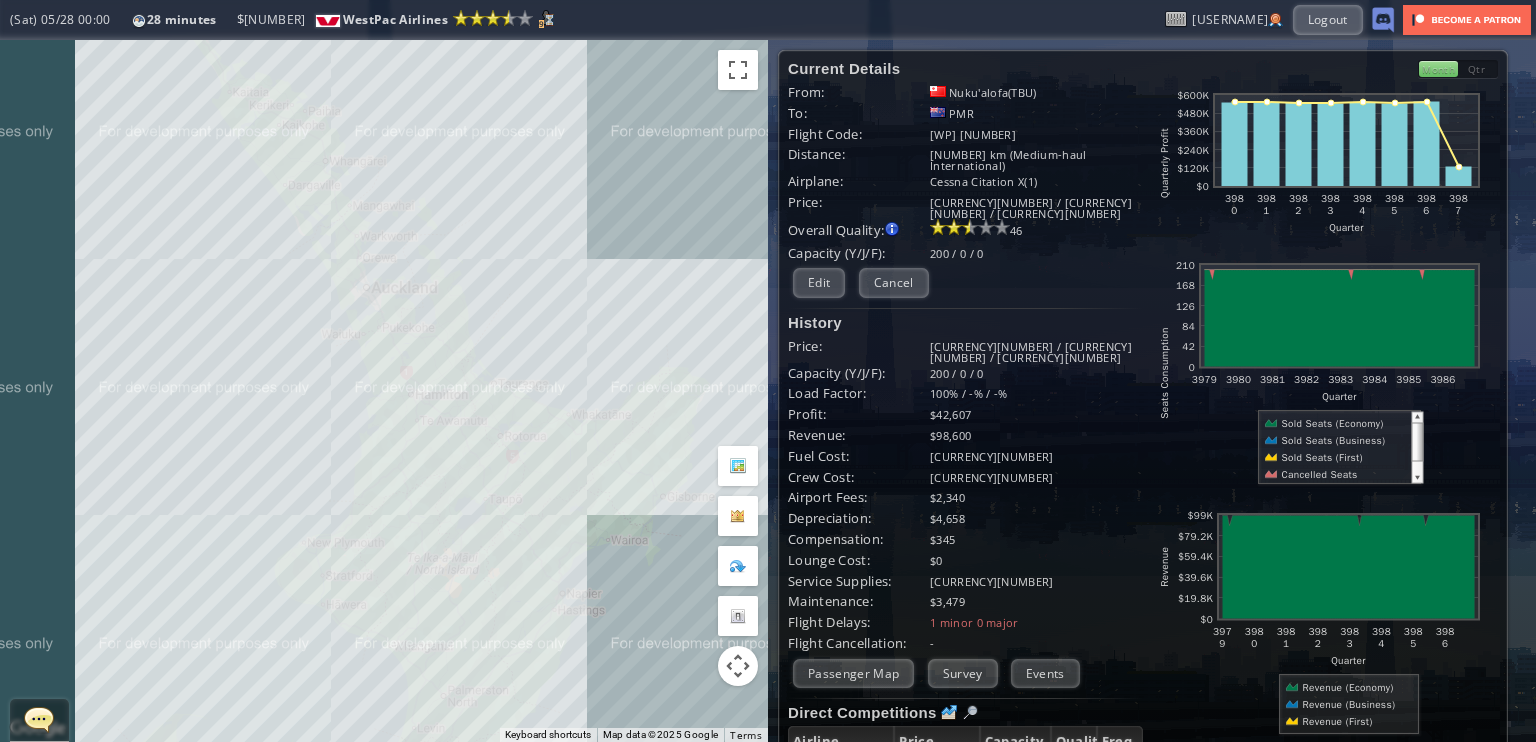 drag, startPoint x: 507, startPoint y: 501, endPoint x: 673, endPoint y: 205, distance: 339.37 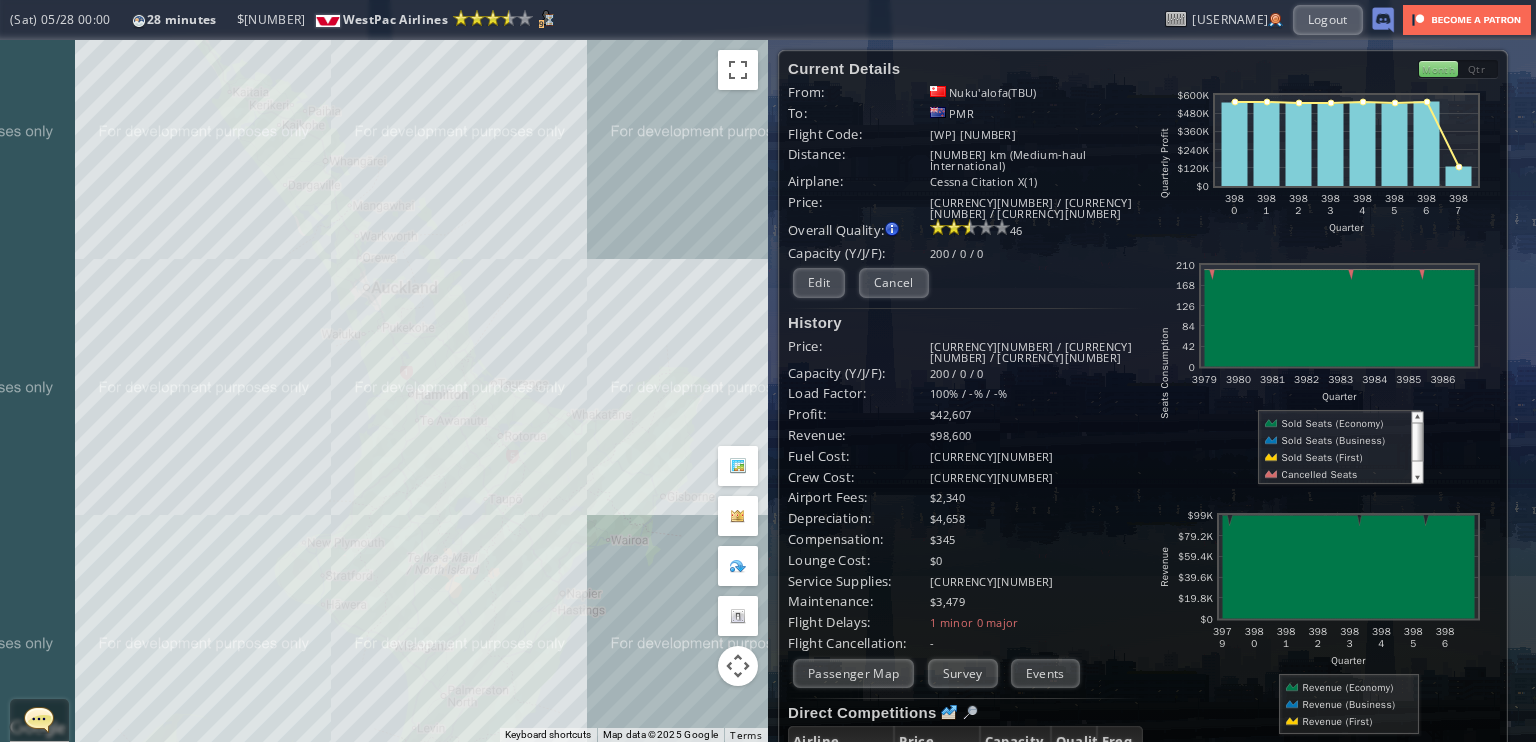 click on "To navigate, press the arrow keys." at bounding box center (384, 391) 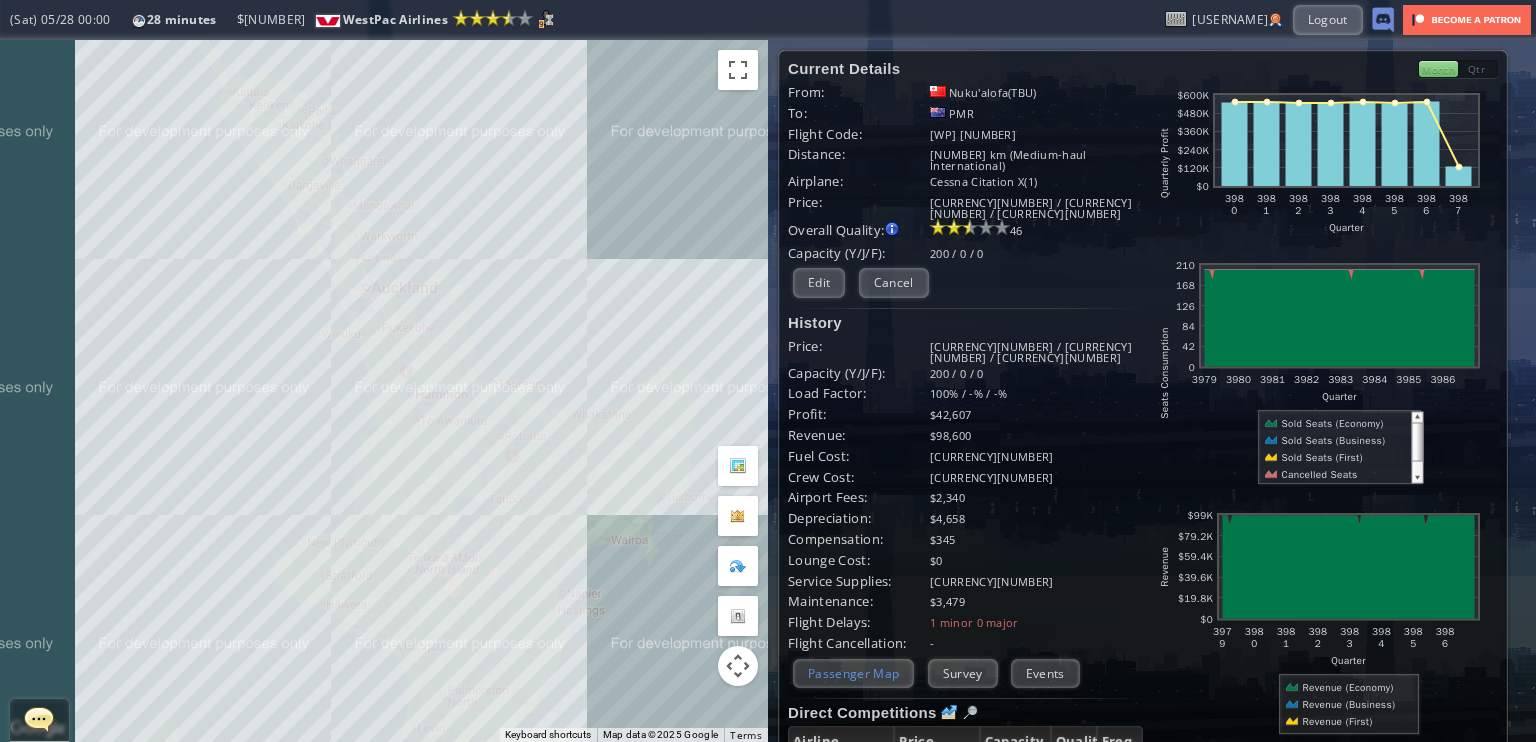 click on "Passenger Map" at bounding box center [853, 673] 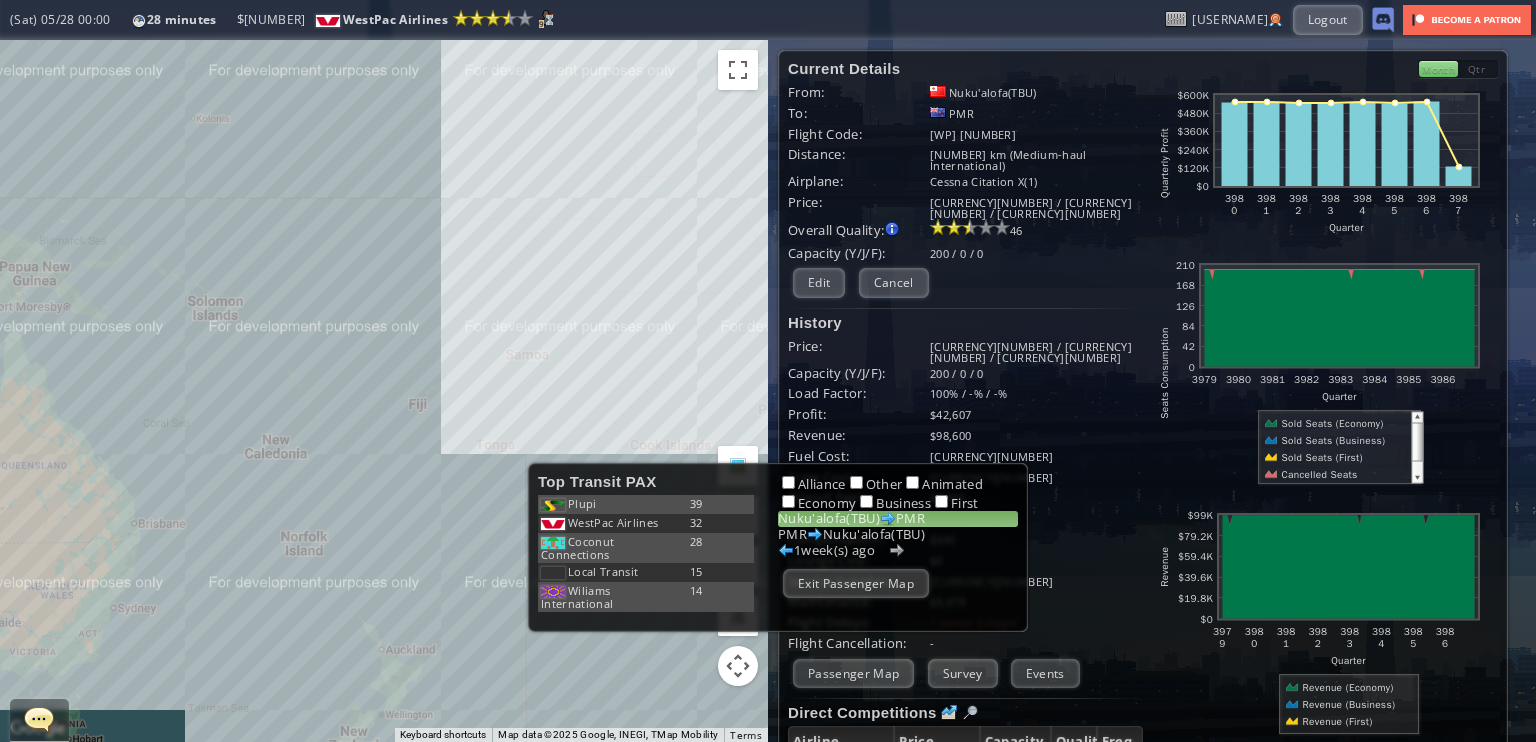 drag, startPoint x: 588, startPoint y: 320, endPoint x: 588, endPoint y: 455, distance: 135 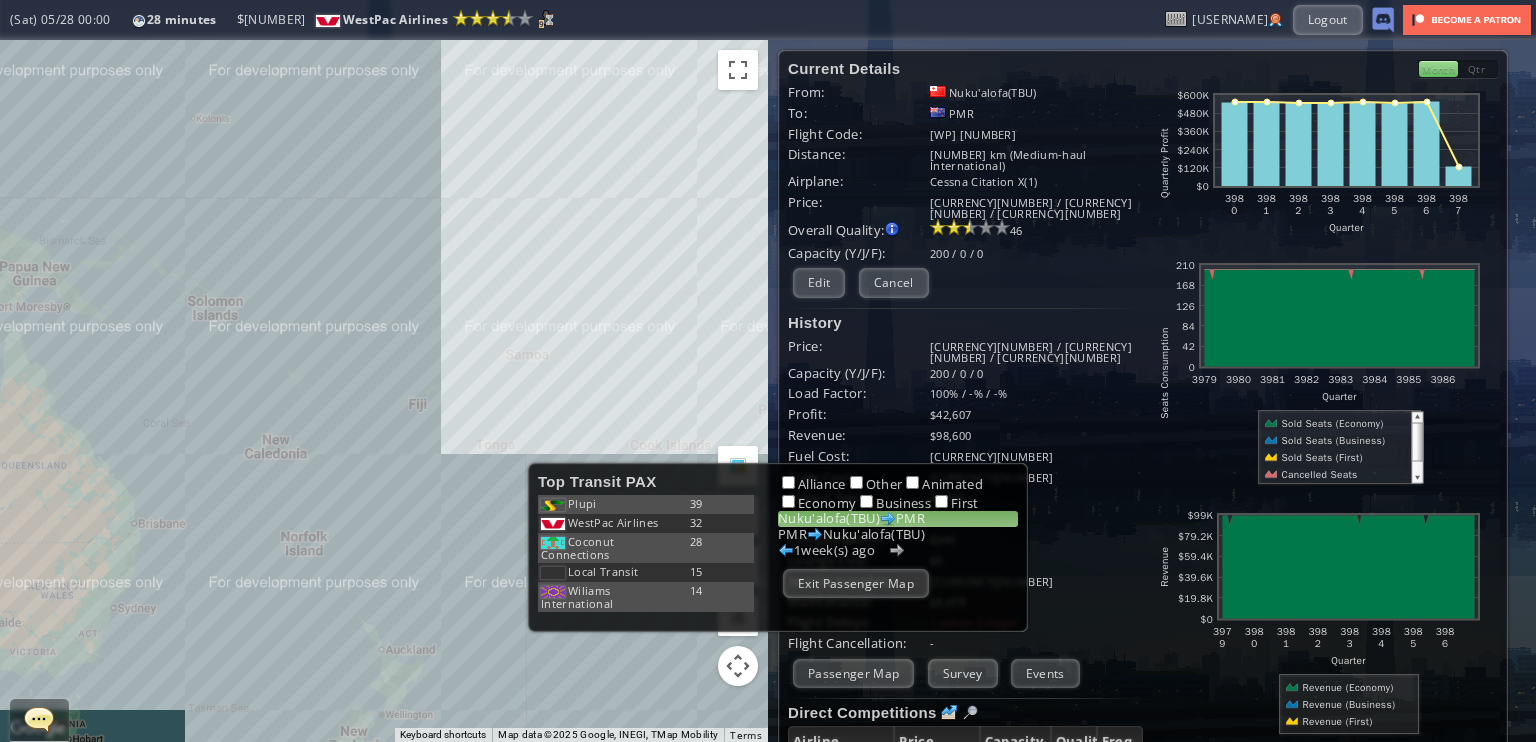 click on "To navigate, press the arrow keys." at bounding box center (384, 391) 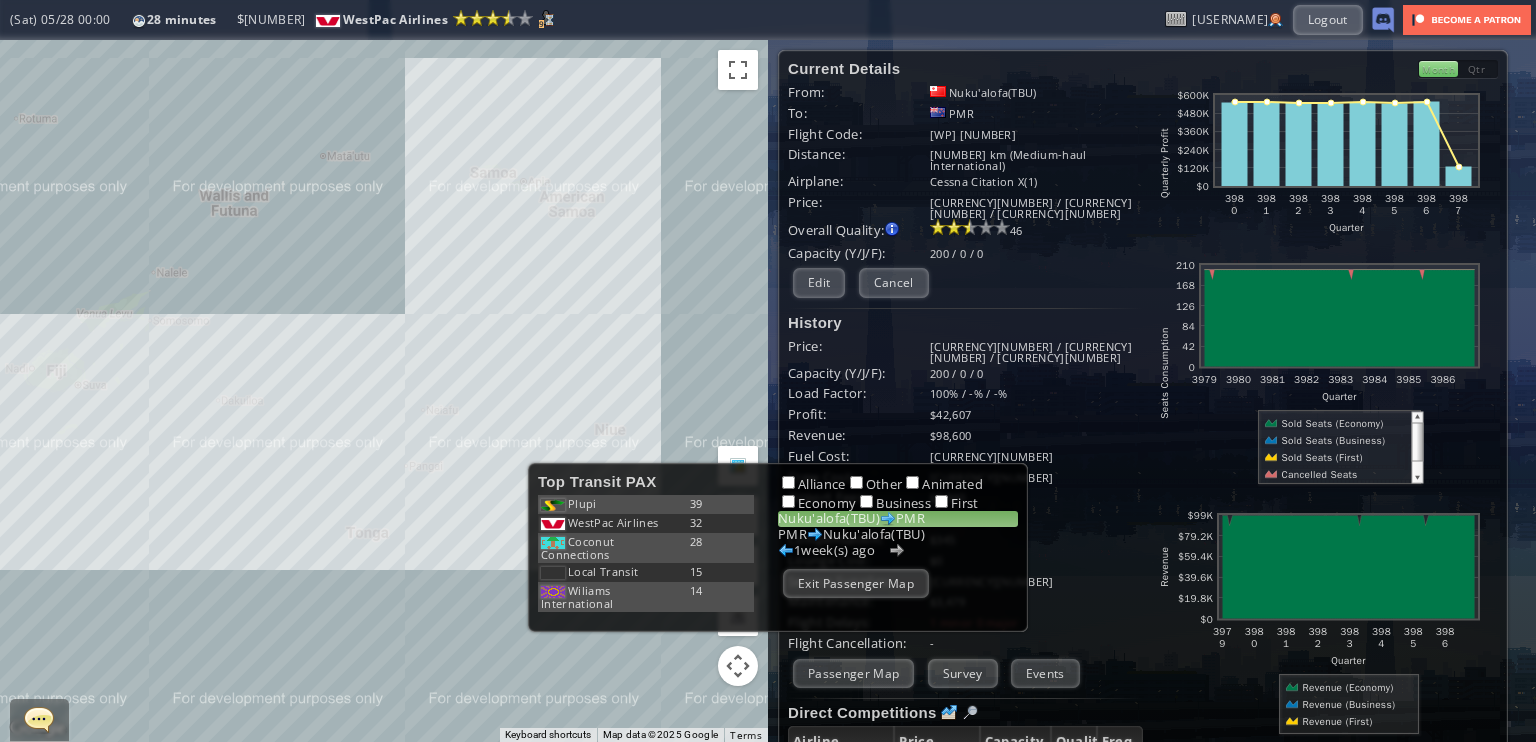drag, startPoint x: 491, startPoint y: 387, endPoint x: 590, endPoint y: 367, distance: 101 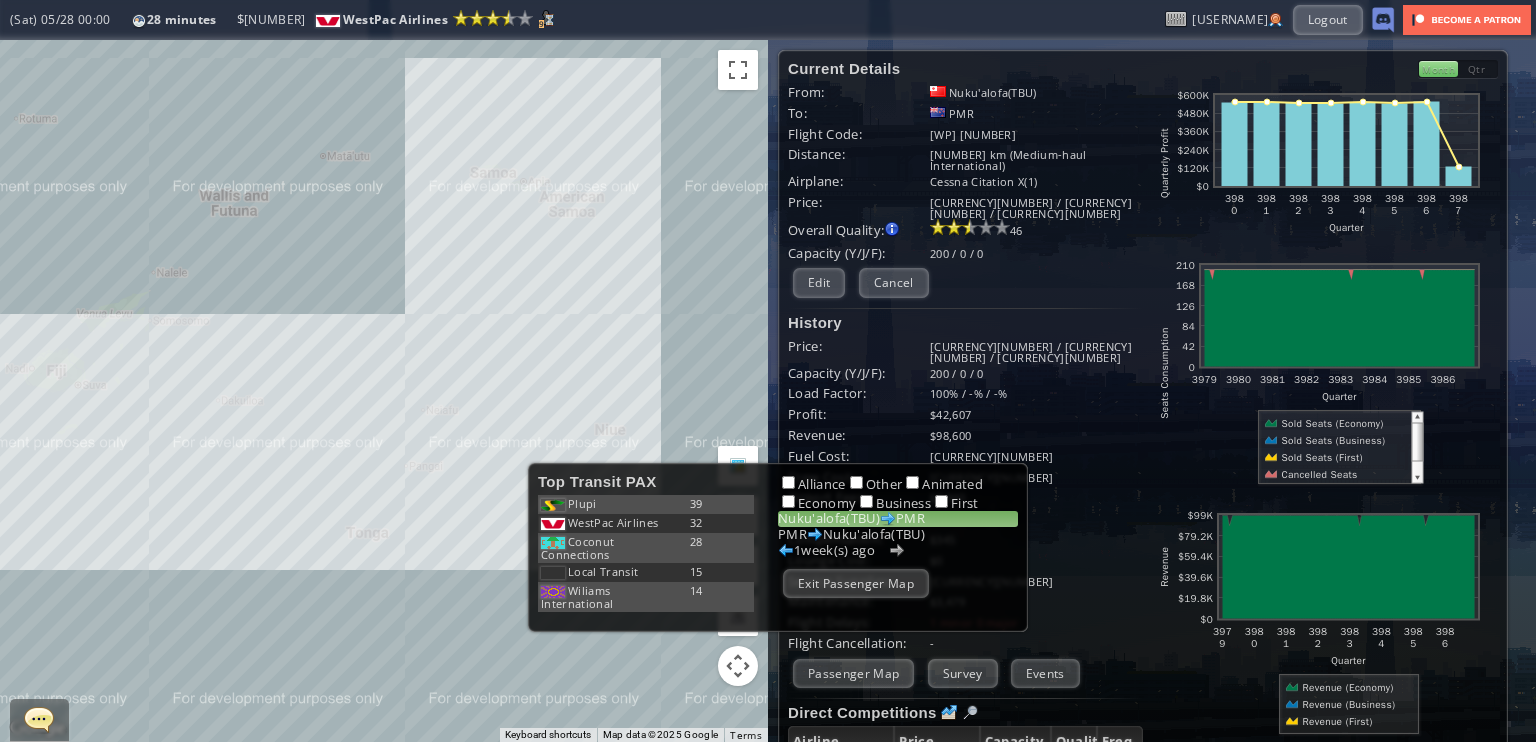 click on "To navigate, press the arrow keys." at bounding box center (384, 391) 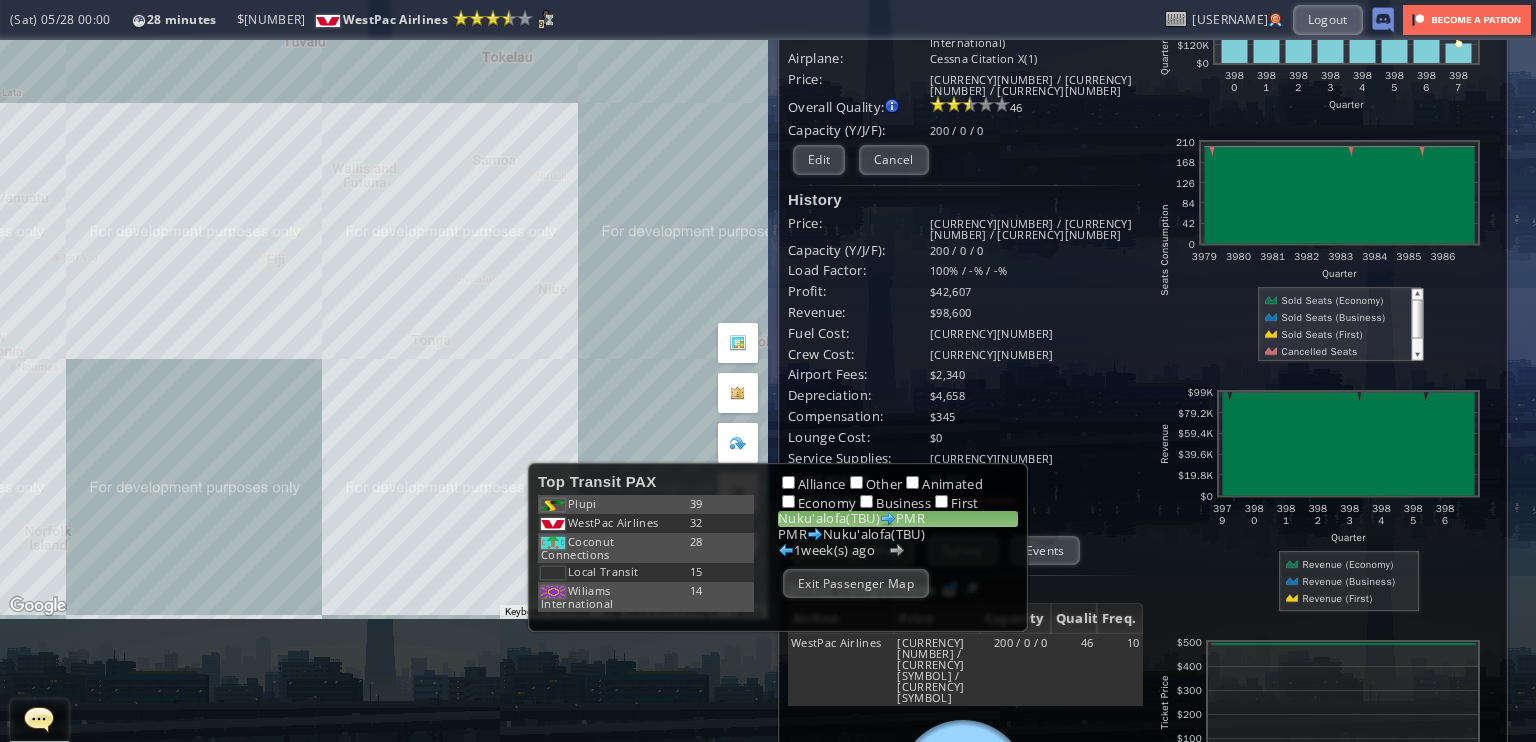 scroll, scrollTop: 0, scrollLeft: 0, axis: both 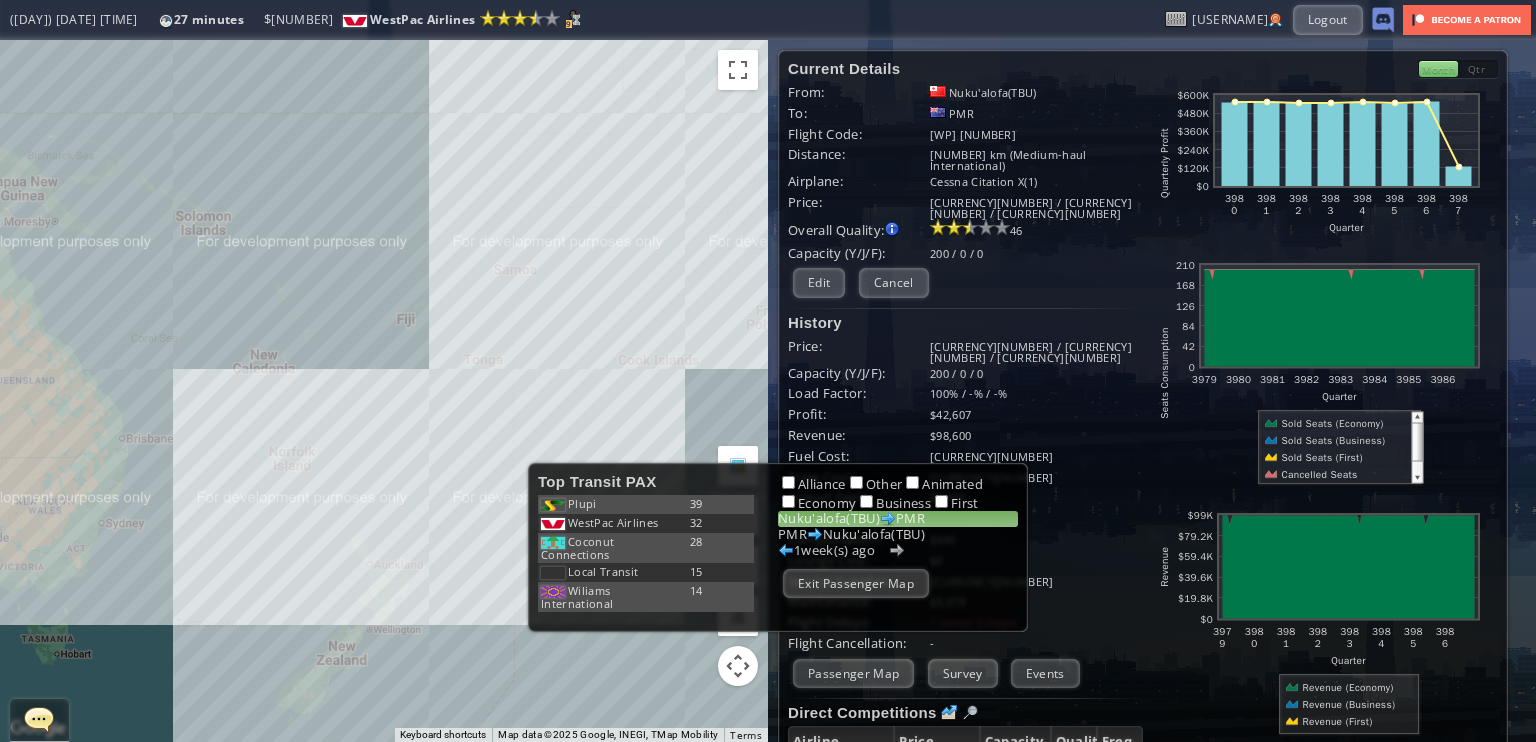 drag, startPoint x: 429, startPoint y: 481, endPoint x: 508, endPoint y: 419, distance: 100.4241 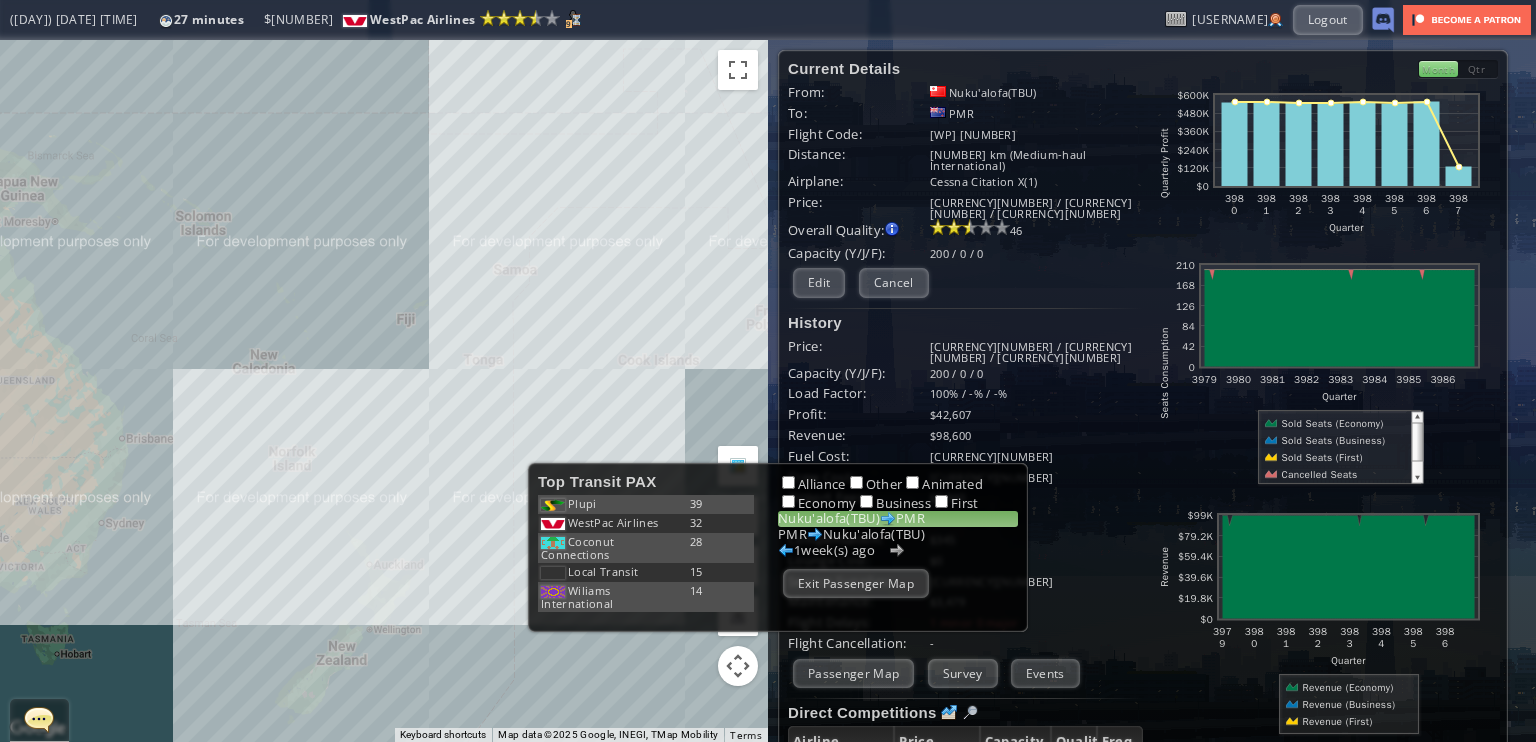 click on "To navigate, press the arrow keys." at bounding box center [384, 391] 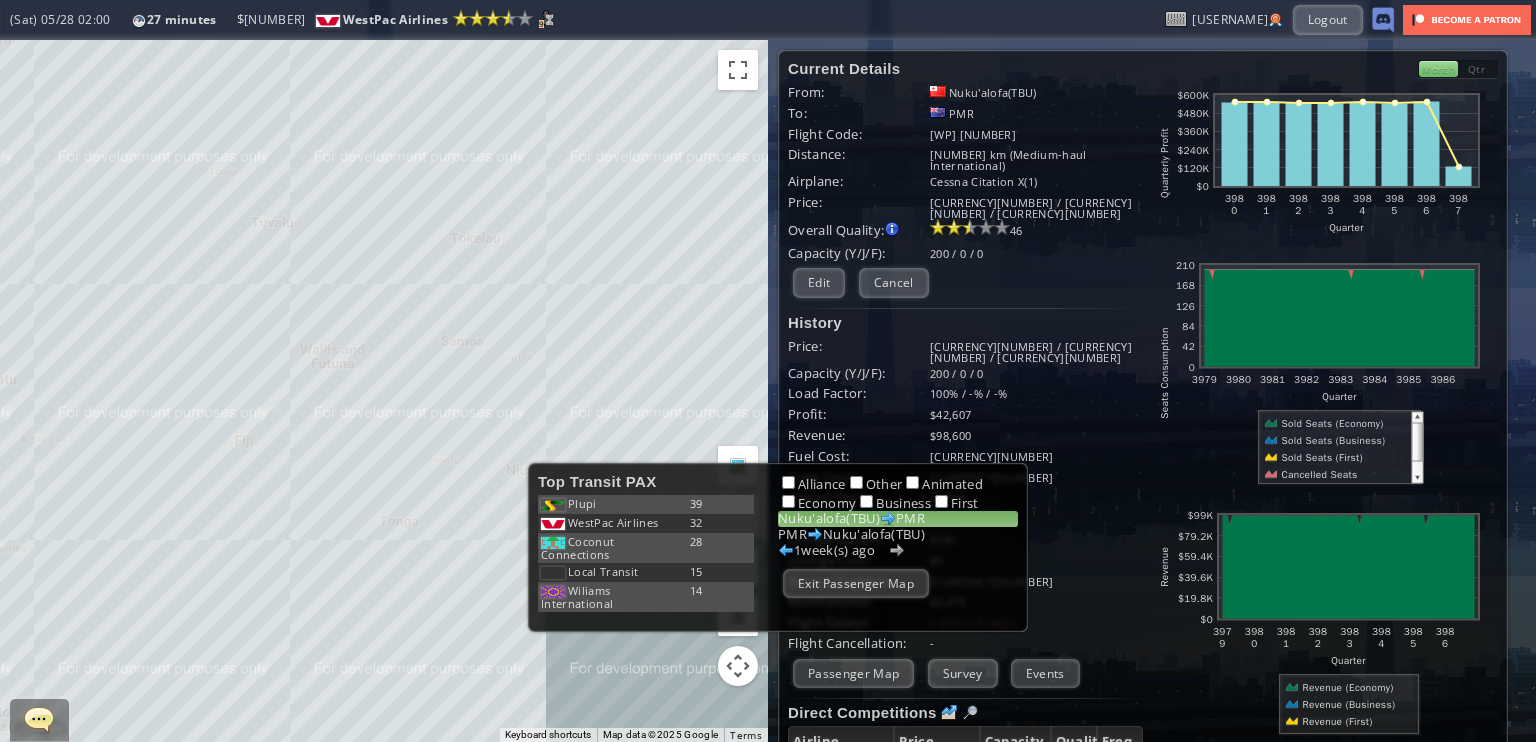 drag, startPoint x: 483, startPoint y: 347, endPoint x: 607, endPoint y: 469, distance: 173.95401 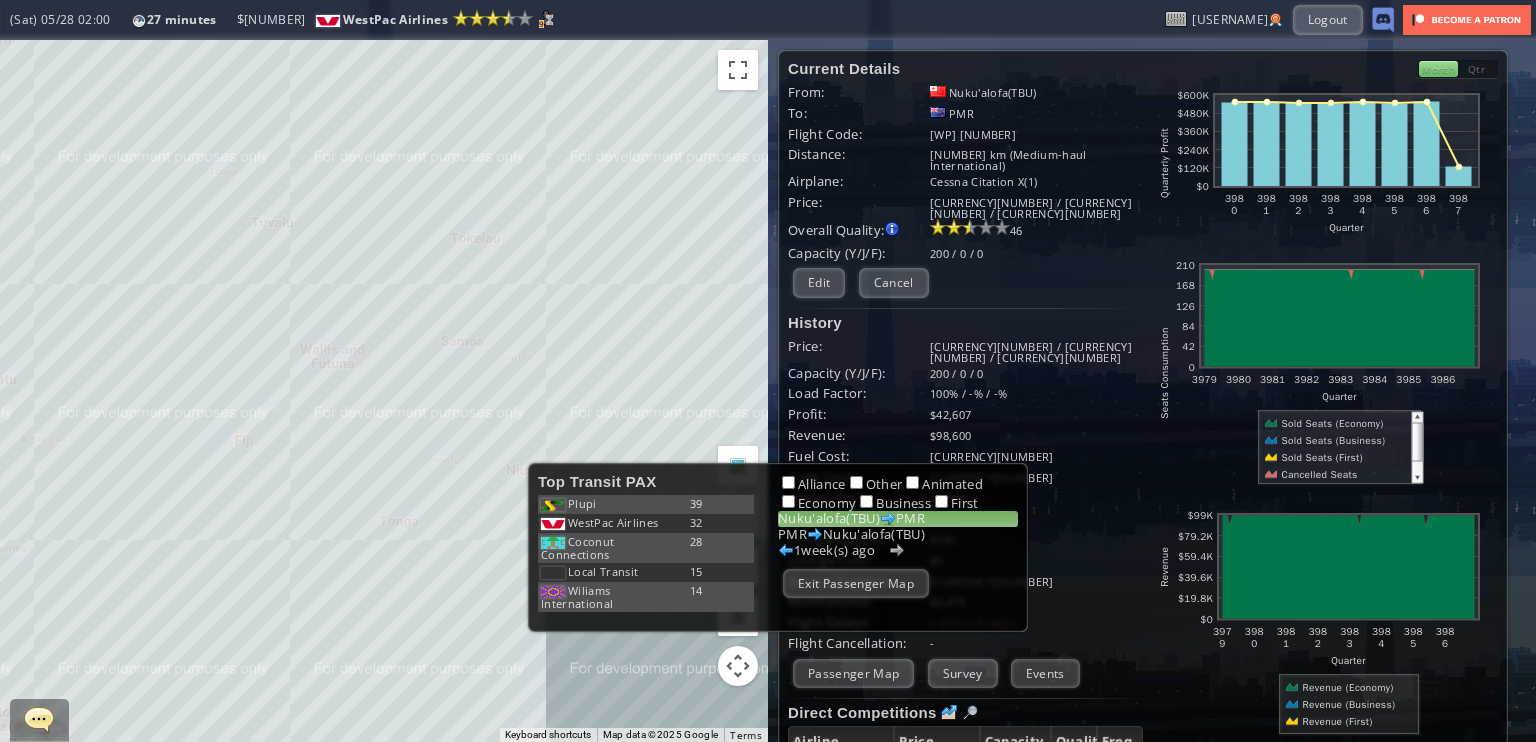 click on "To navigate, press the arrow keys." at bounding box center (384, 391) 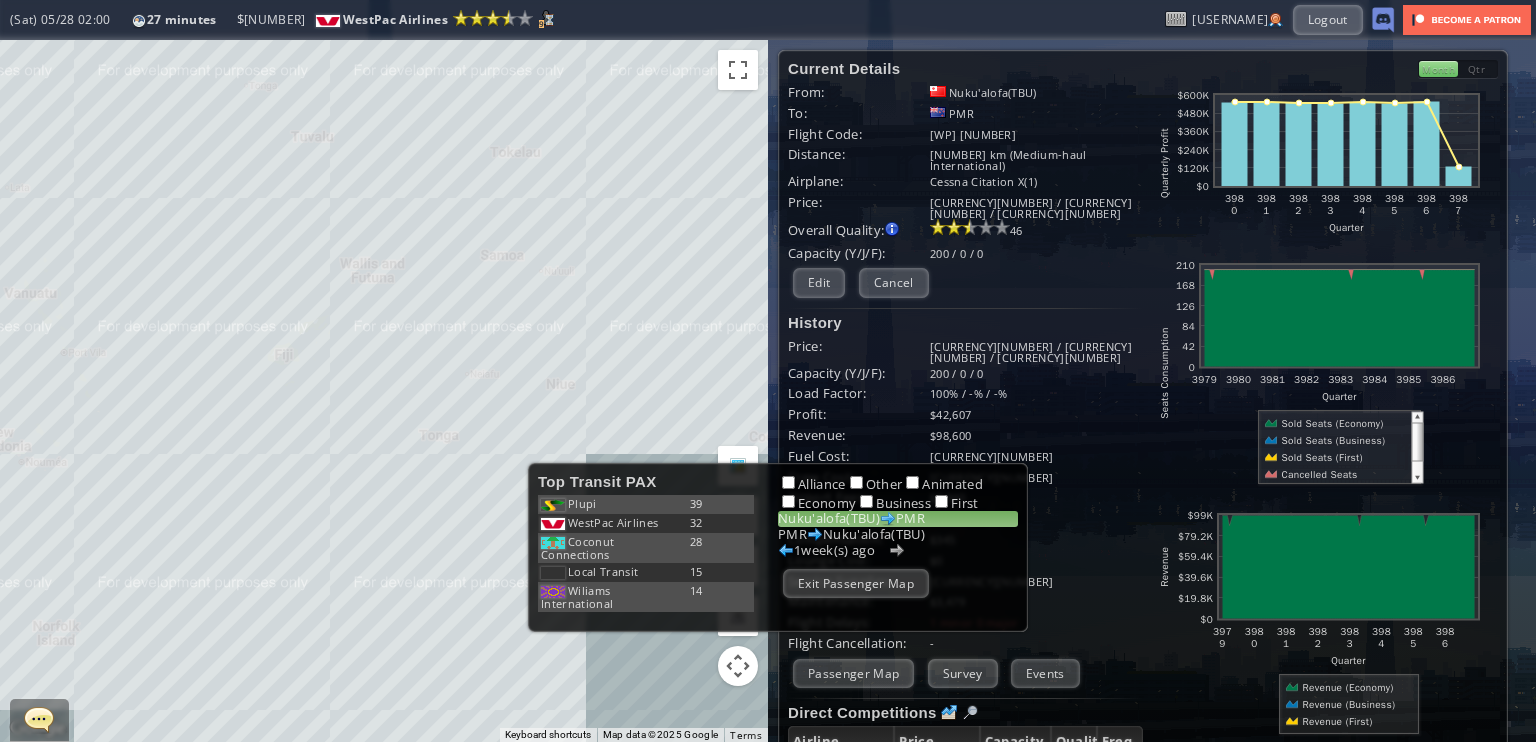 drag, startPoint x: 364, startPoint y: 571, endPoint x: 508, endPoint y: 443, distance: 192.66551 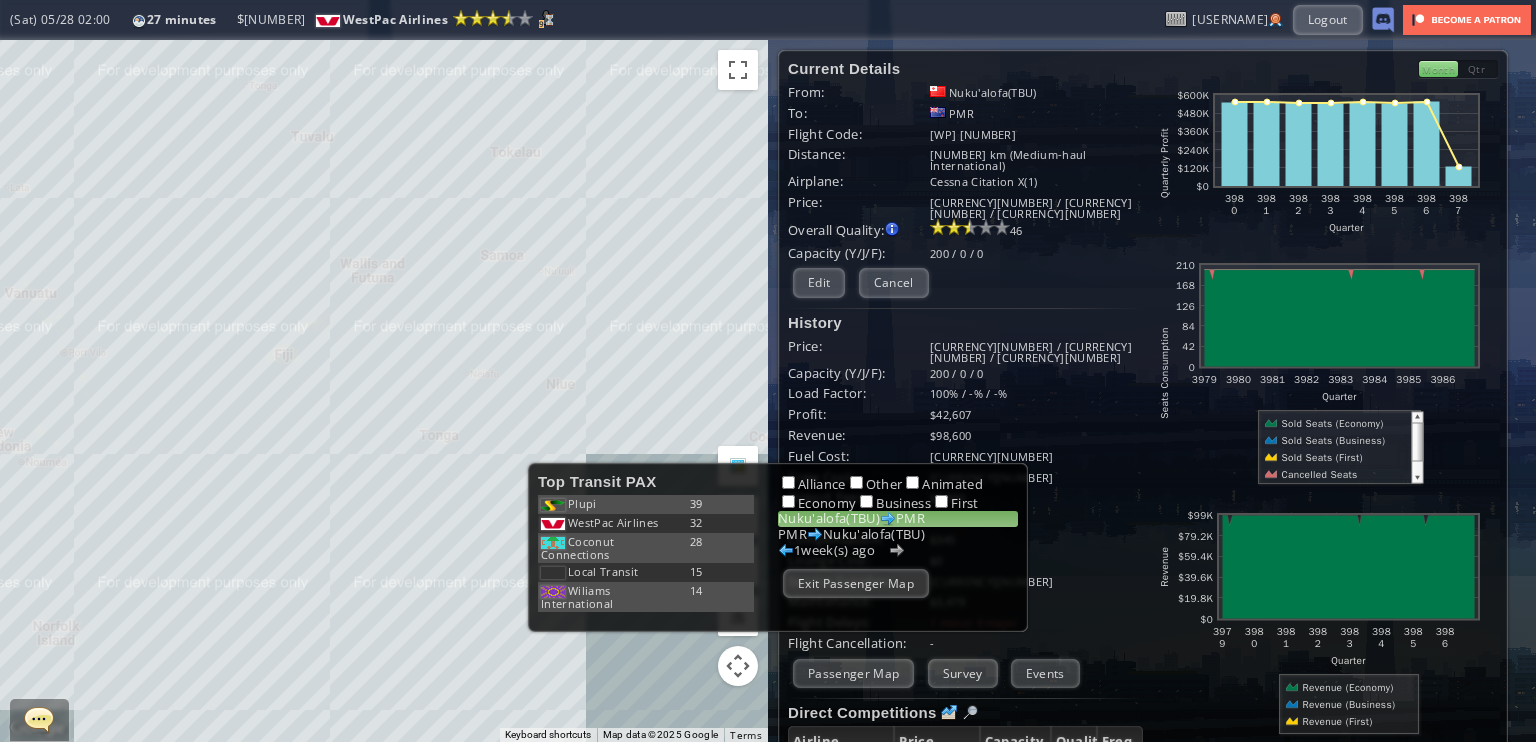 click on "To navigate, press the arrow keys." at bounding box center [384, 391] 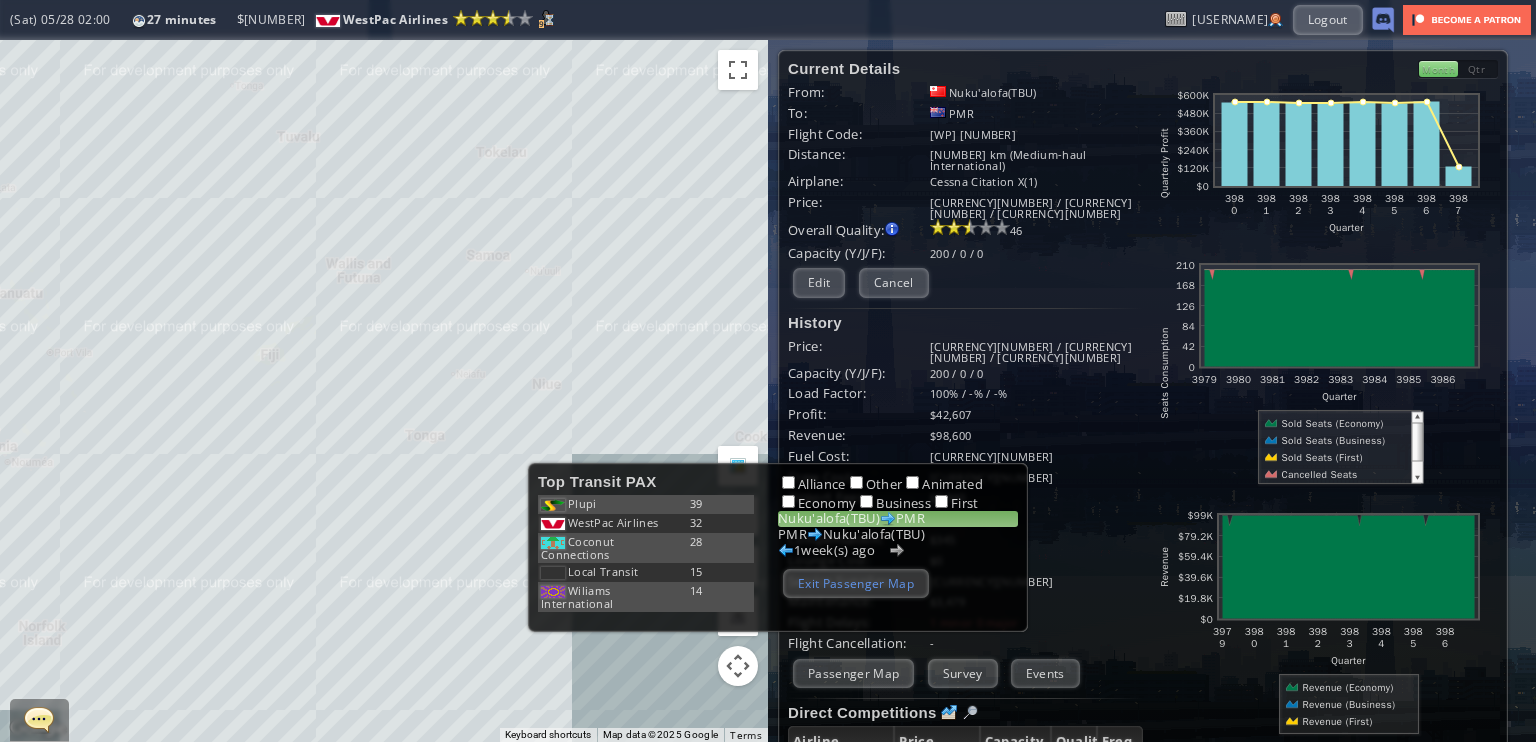 click on "Exit Passenger Map" at bounding box center (856, 583) 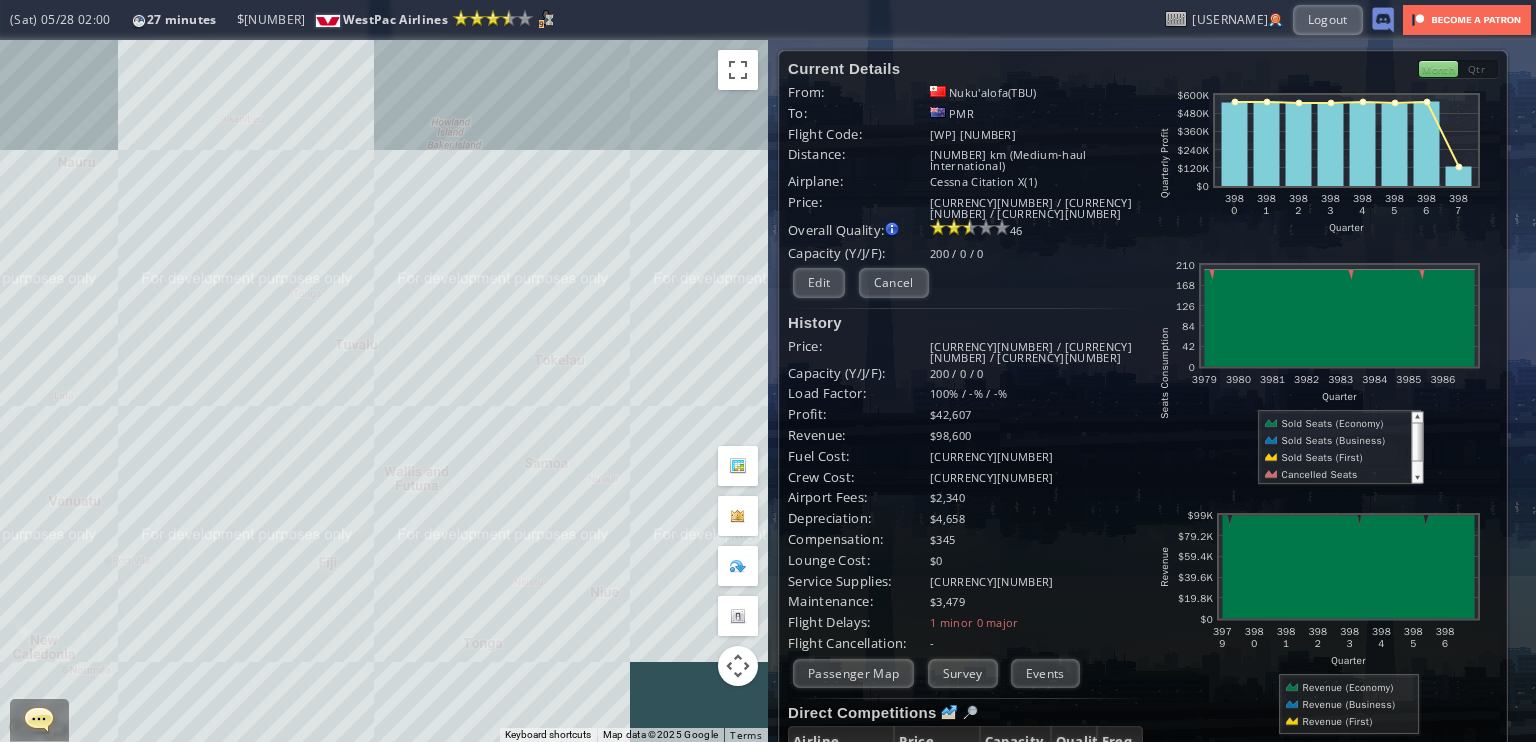drag, startPoint x: 528, startPoint y: 166, endPoint x: 589, endPoint y: 383, distance: 225.41074 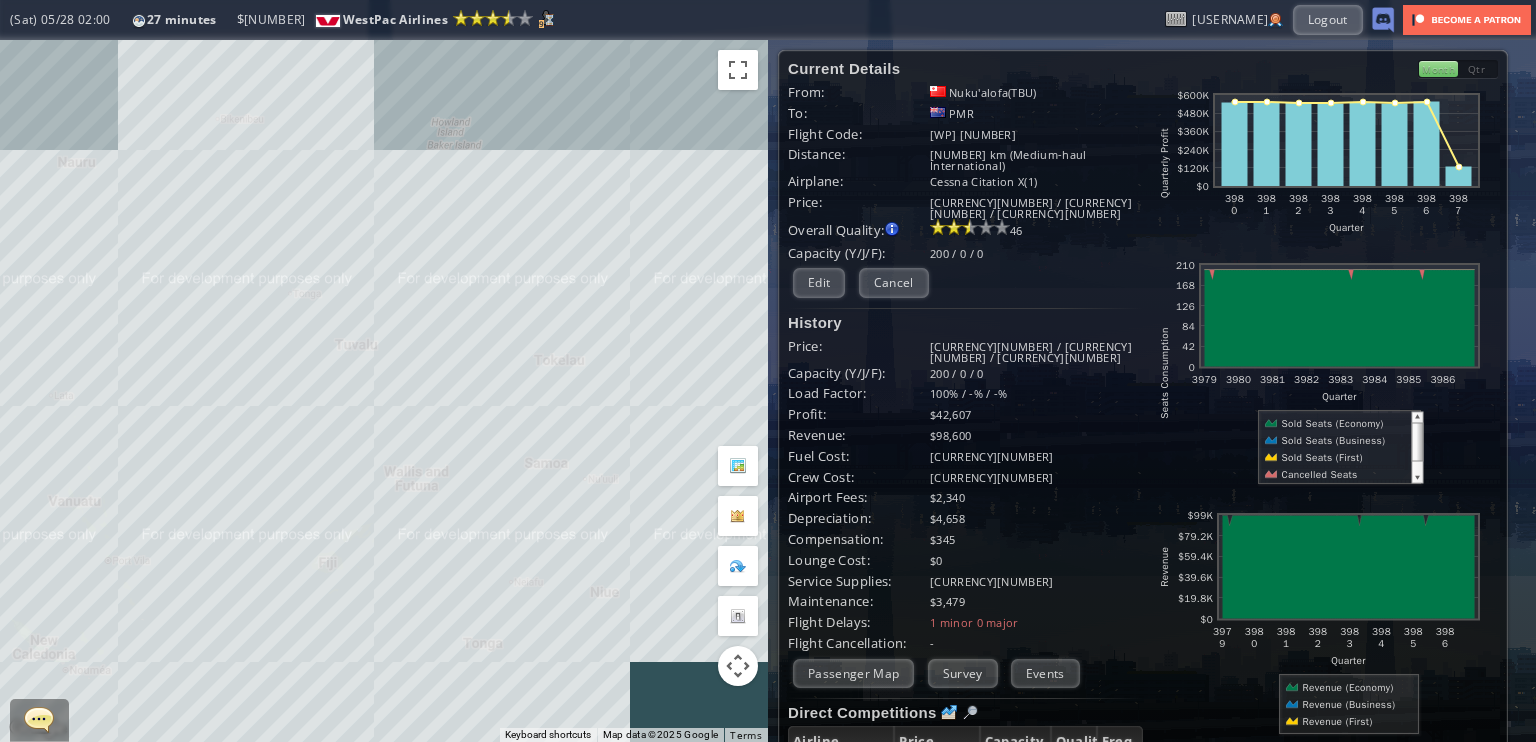 click on "To navigate, press the arrow keys." at bounding box center [384, 391] 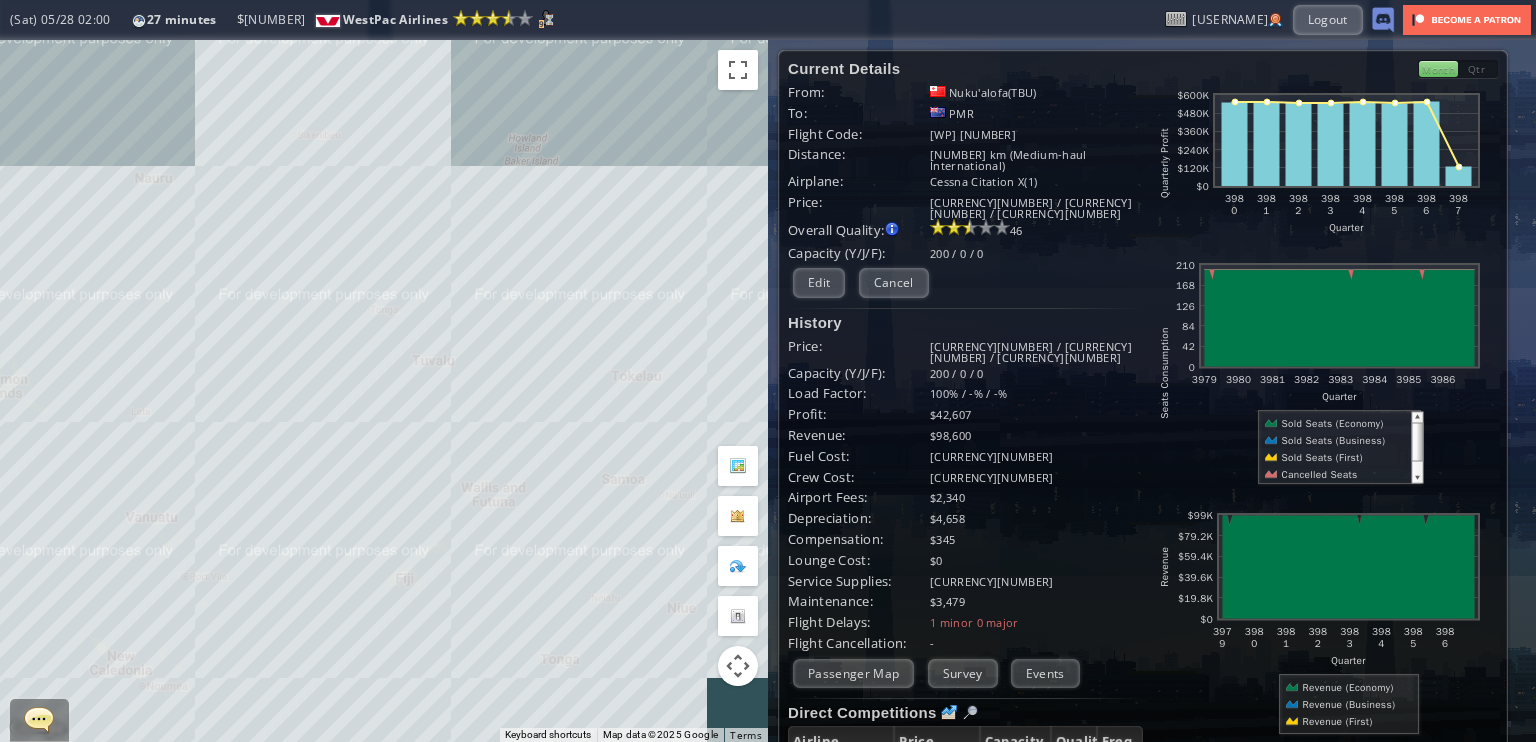 drag, startPoint x: 401, startPoint y: 378, endPoint x: 488, endPoint y: 399, distance: 89.498604 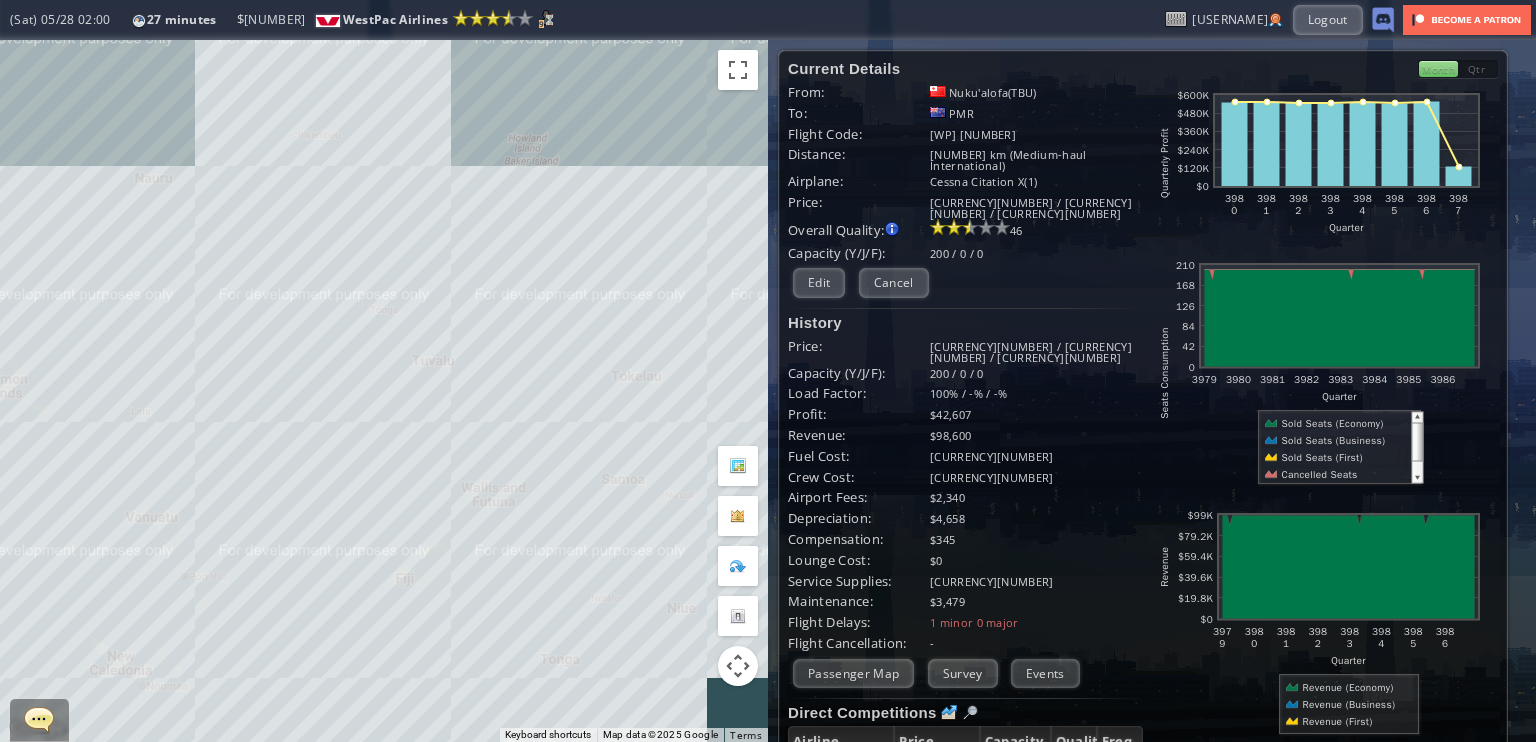 click on "To navigate, press the arrow keys." at bounding box center (384, 391) 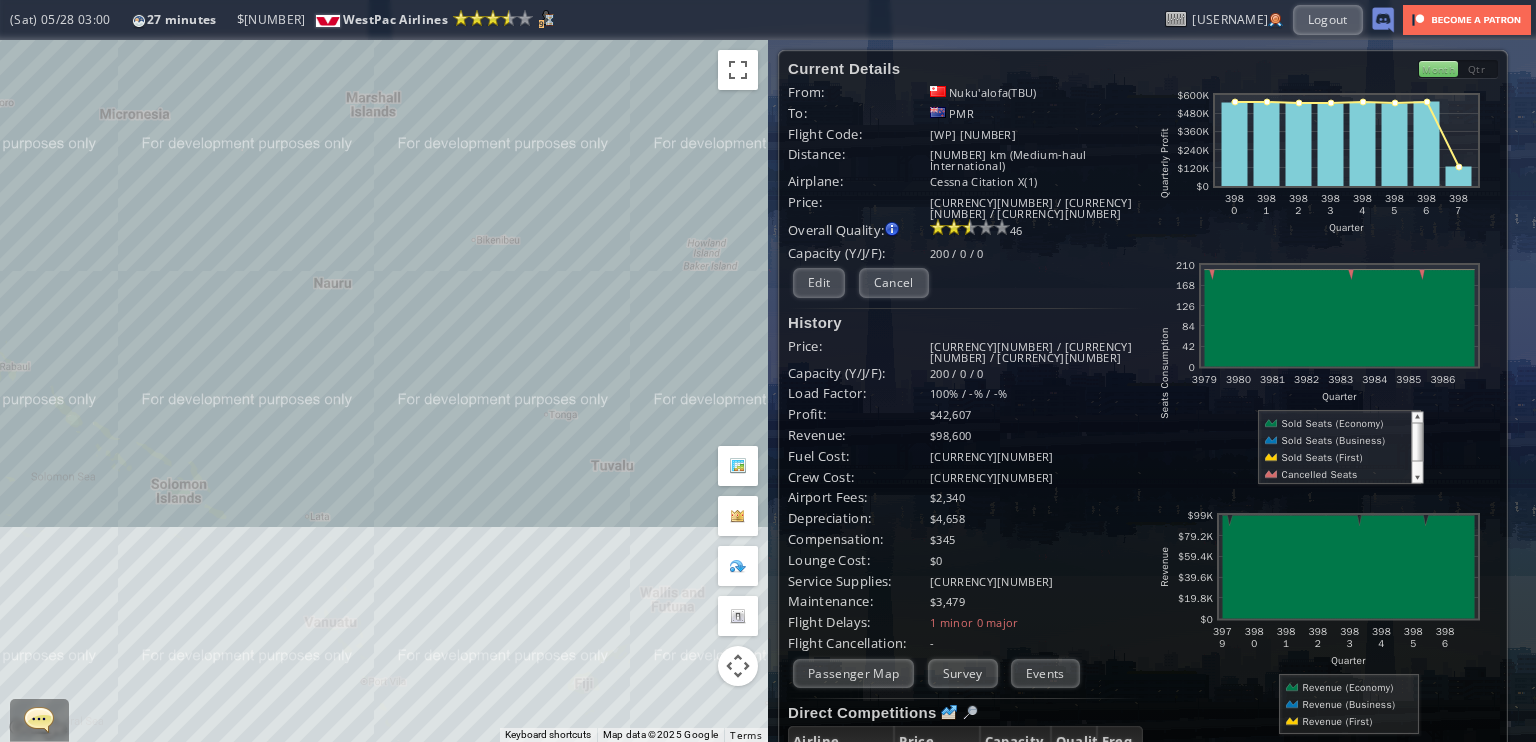 drag, startPoint x: 290, startPoint y: 296, endPoint x: 393, endPoint y: 390, distance: 139.44533 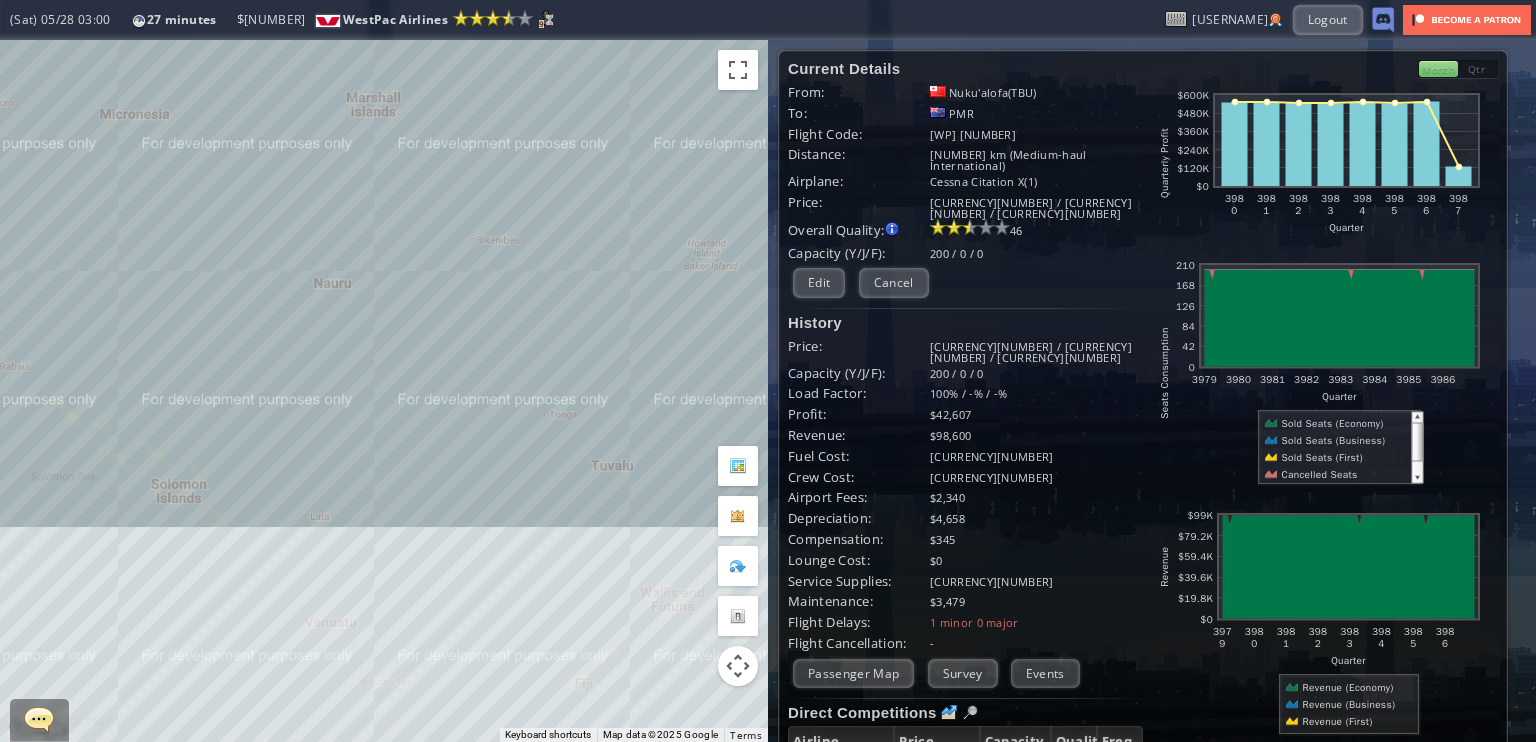 click on "To navigate, press the arrow keys." at bounding box center [384, 391] 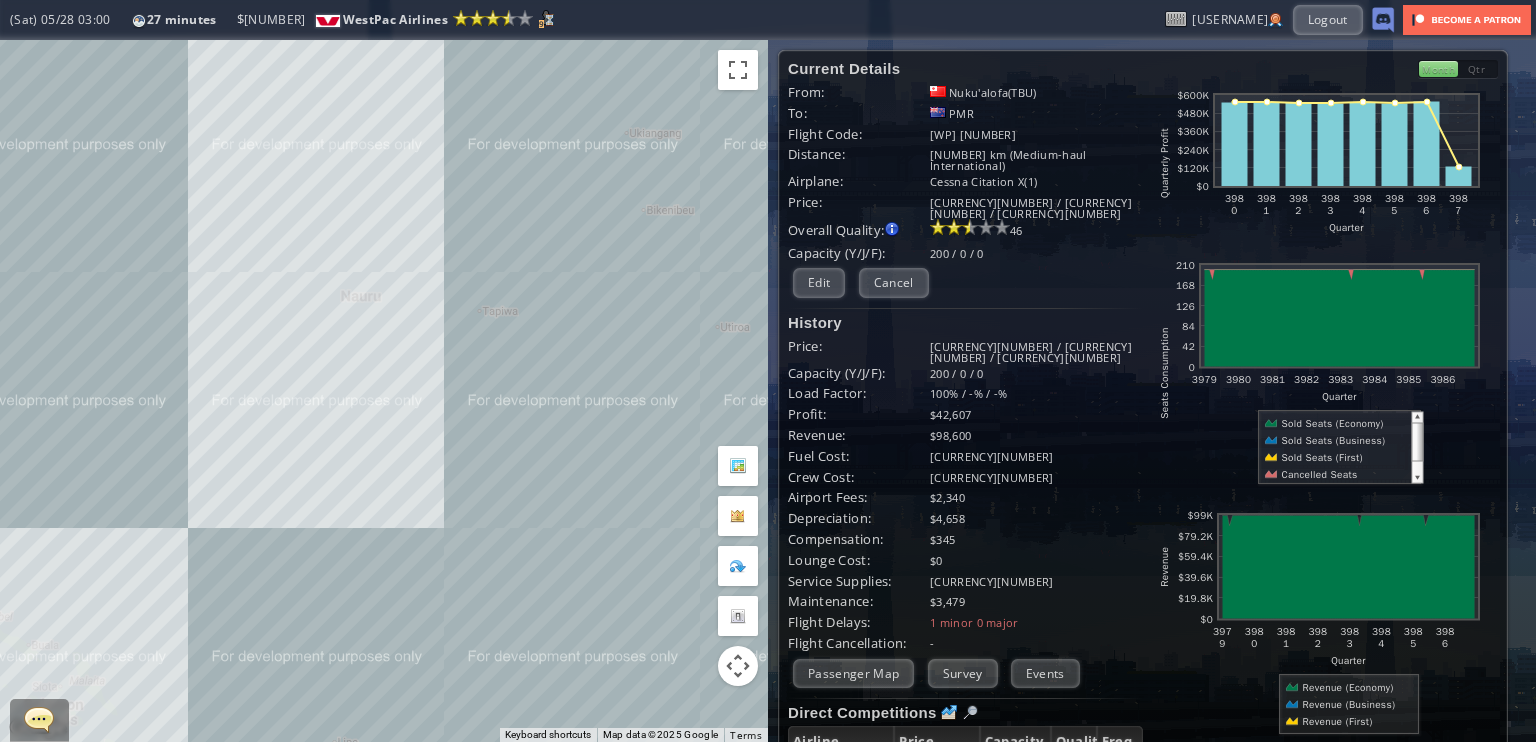click on "To navigate, press the arrow keys." at bounding box center (384, 391) 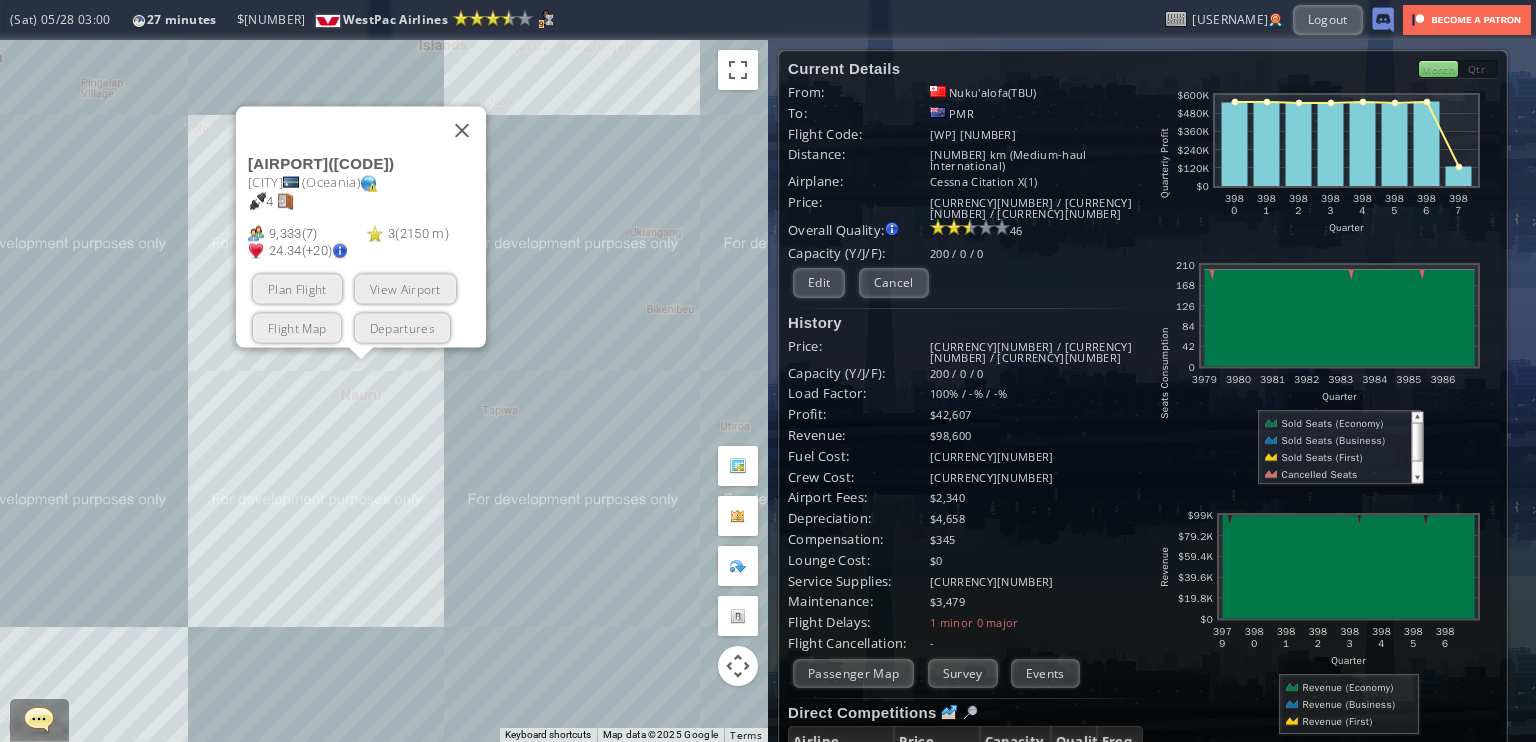 click on "Plan Flight
View Airport
Flight Map
Departures" at bounding box center (367, 309) 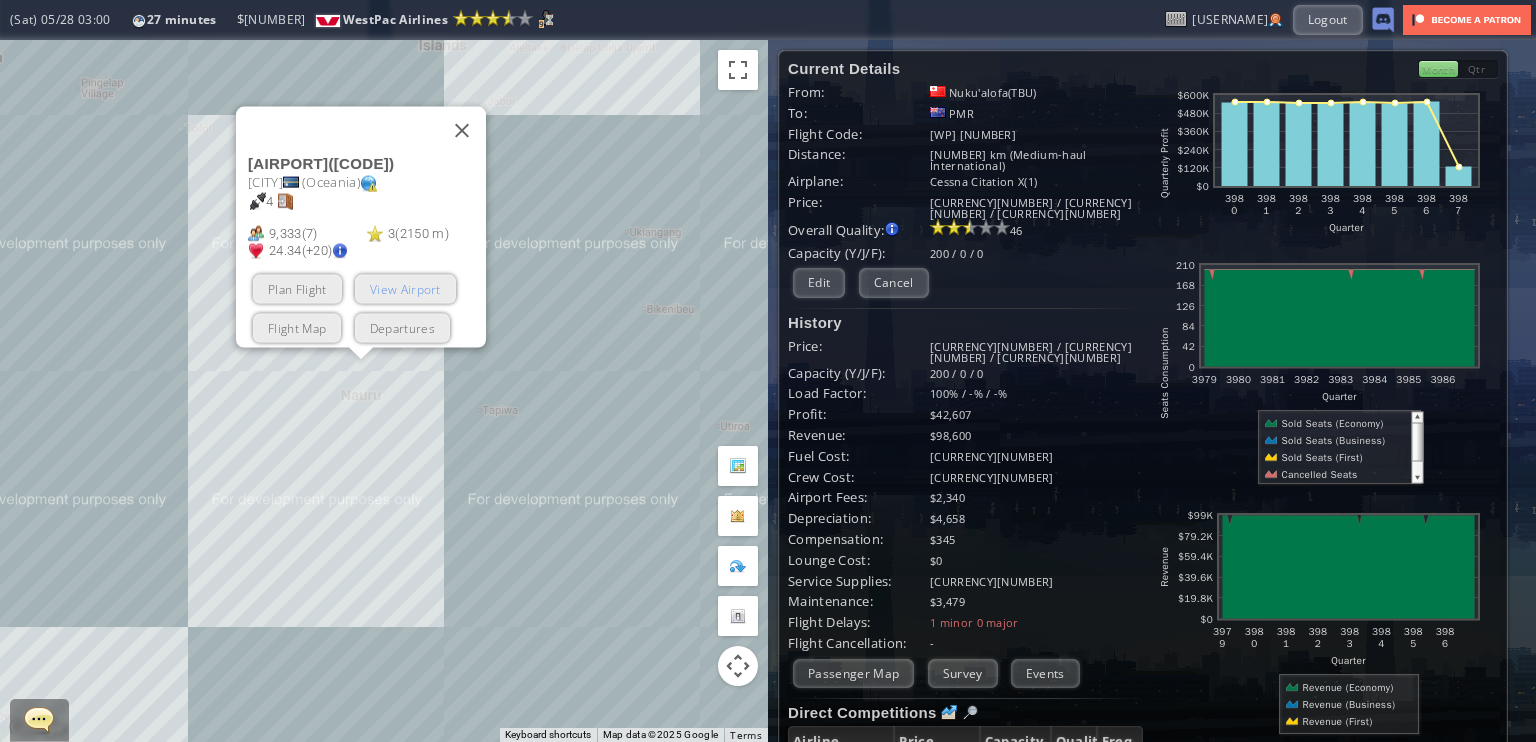click on "View Airport" at bounding box center [405, 289] 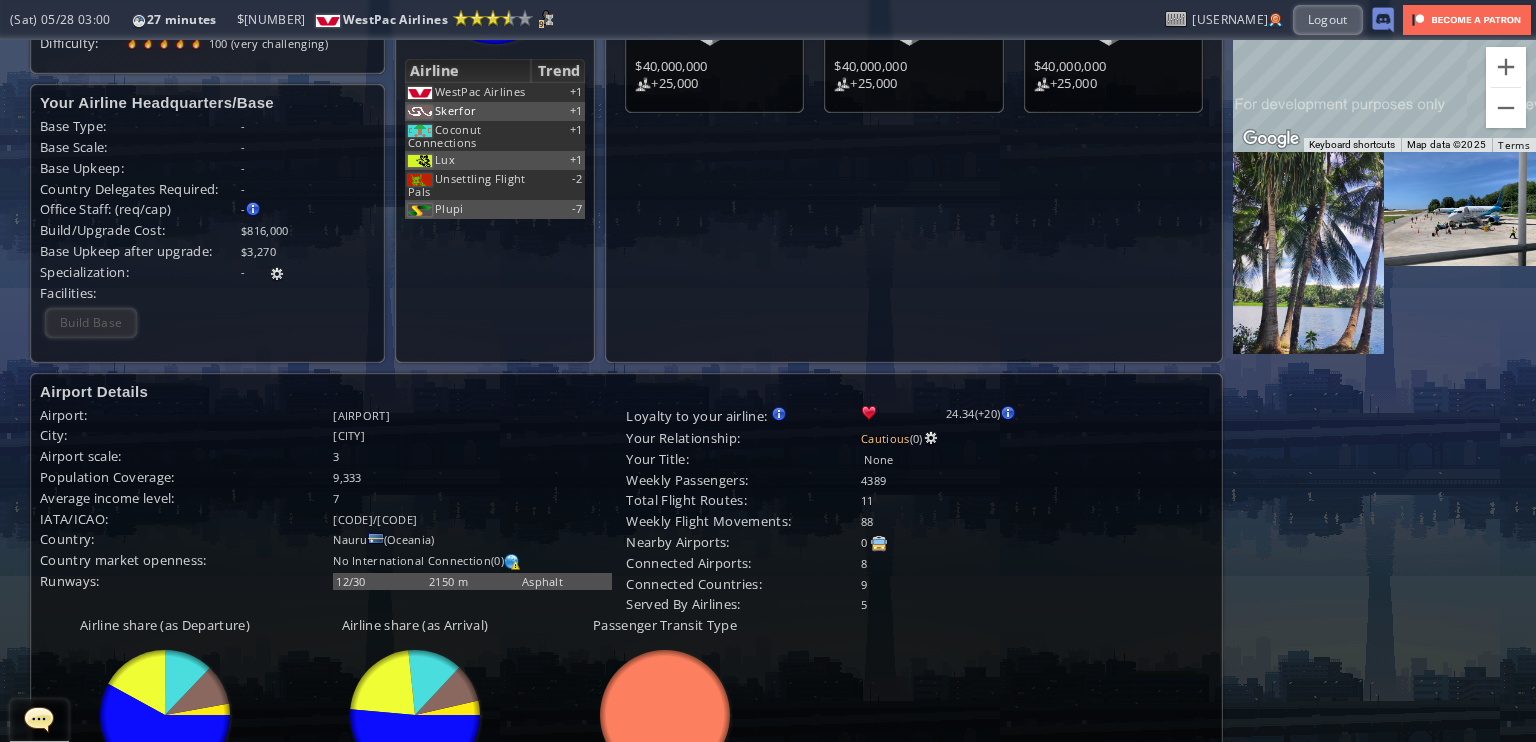 scroll, scrollTop: 0, scrollLeft: 0, axis: both 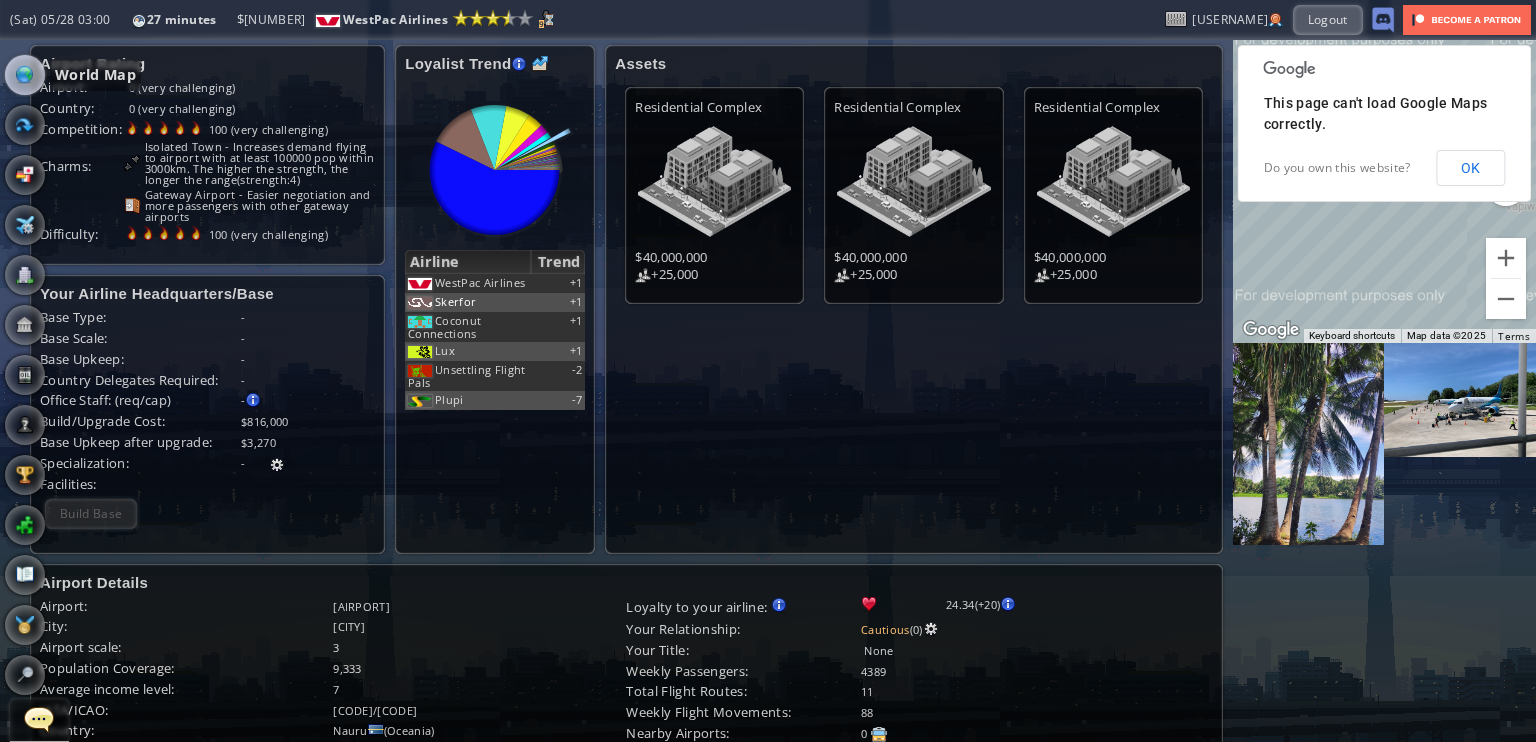 click at bounding box center [25, 75] 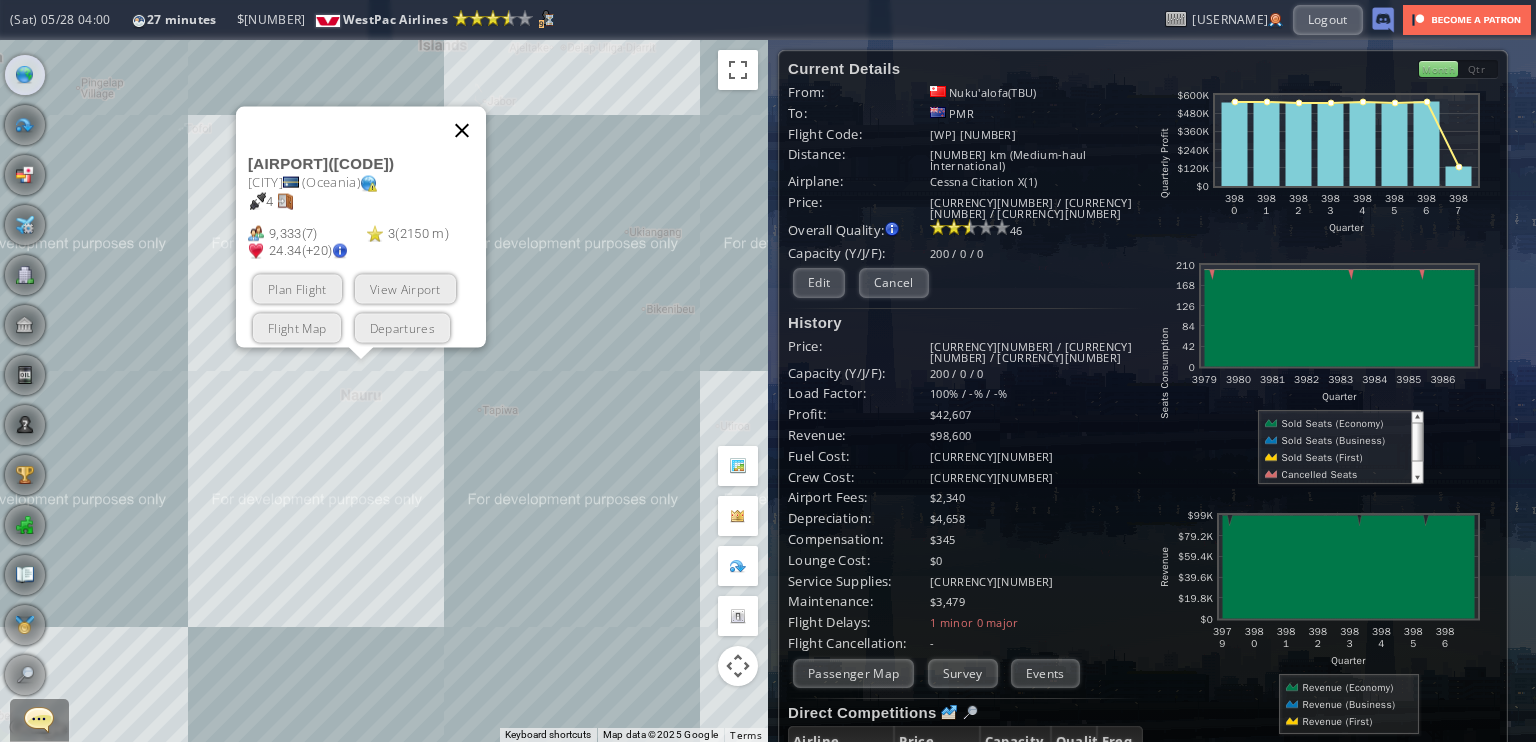 click at bounding box center [462, 131] 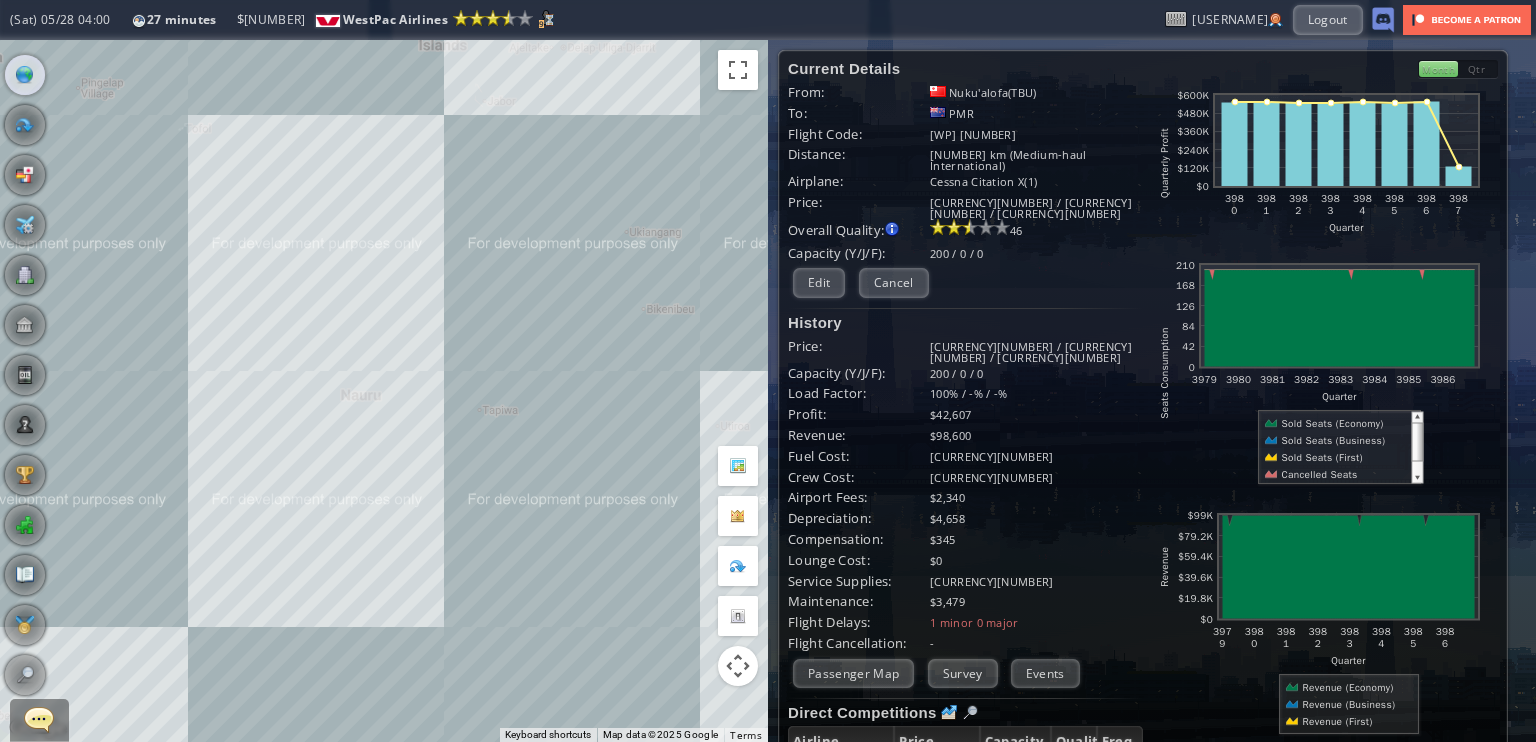 click on "To navigate, press the arrow keys." at bounding box center (384, 391) 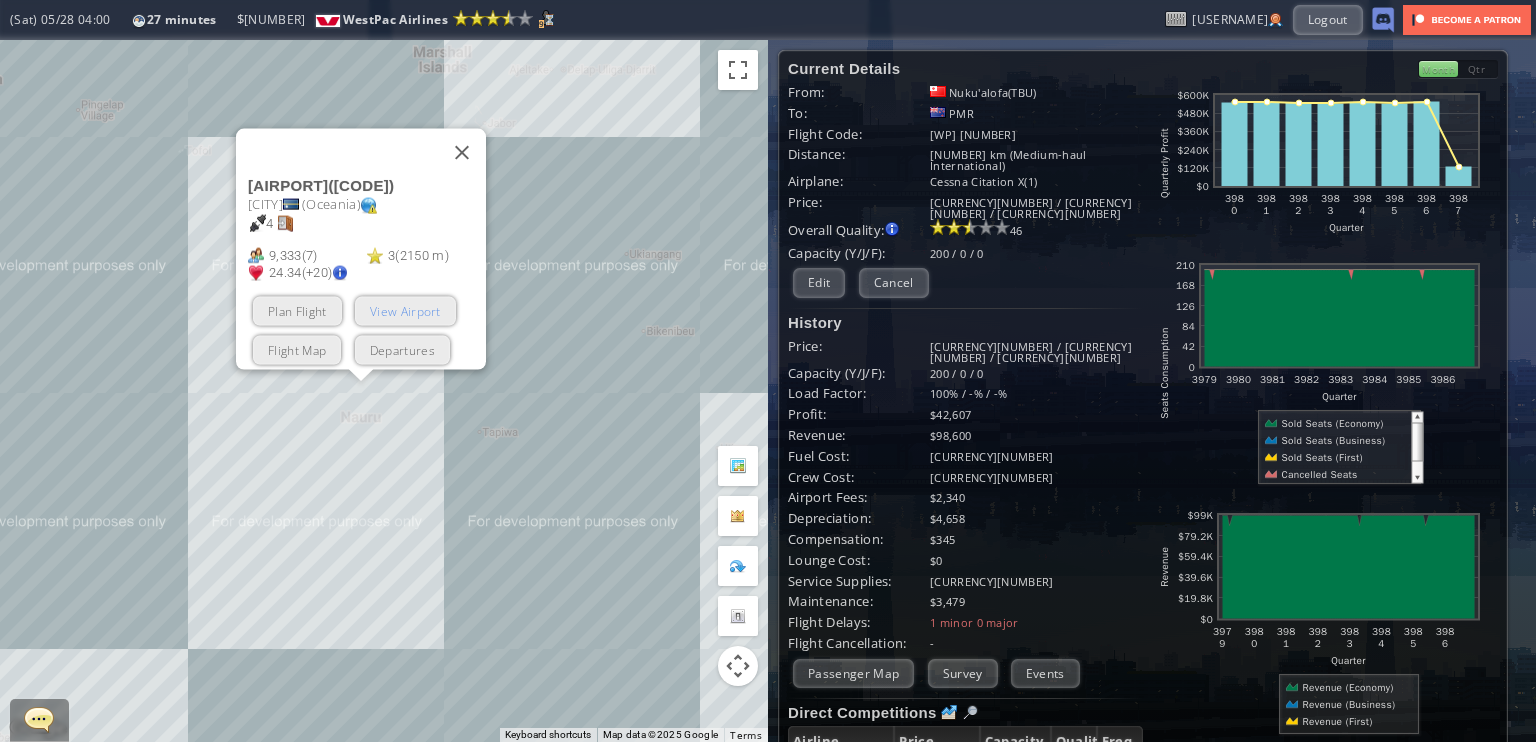 click on "View Airport" at bounding box center [405, 311] 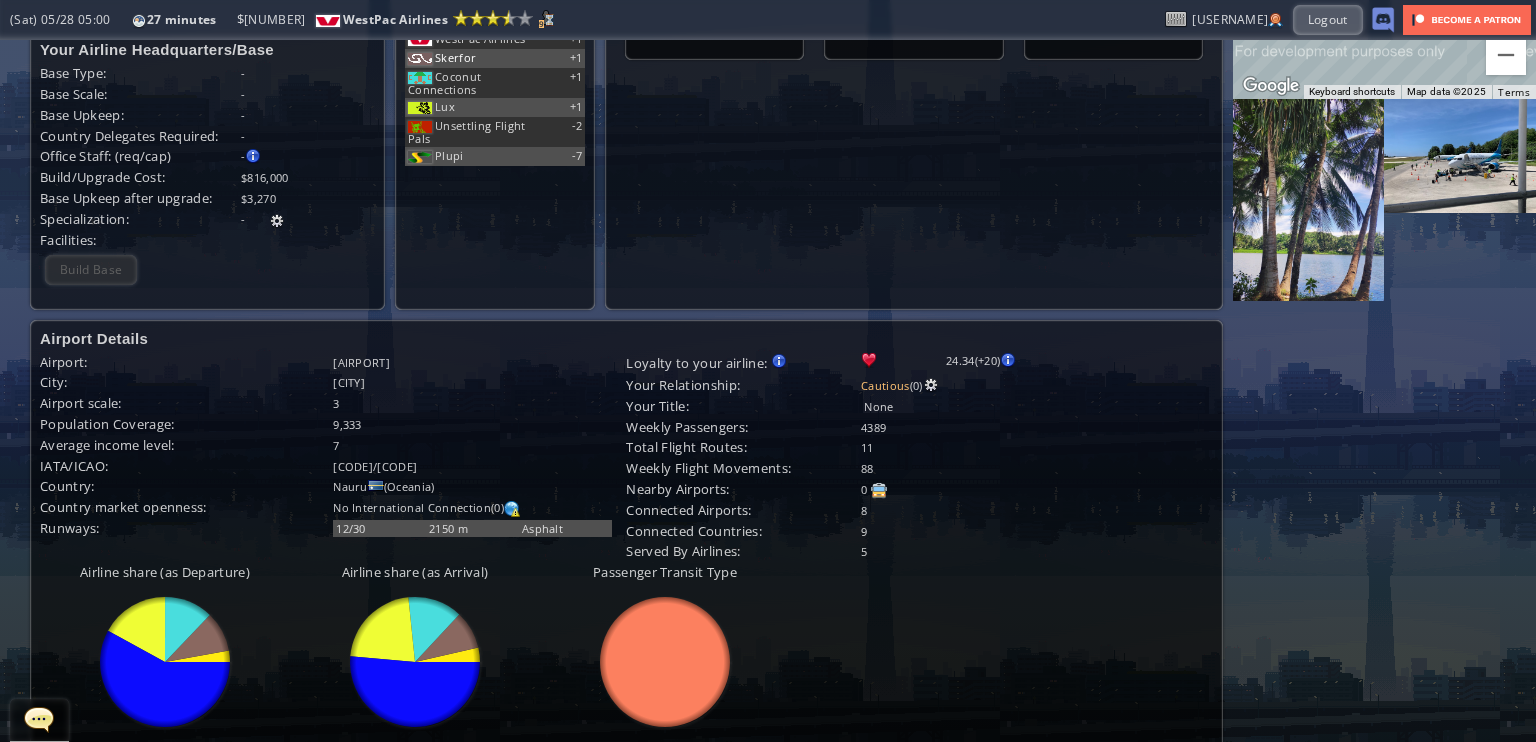 scroll, scrollTop: 191, scrollLeft: 0, axis: vertical 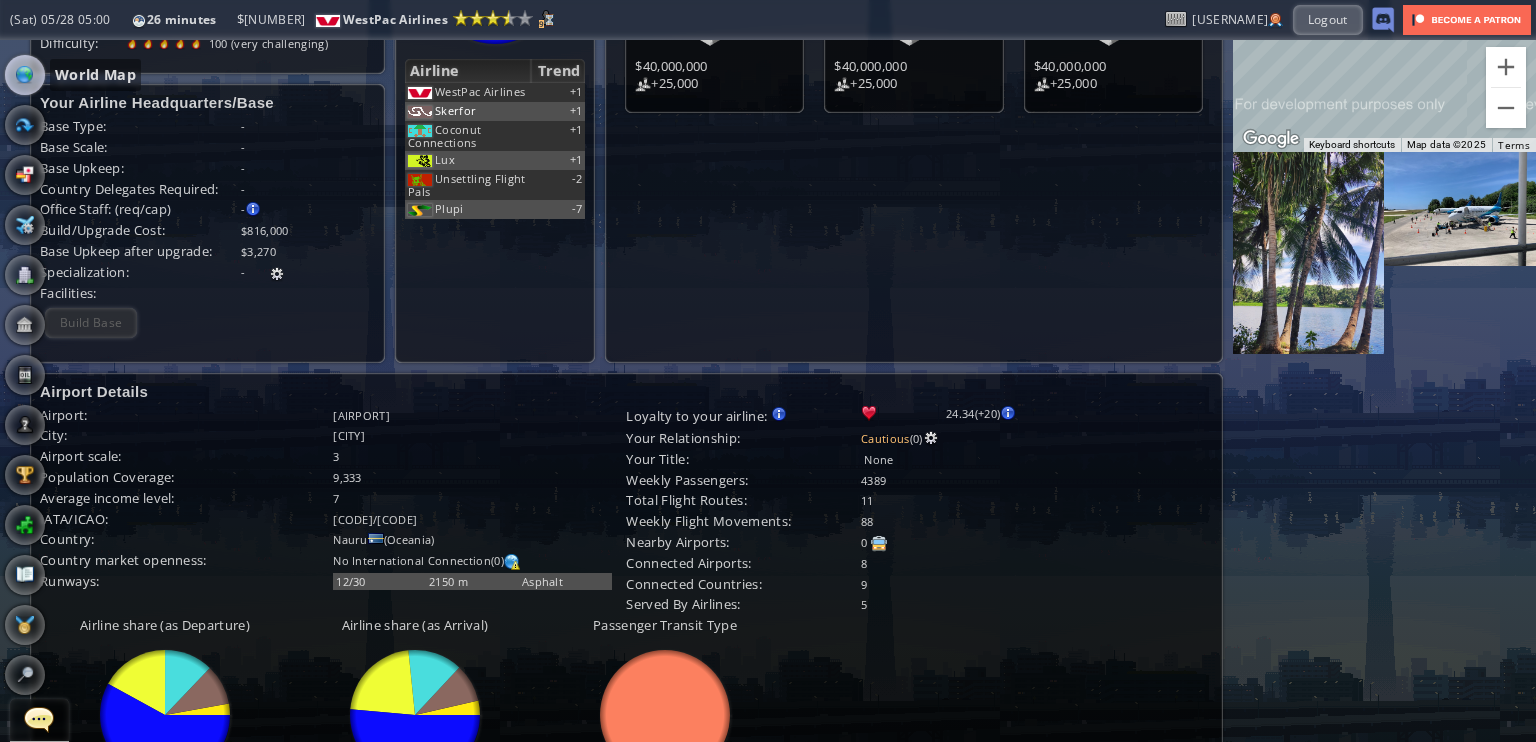 click at bounding box center [25, 75] 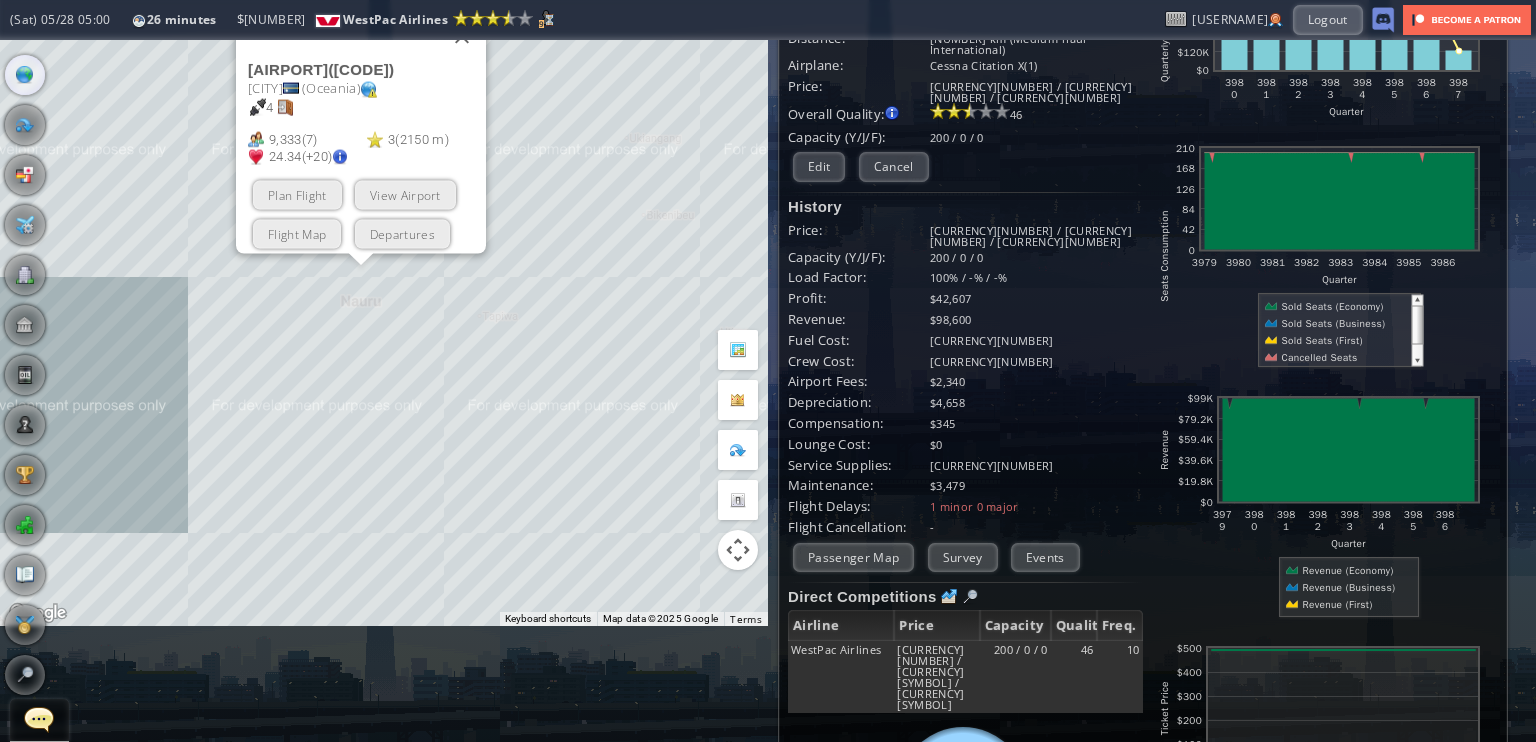 scroll, scrollTop: 0, scrollLeft: 0, axis: both 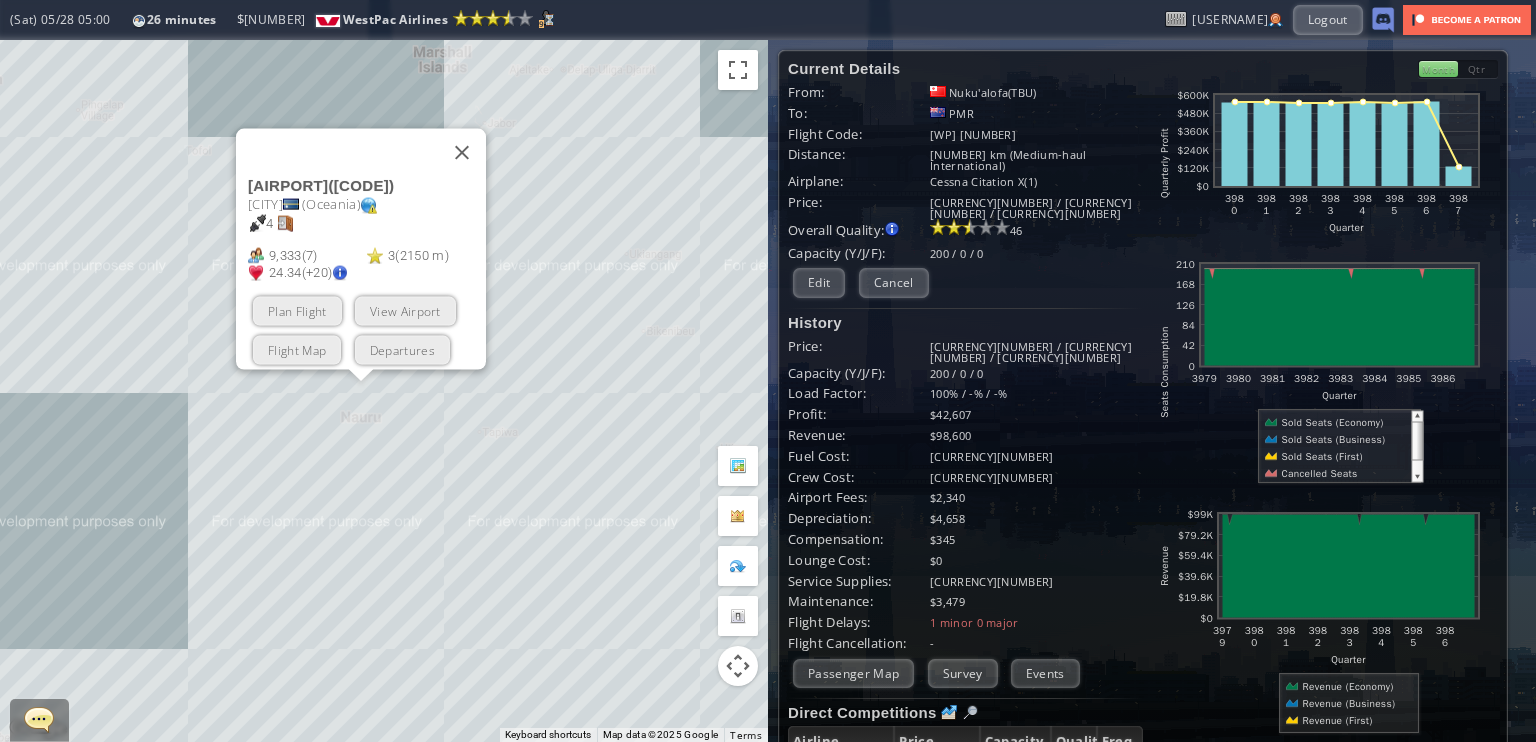 click on "Plan Flight" at bounding box center [297, 311] 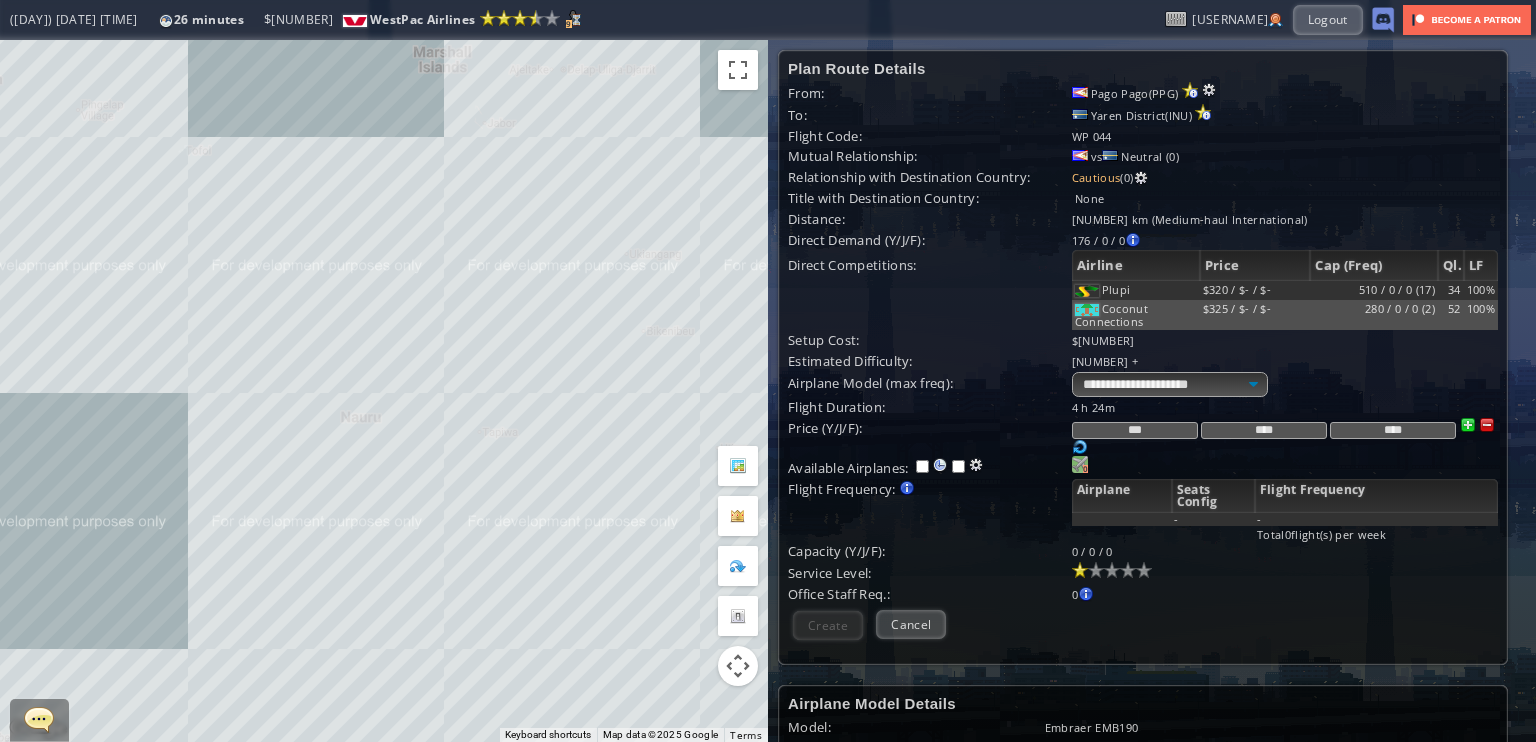 click at bounding box center (1080, 464) 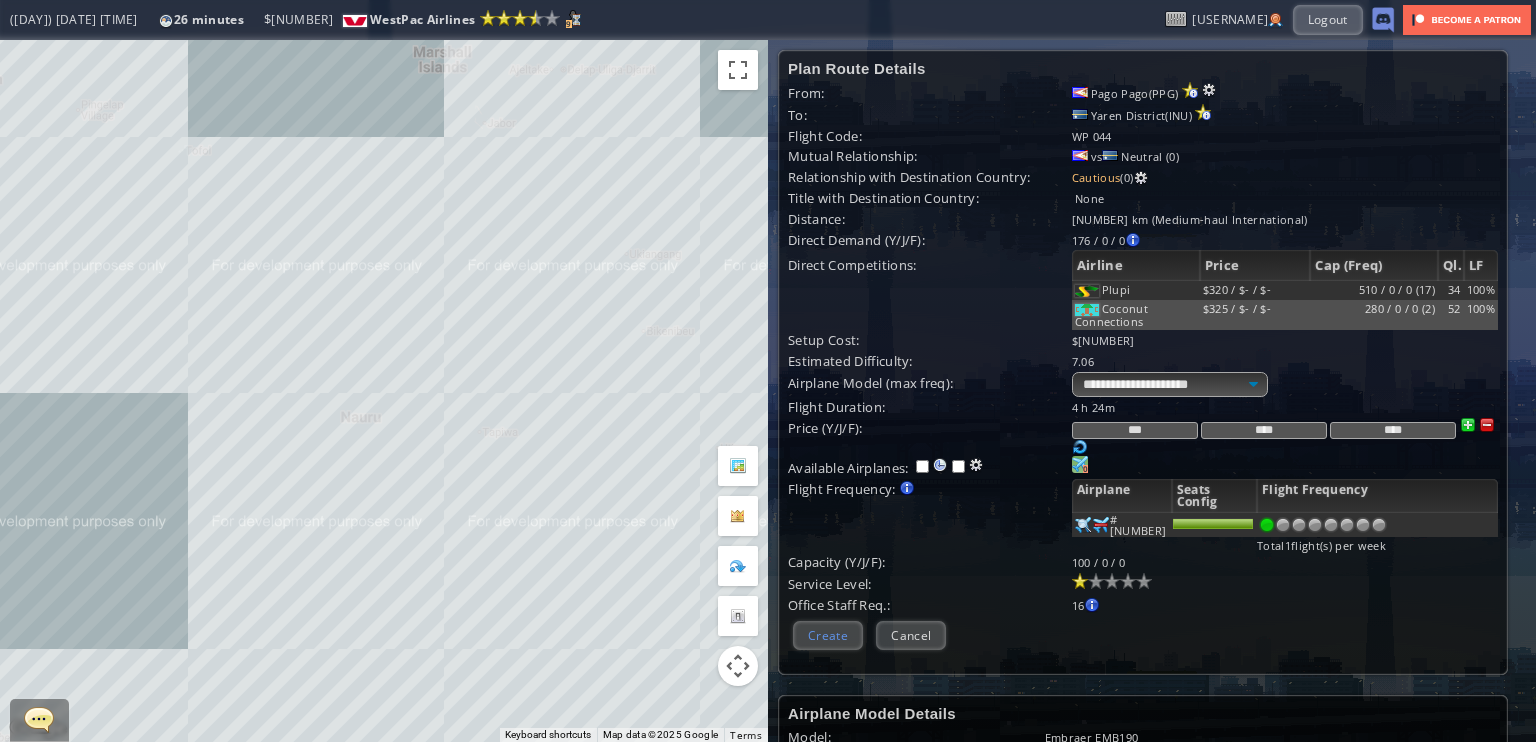 click on "Create" at bounding box center [828, 635] 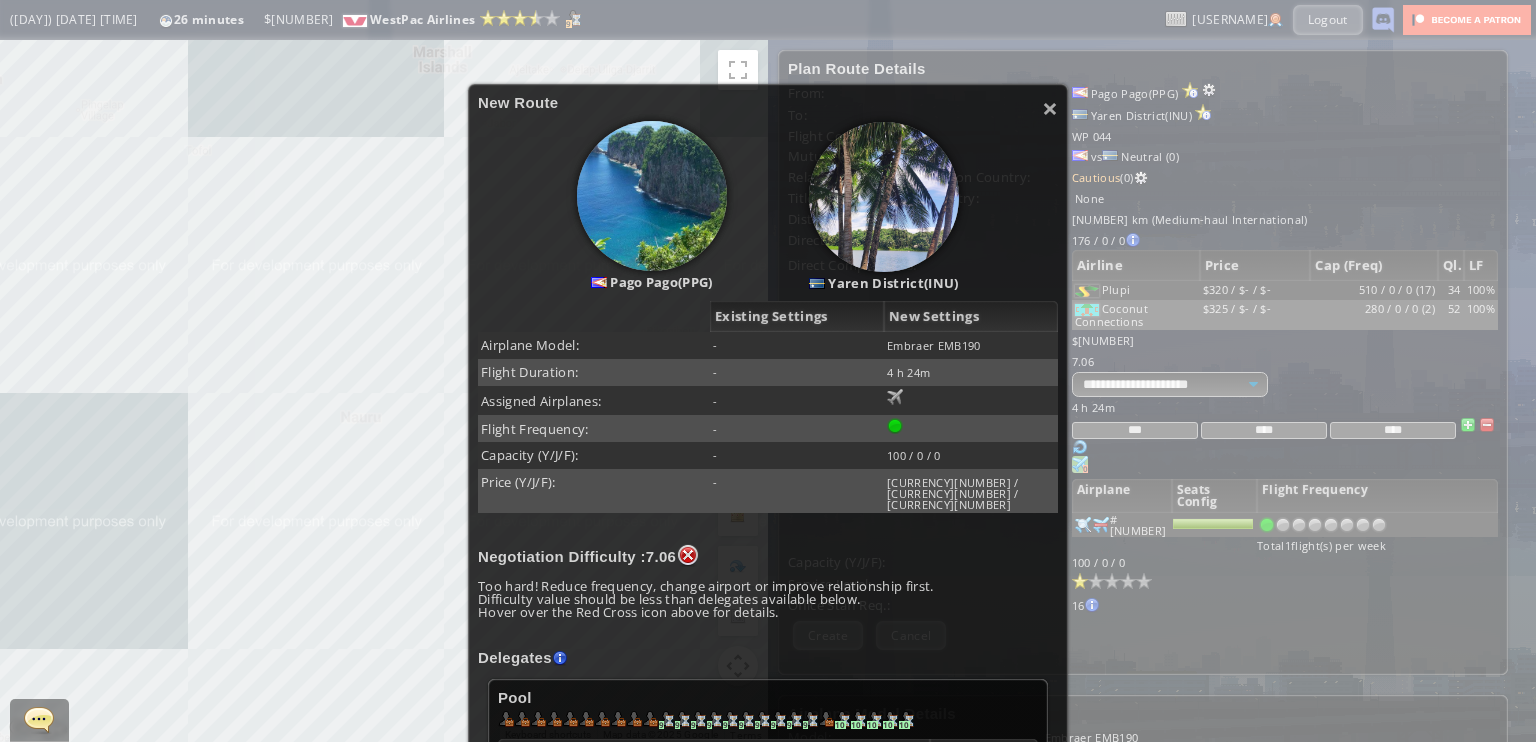 scroll, scrollTop: 246, scrollLeft: 0, axis: vertical 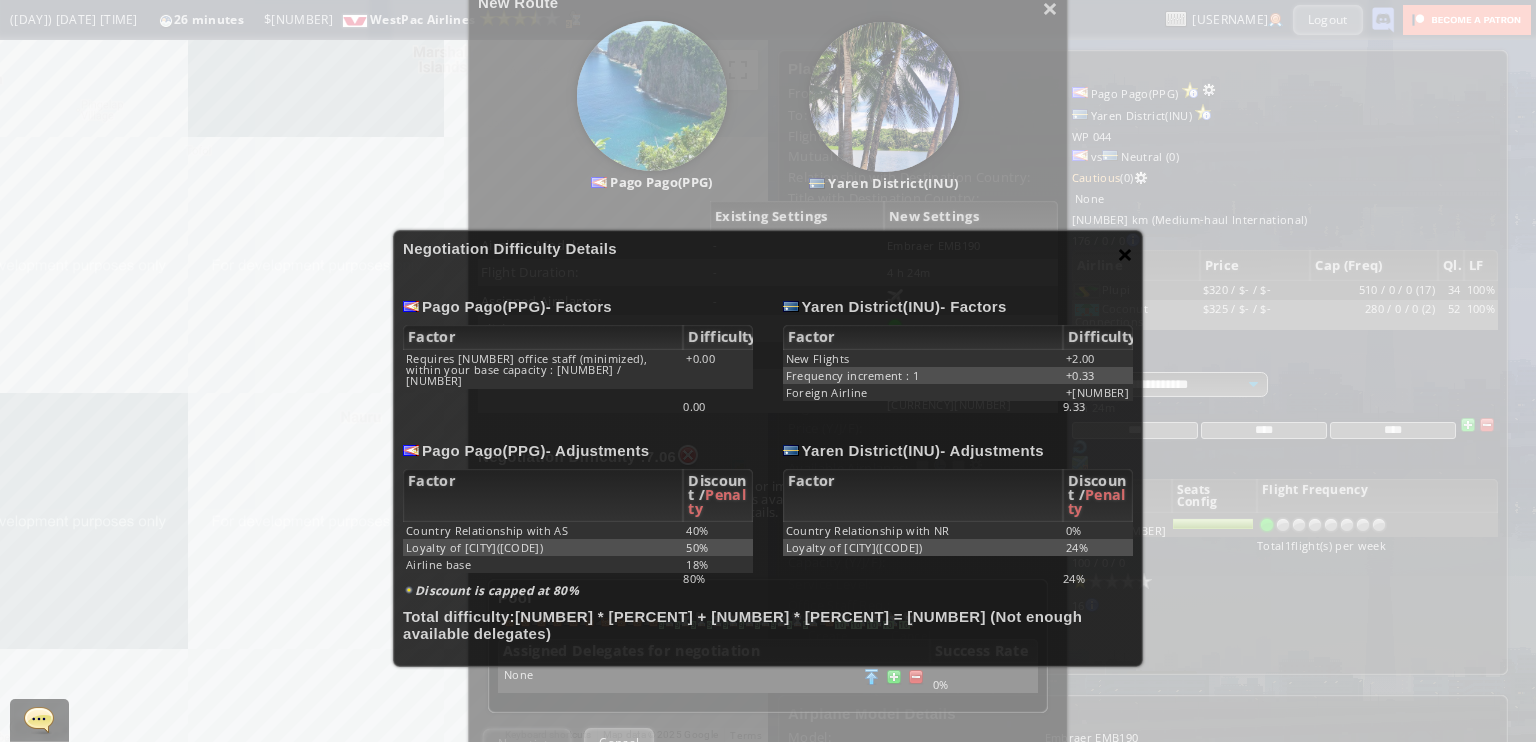 click on "×" at bounding box center [1125, 254] 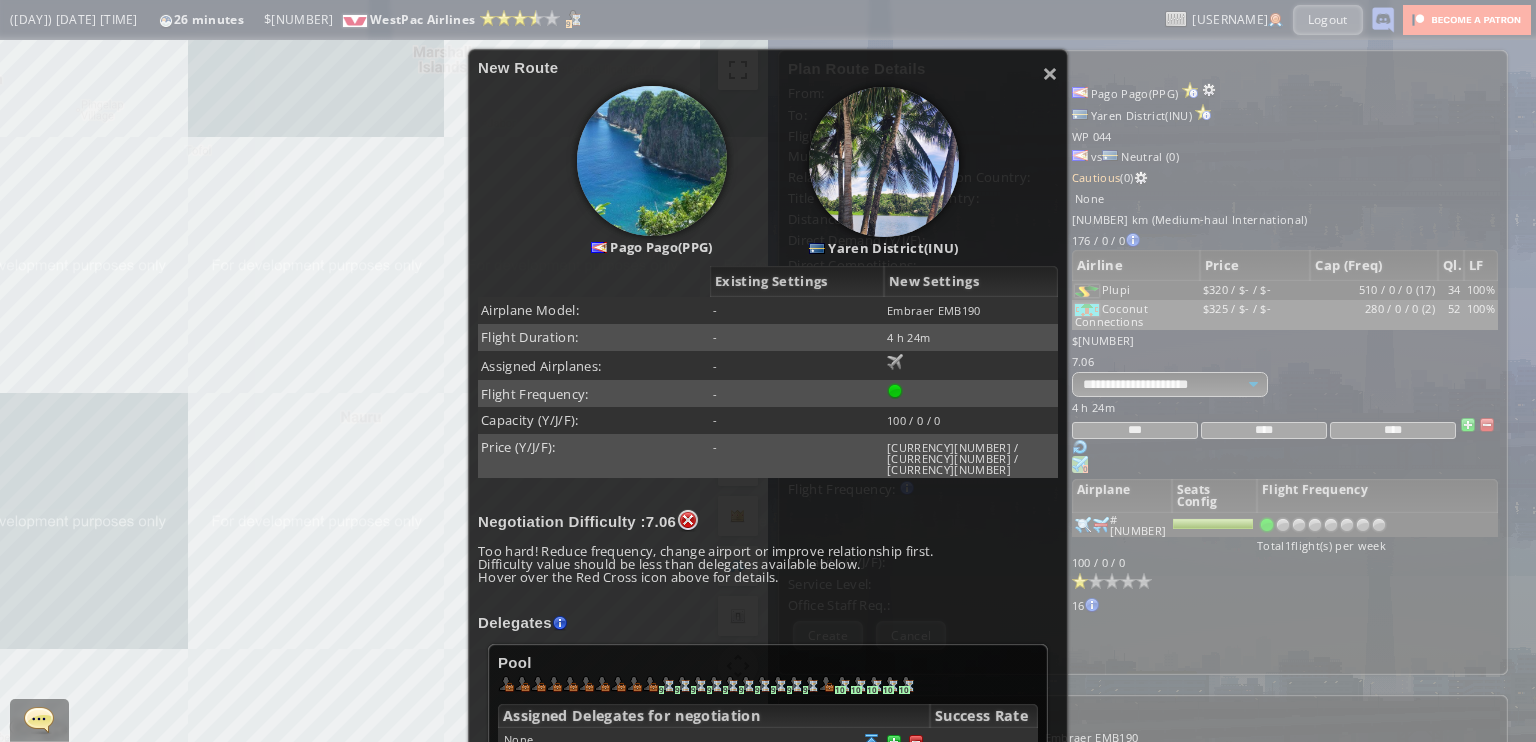 scroll, scrollTop: 146, scrollLeft: 0, axis: vertical 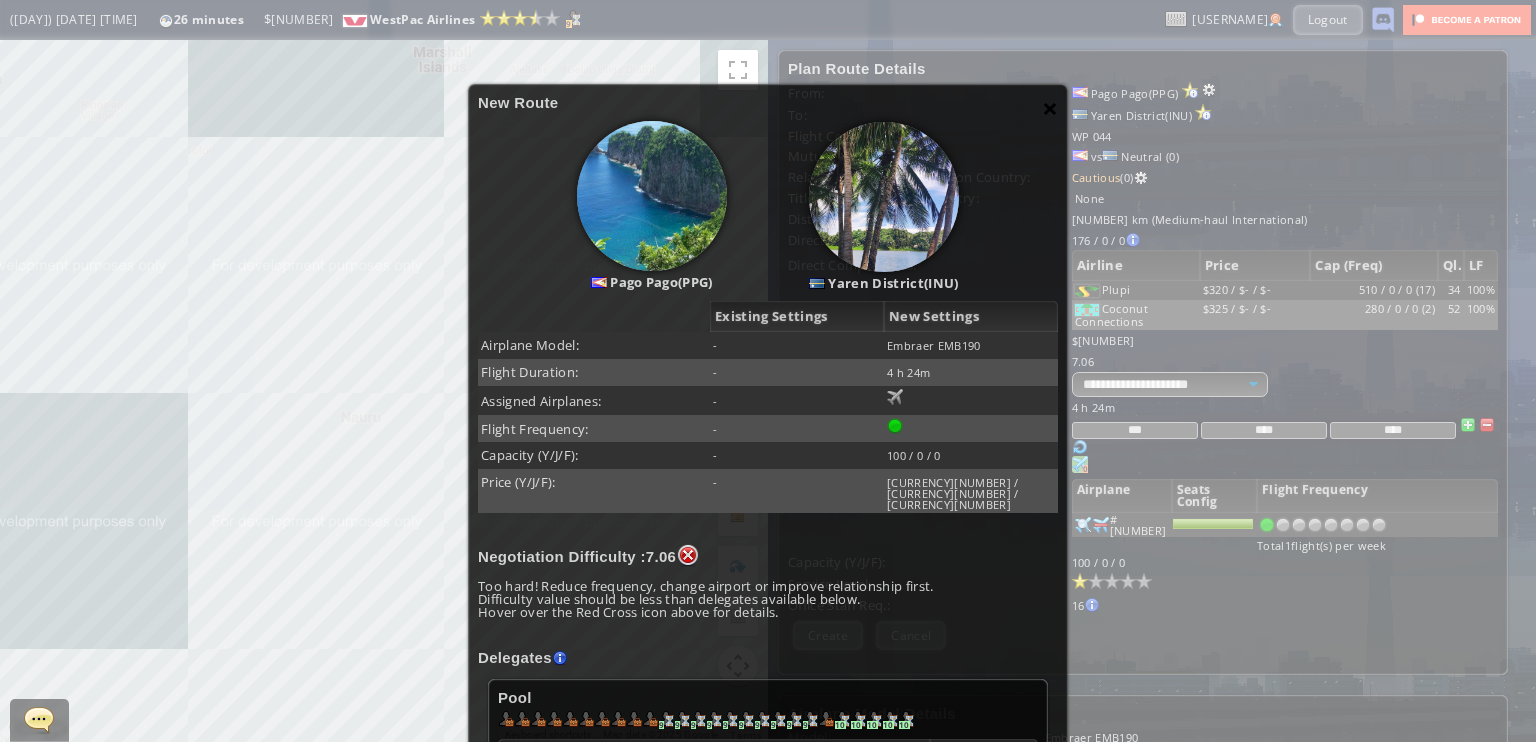 click on "×" at bounding box center (1050, 108) 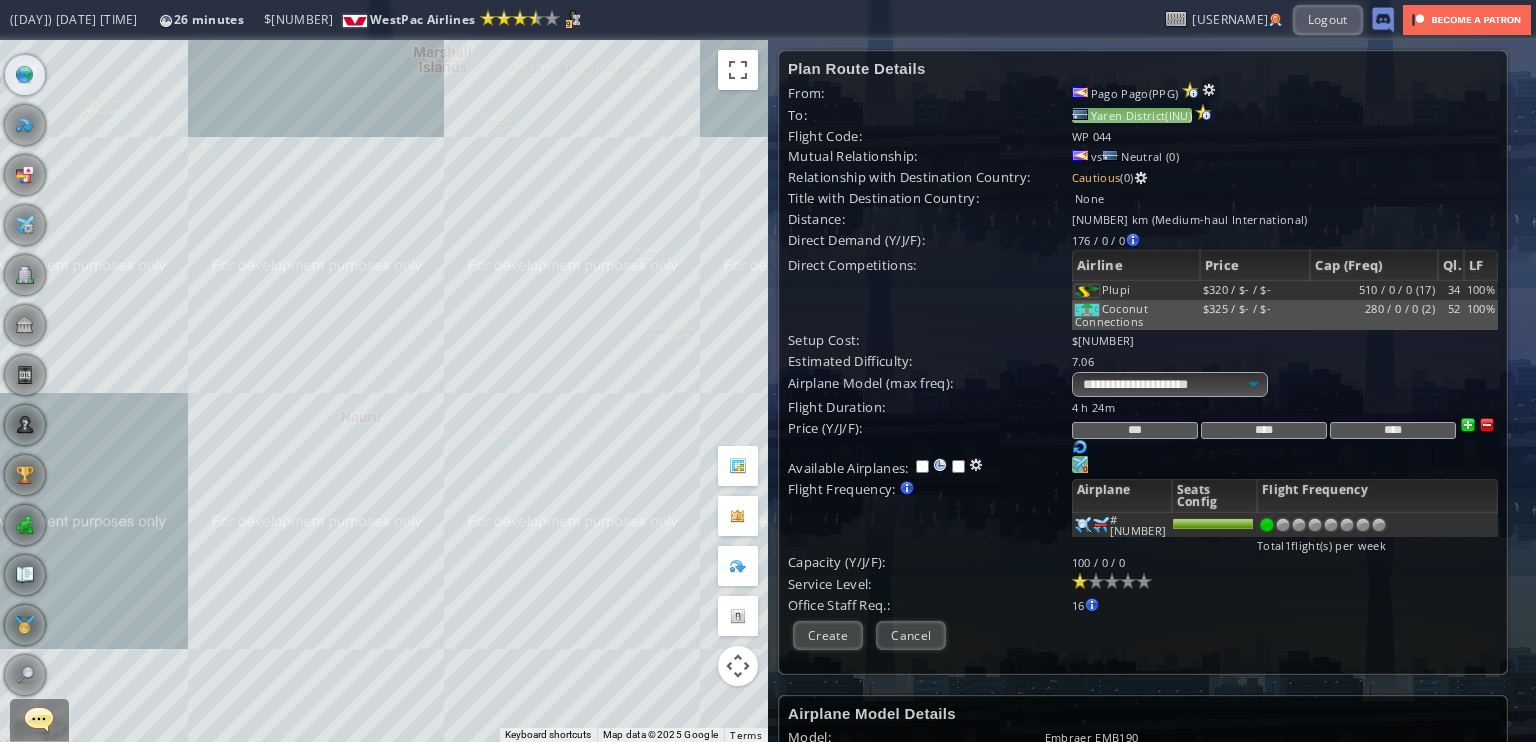 click on "Yaren District(INU)" at bounding box center (1132, 115) 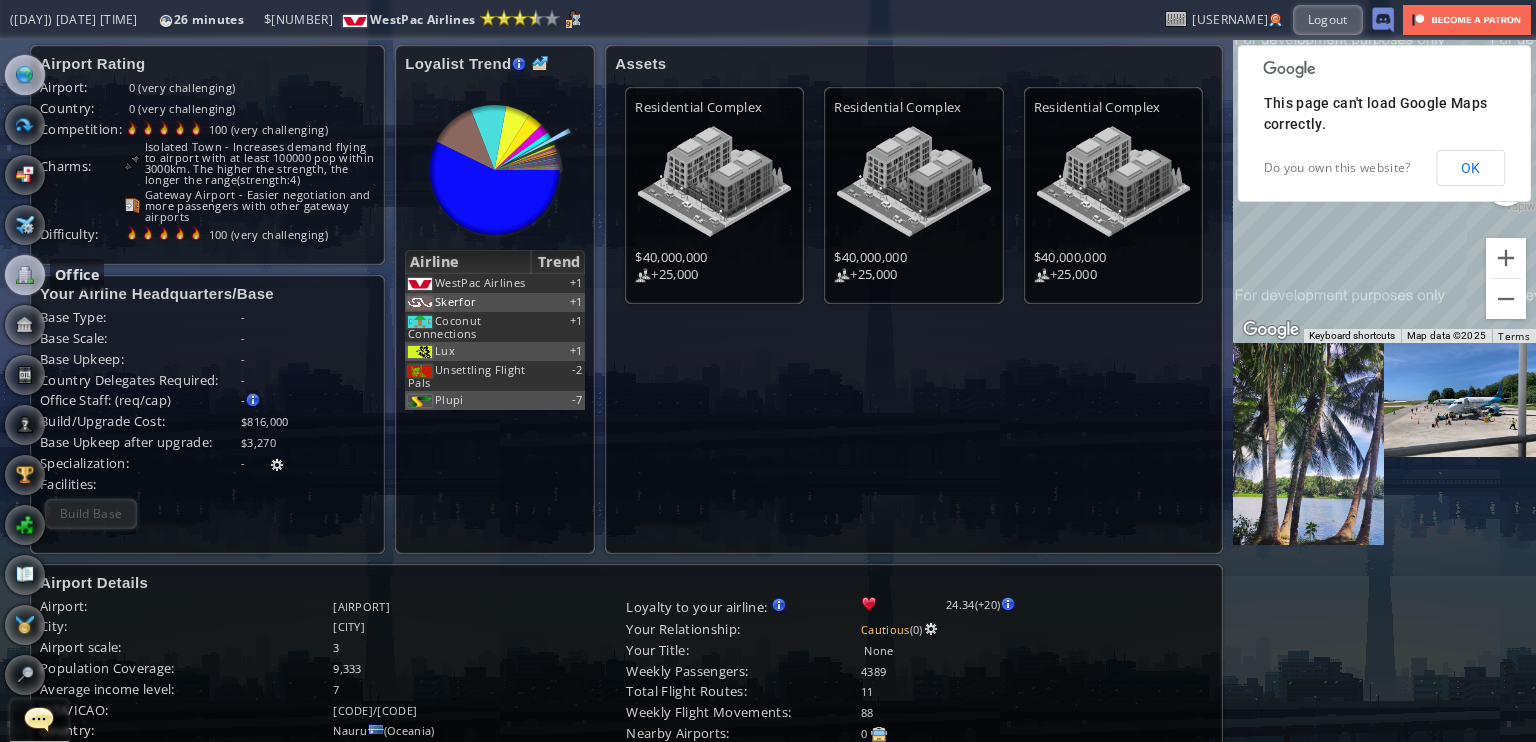 click at bounding box center [25, 275] 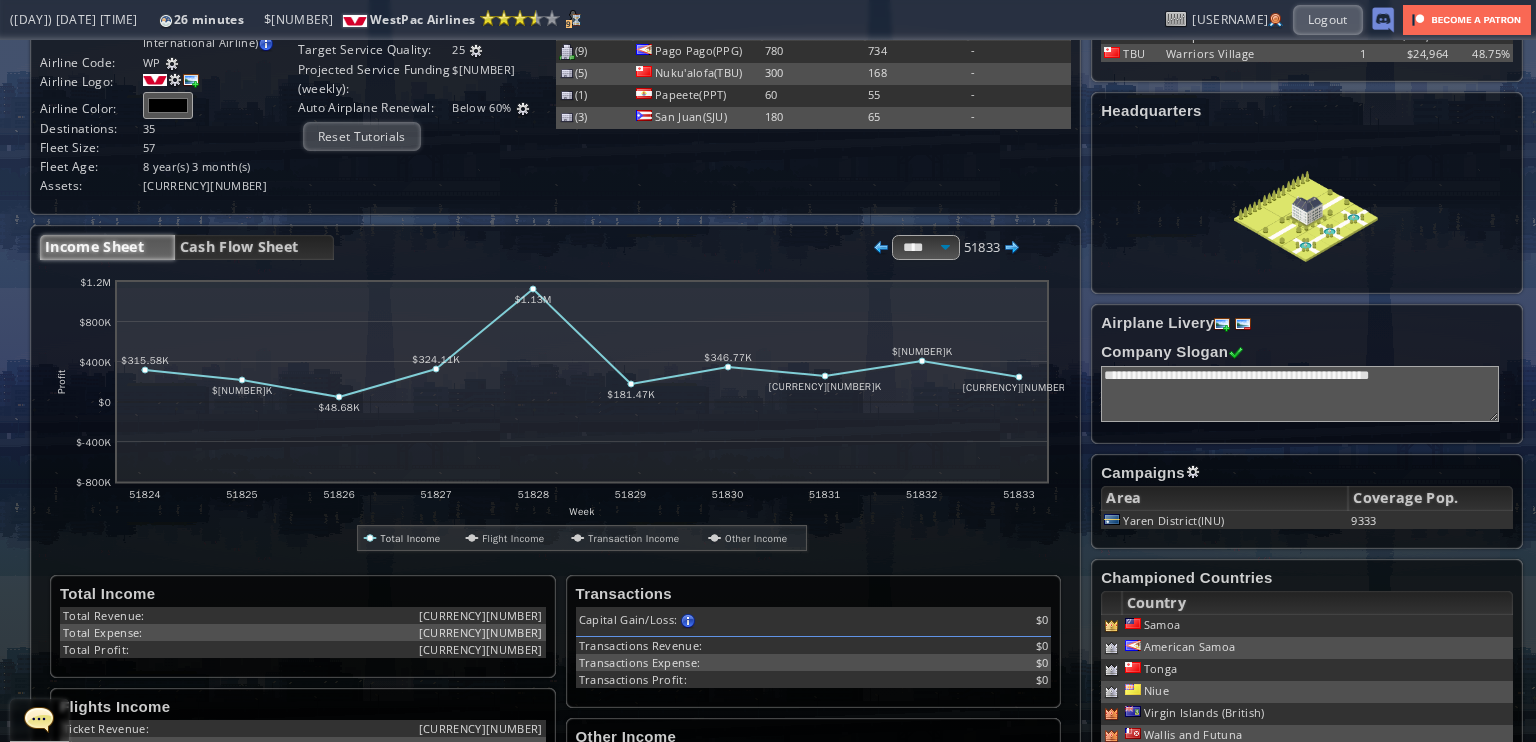 scroll, scrollTop: 200, scrollLeft: 0, axis: vertical 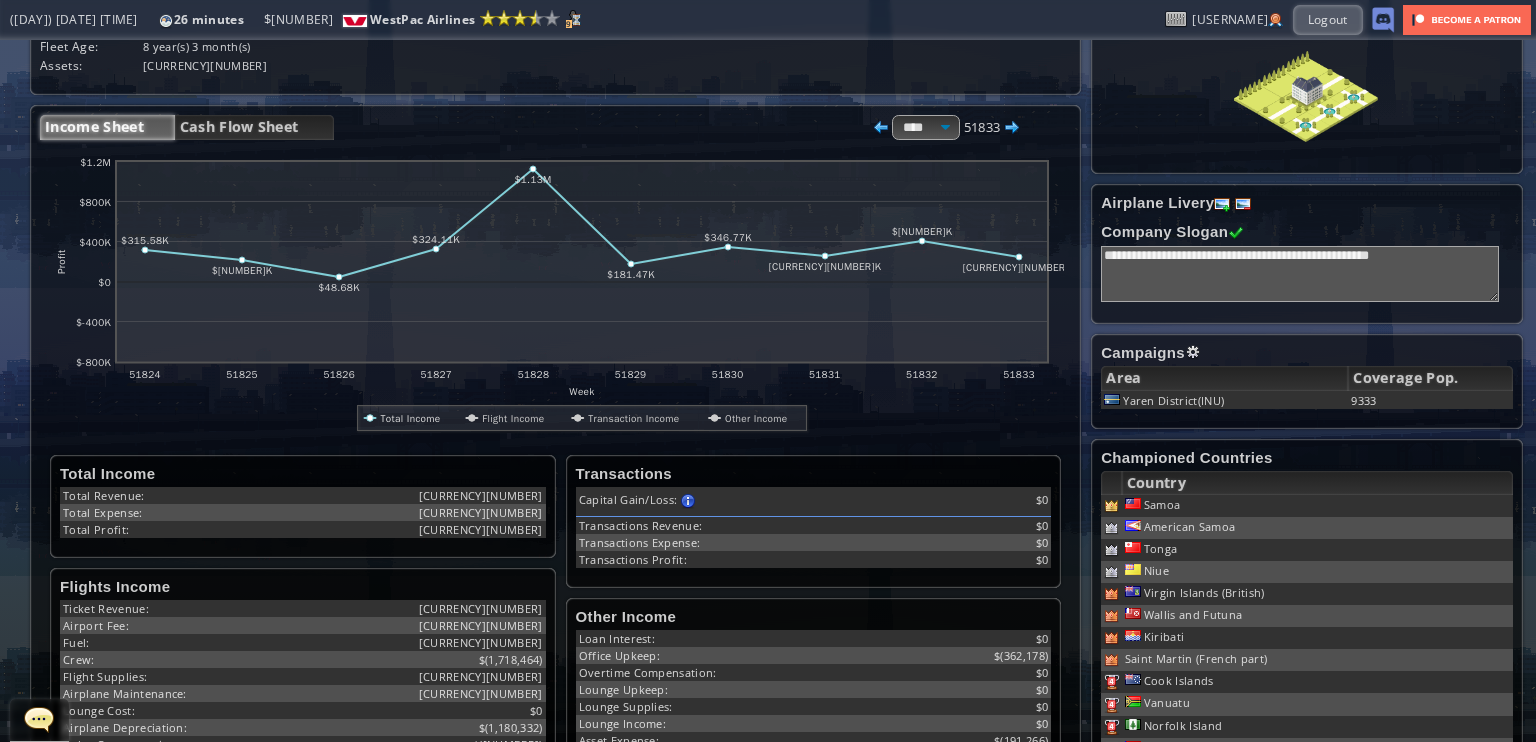 click at bounding box center (1193, 352) 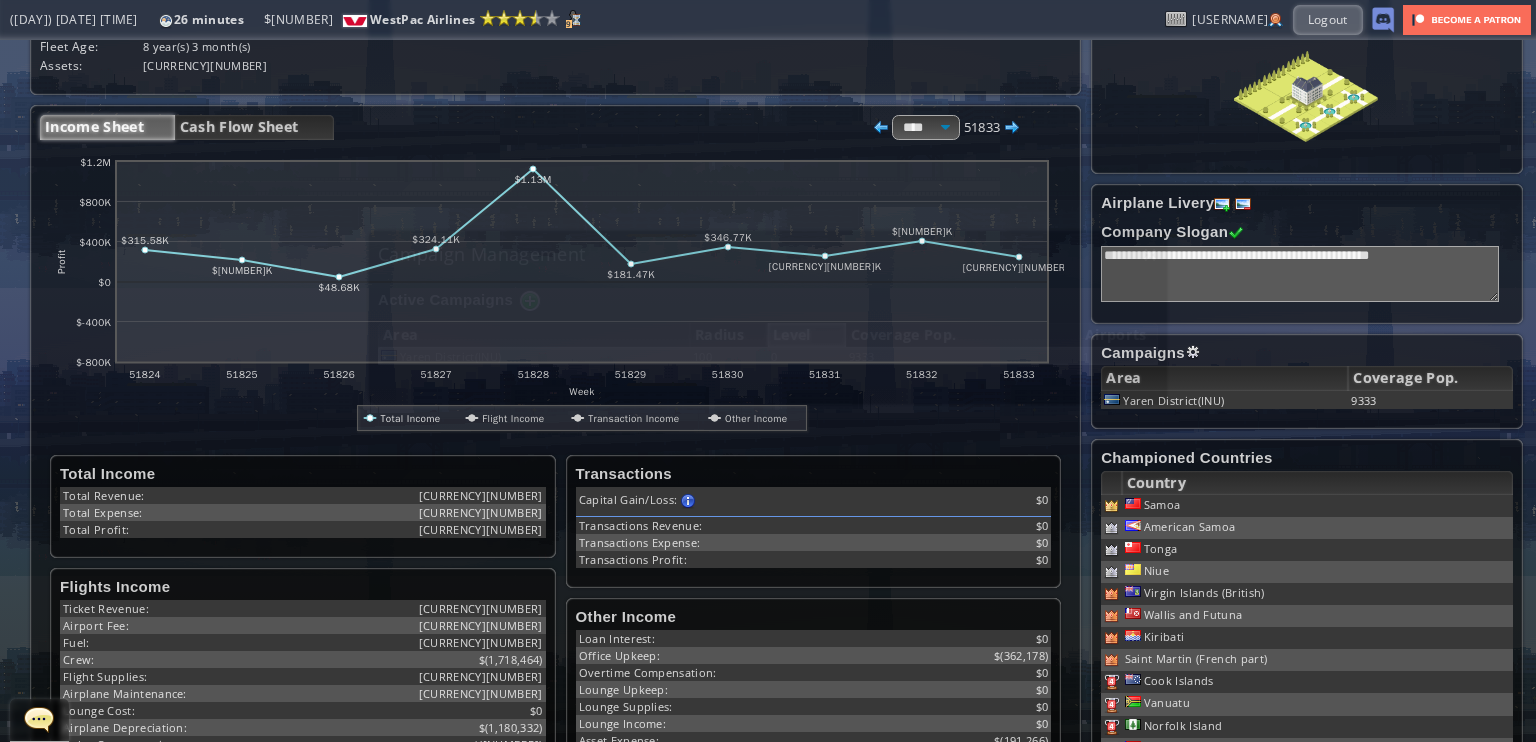 scroll, scrollTop: 0, scrollLeft: 0, axis: both 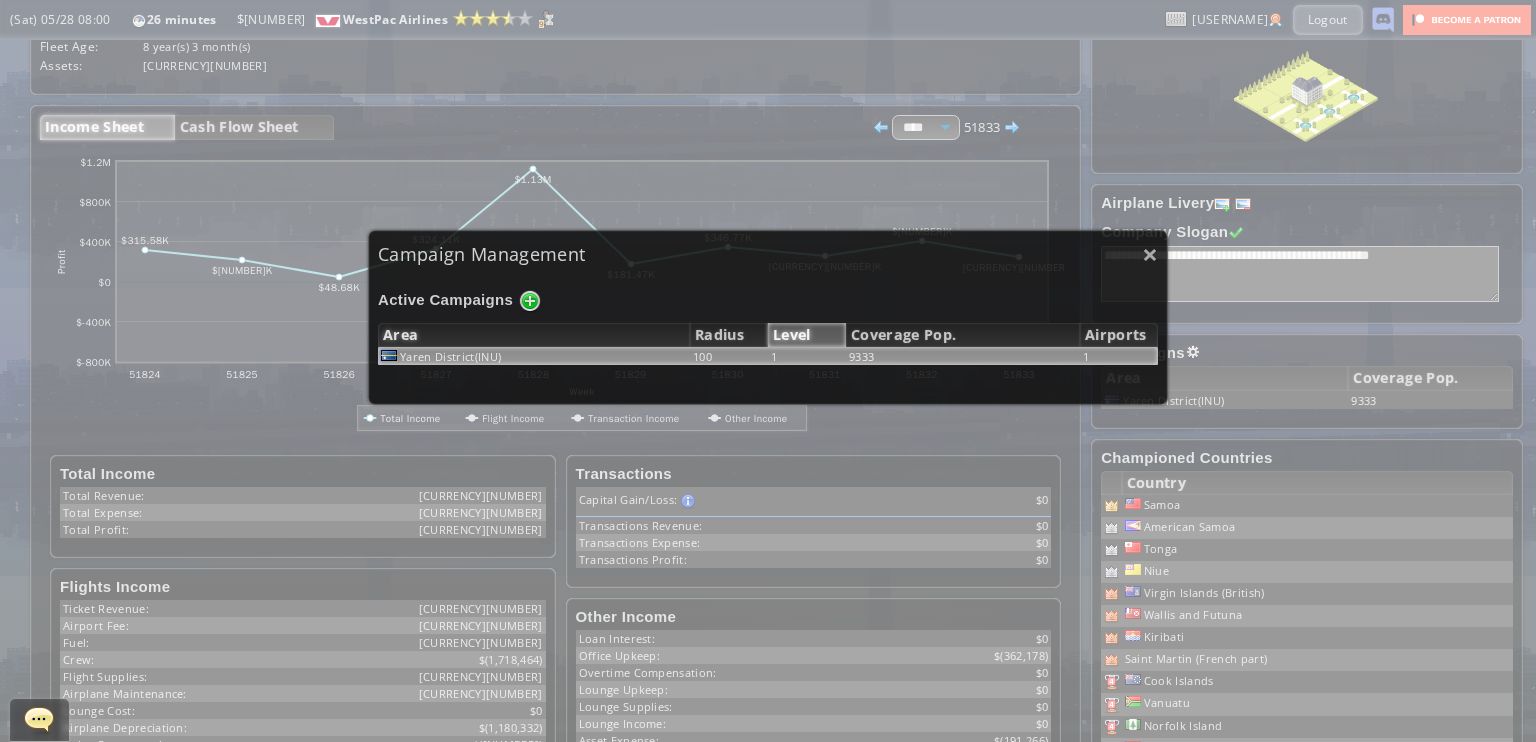 click on "Area" at bounding box center (534, 335) 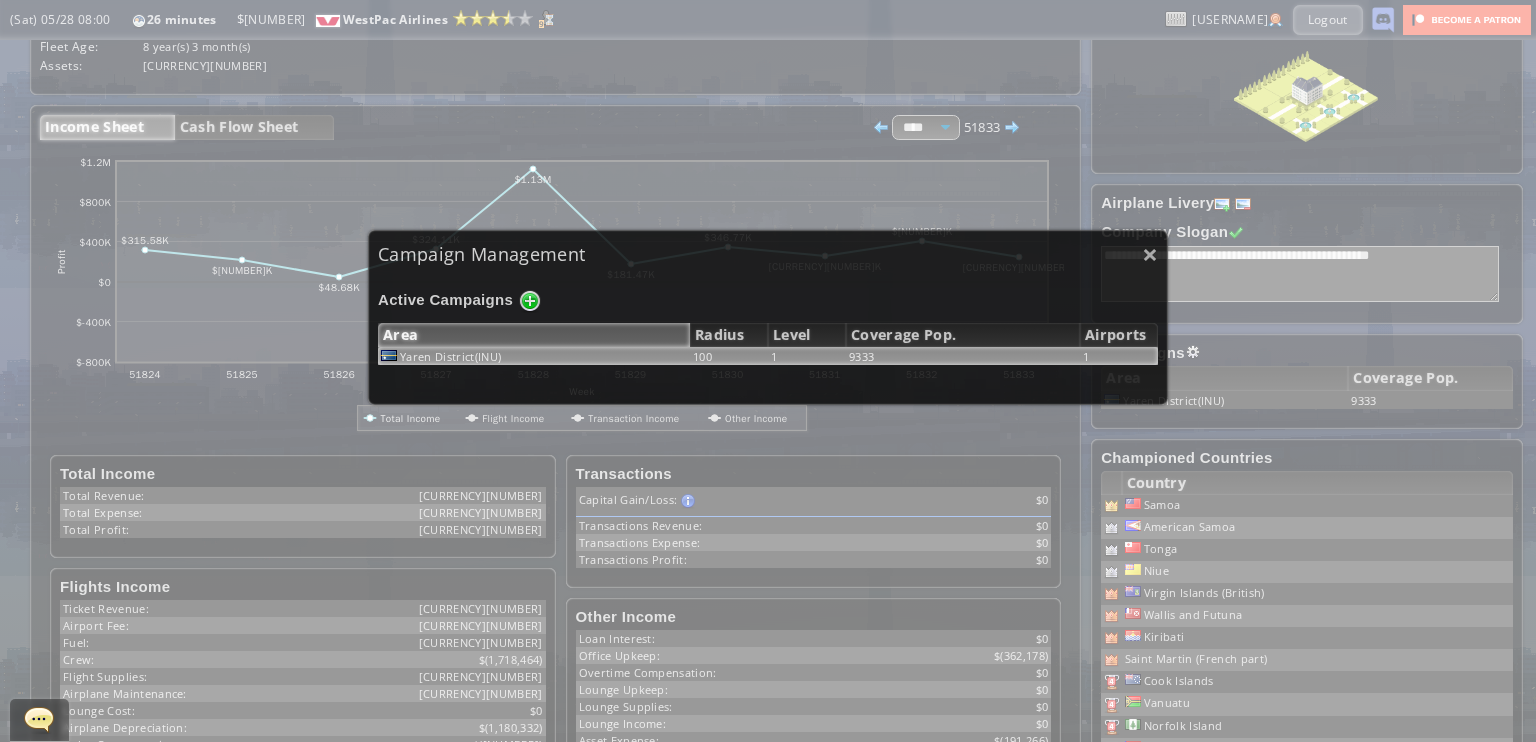 click on "Yaren District(INU)" at bounding box center [534, 356] 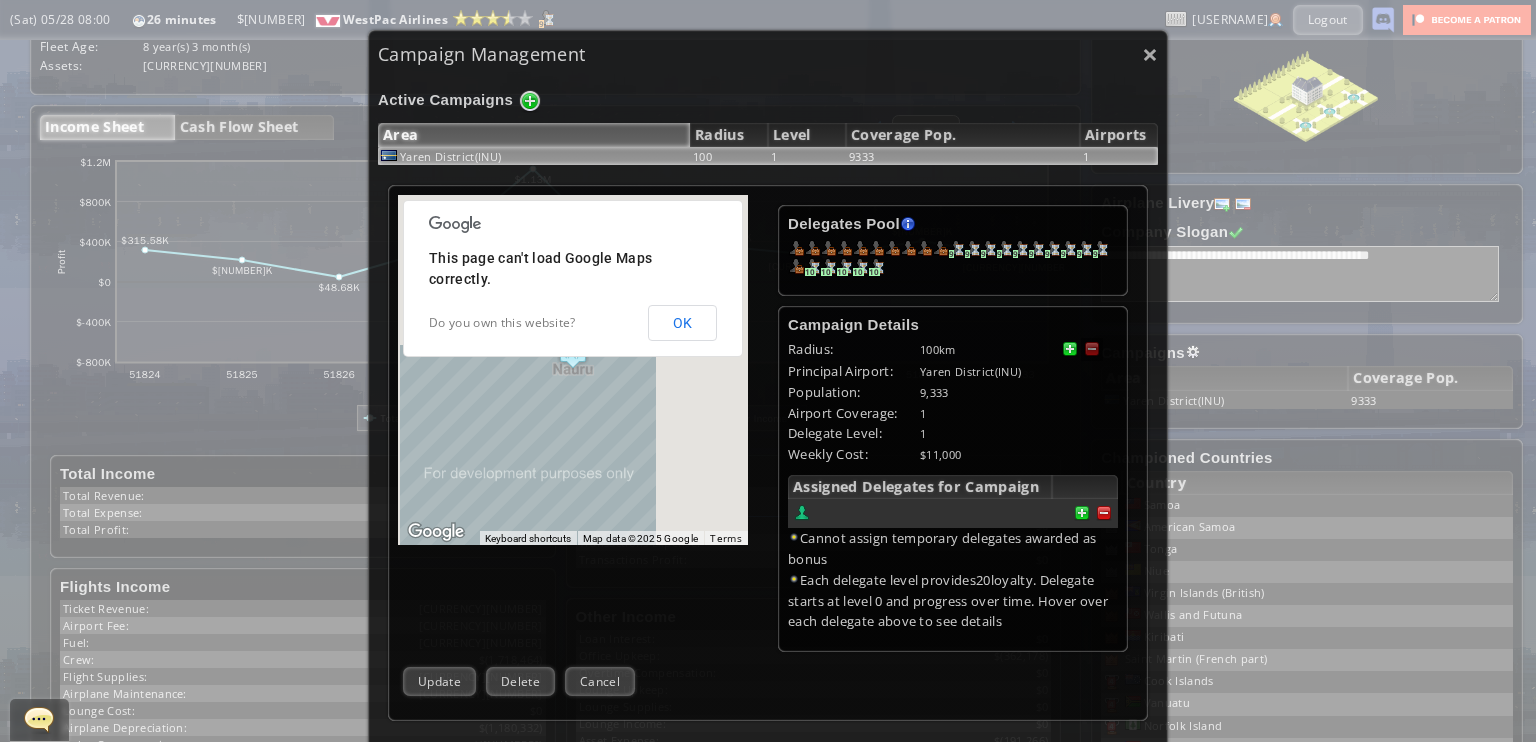 scroll, scrollTop: 100, scrollLeft: 0, axis: vertical 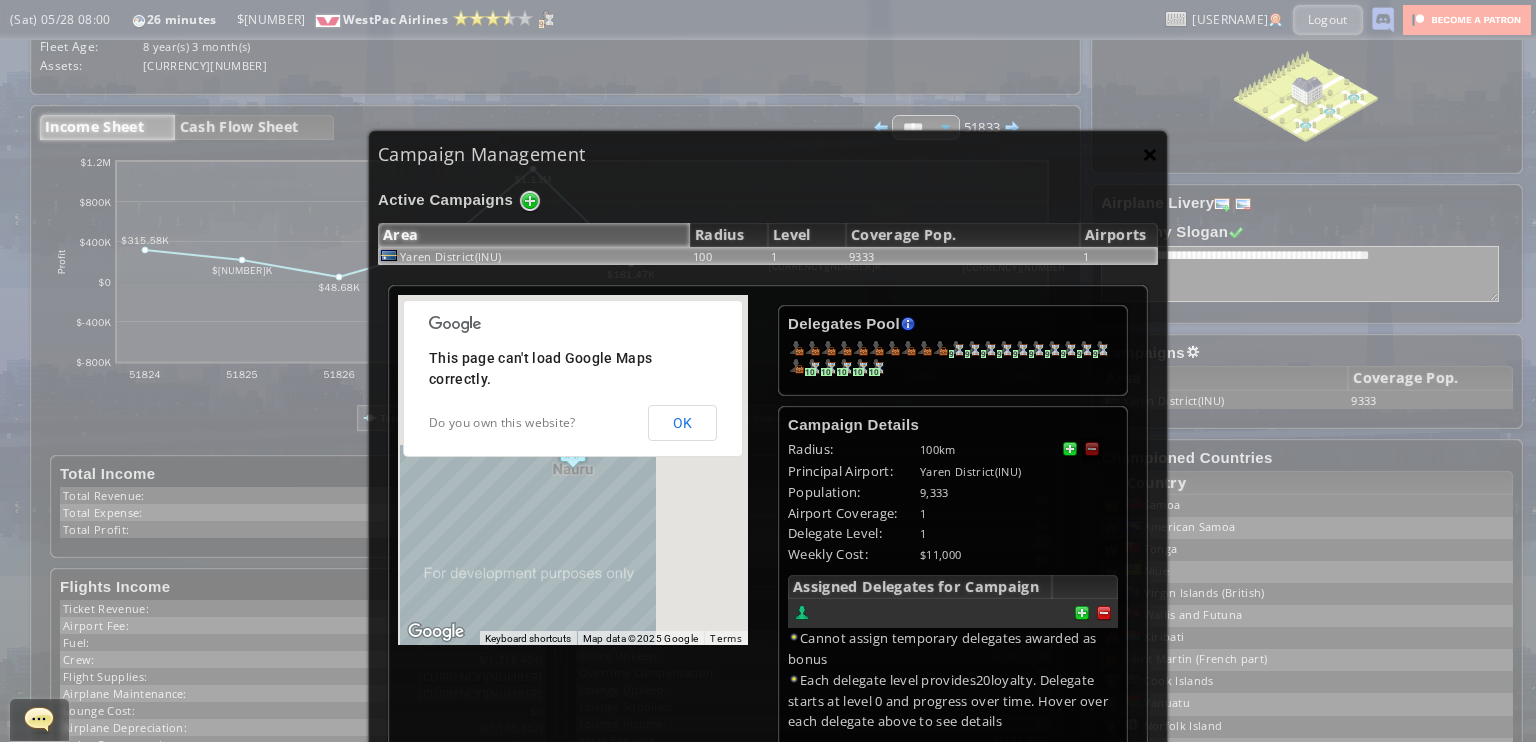 click on "×" at bounding box center (1150, 154) 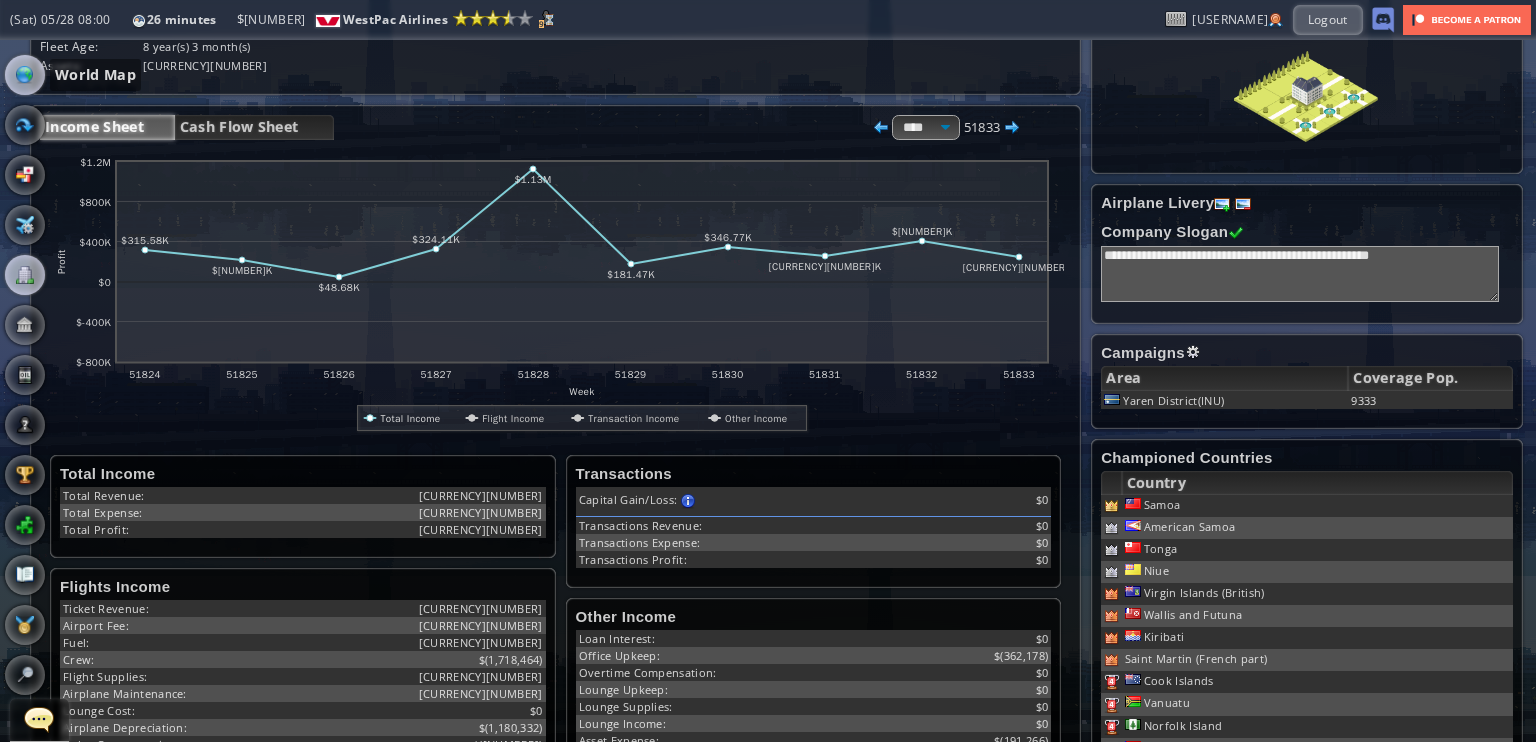 click at bounding box center (25, 75) 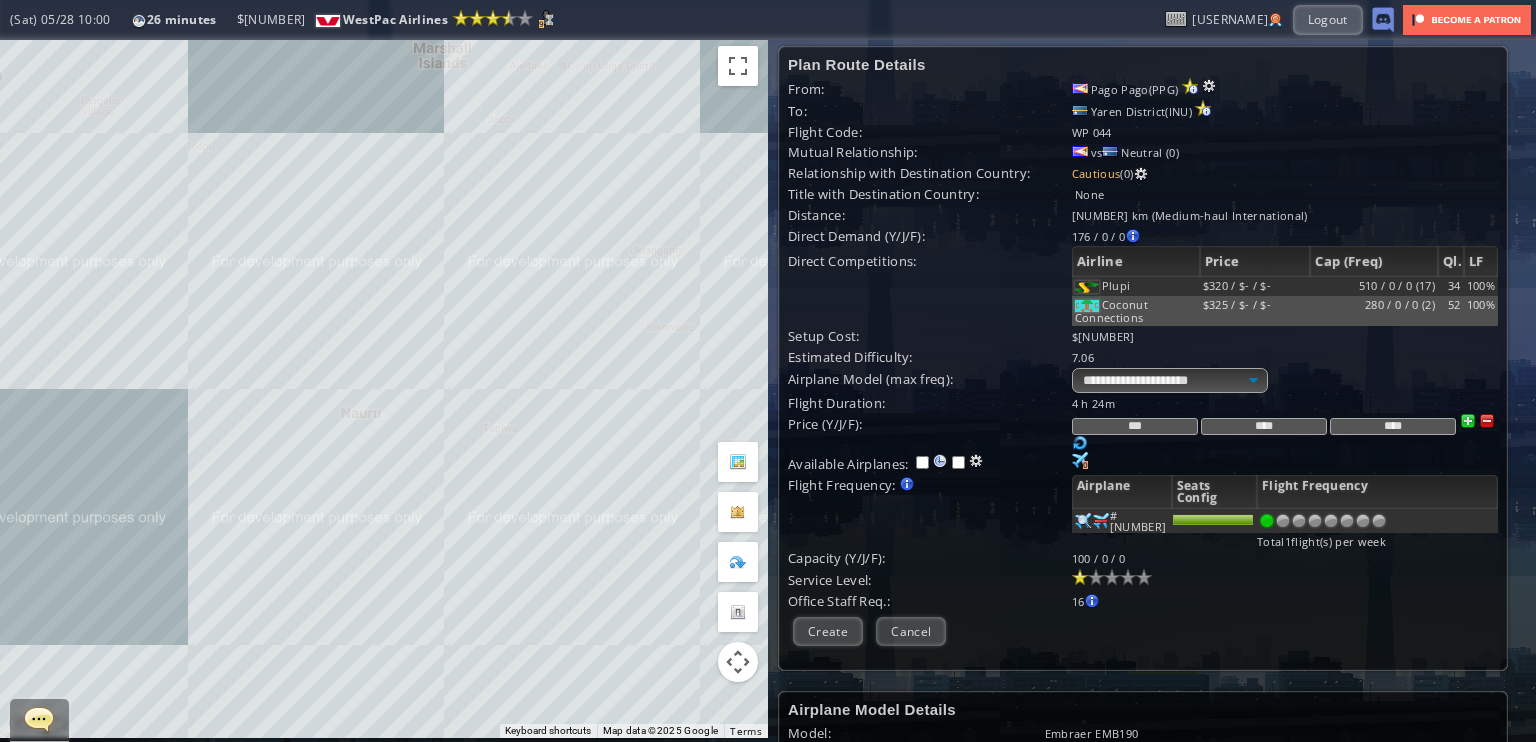 scroll, scrollTop: 0, scrollLeft: 0, axis: both 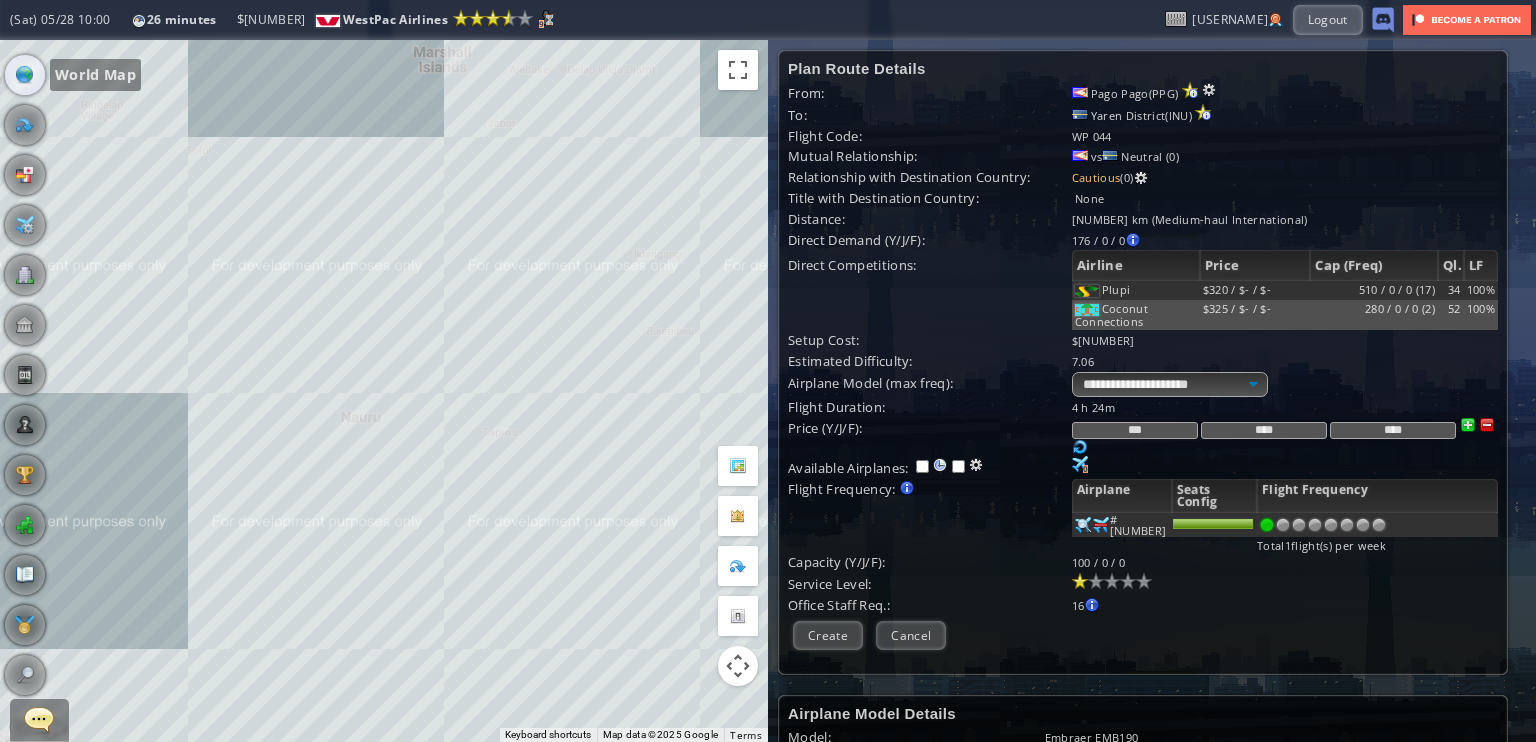 click at bounding box center (25, 75) 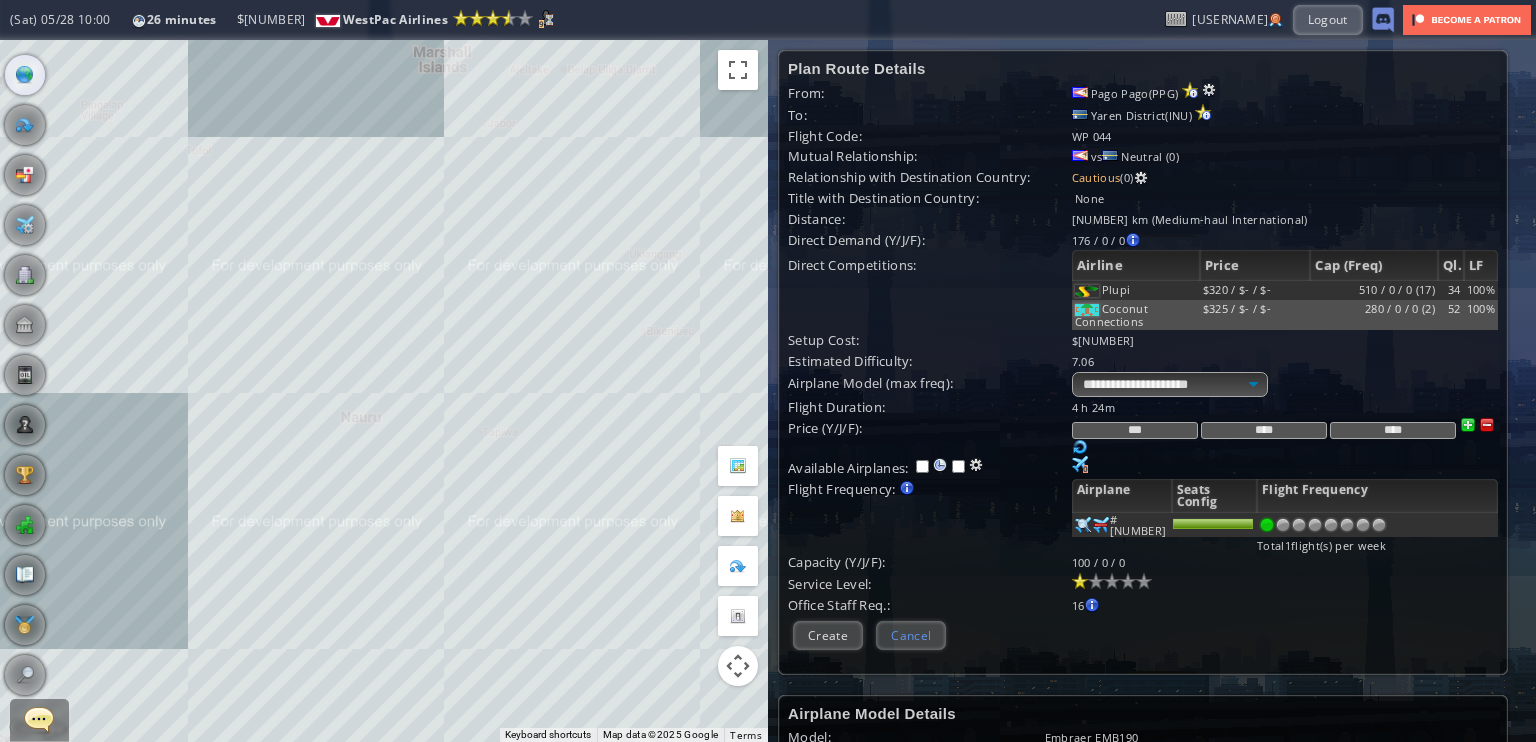 click on "Cancel" at bounding box center [911, 635] 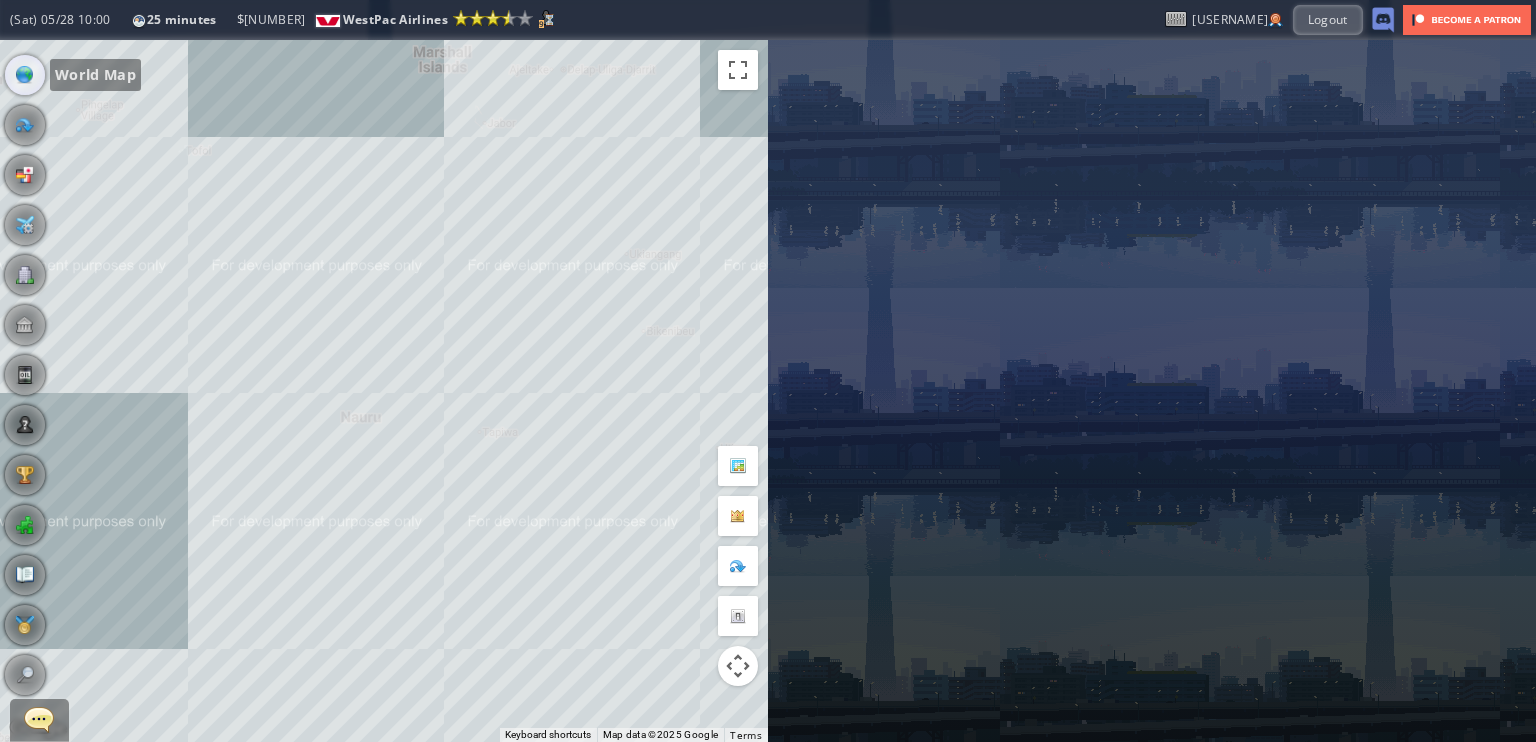 click at bounding box center [25, 75] 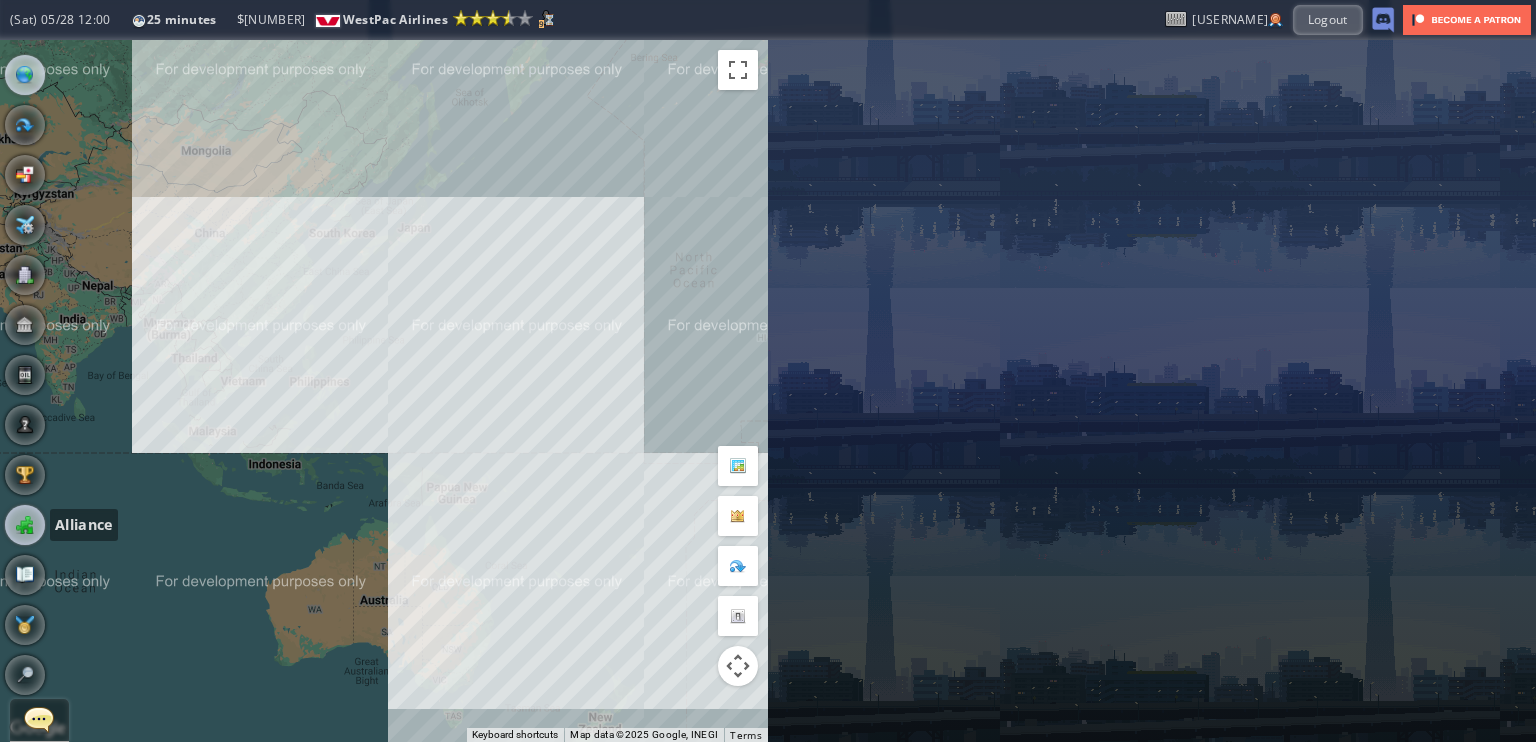 click at bounding box center [25, 525] 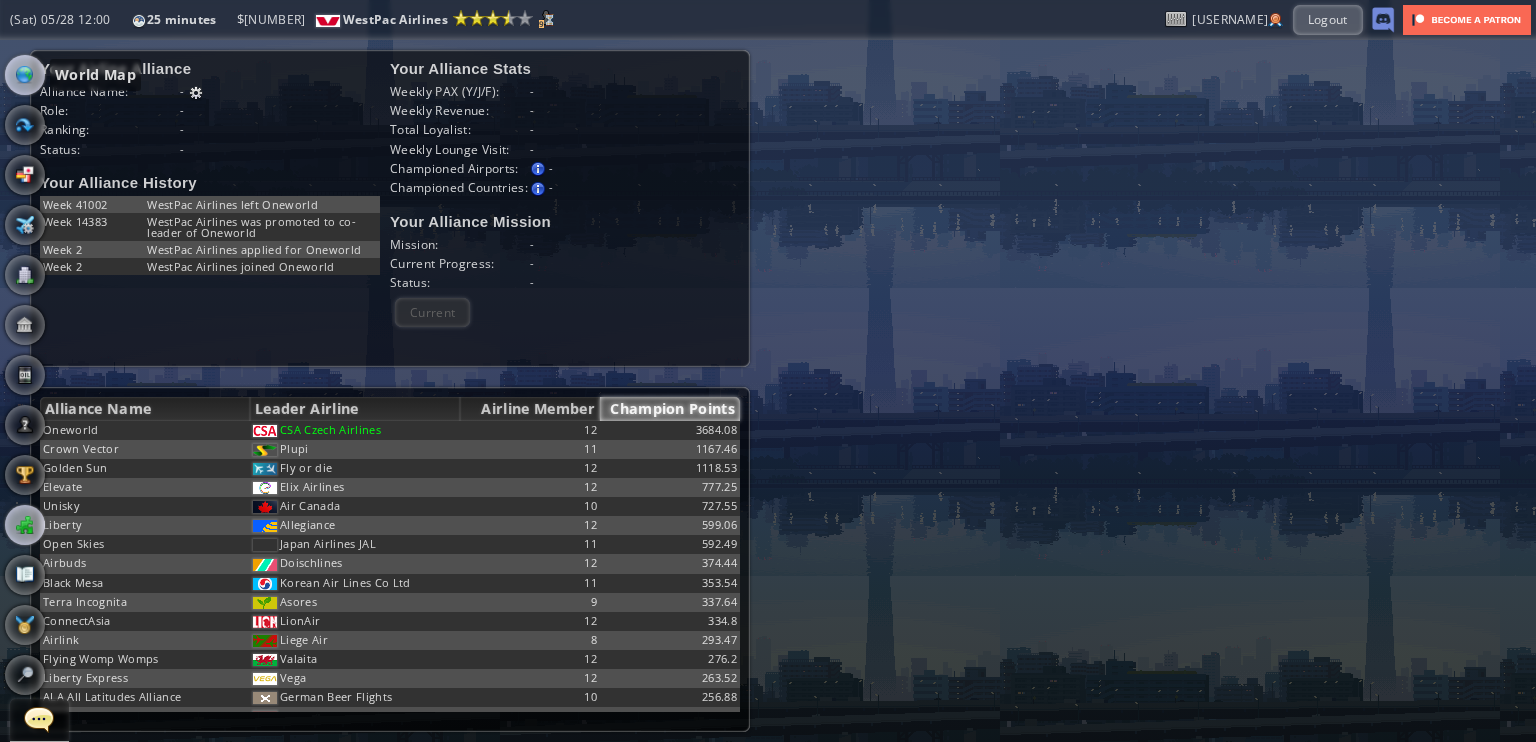 click at bounding box center [25, 75] 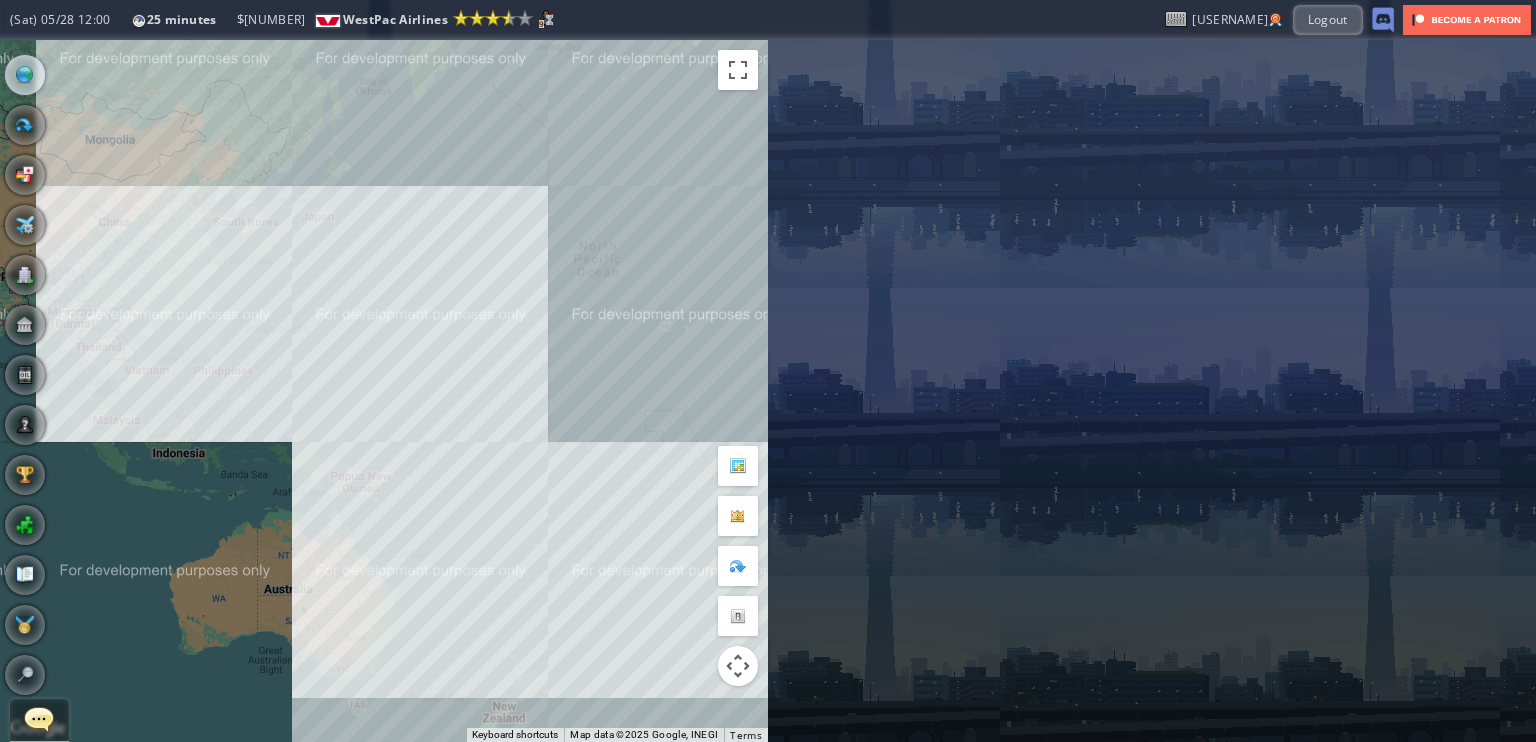 drag, startPoint x: 651, startPoint y: 484, endPoint x: 516, endPoint y: 473, distance: 135.4474 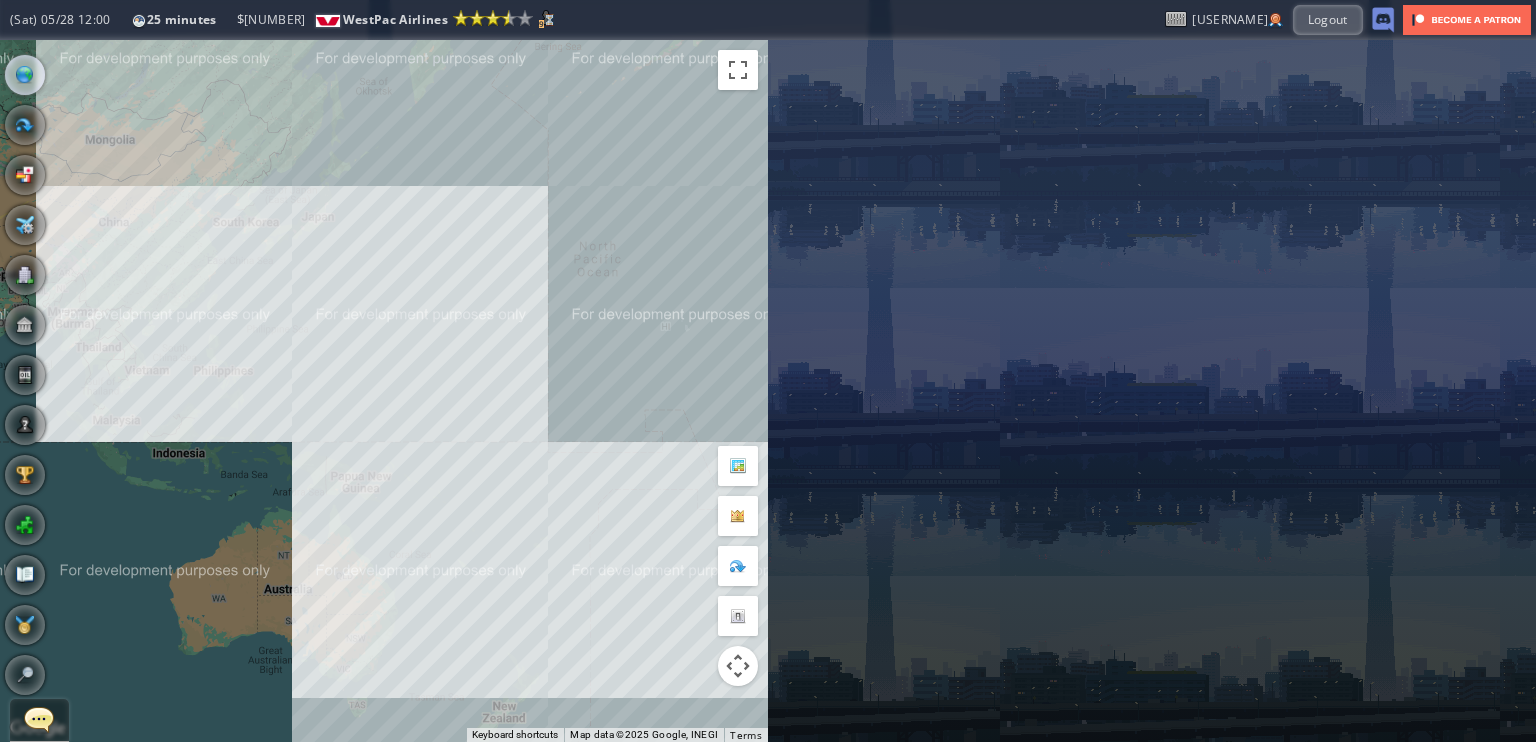 click on "To navigate, press the arrow keys." at bounding box center (384, 391) 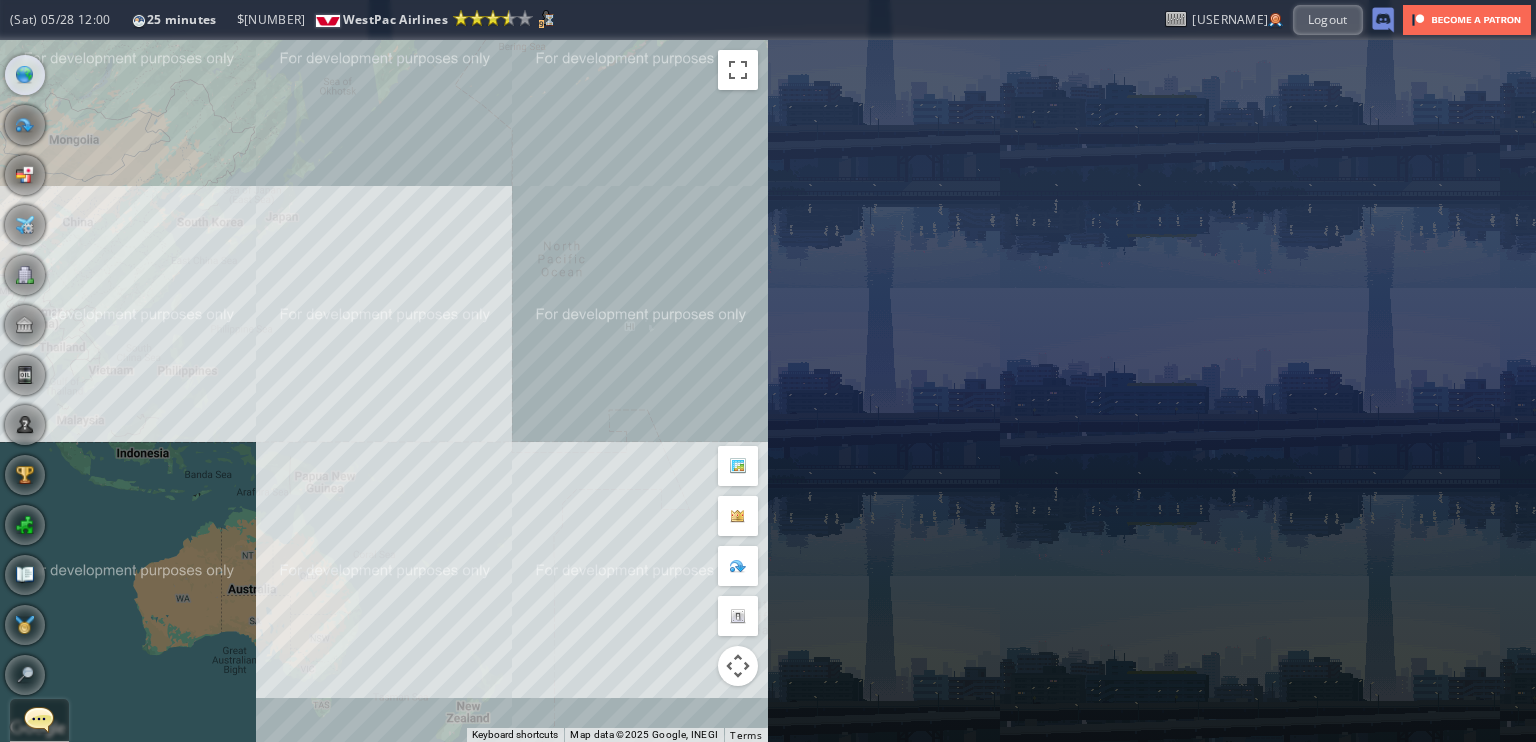 click on "To navigate, press the arrow keys." at bounding box center (384, 391) 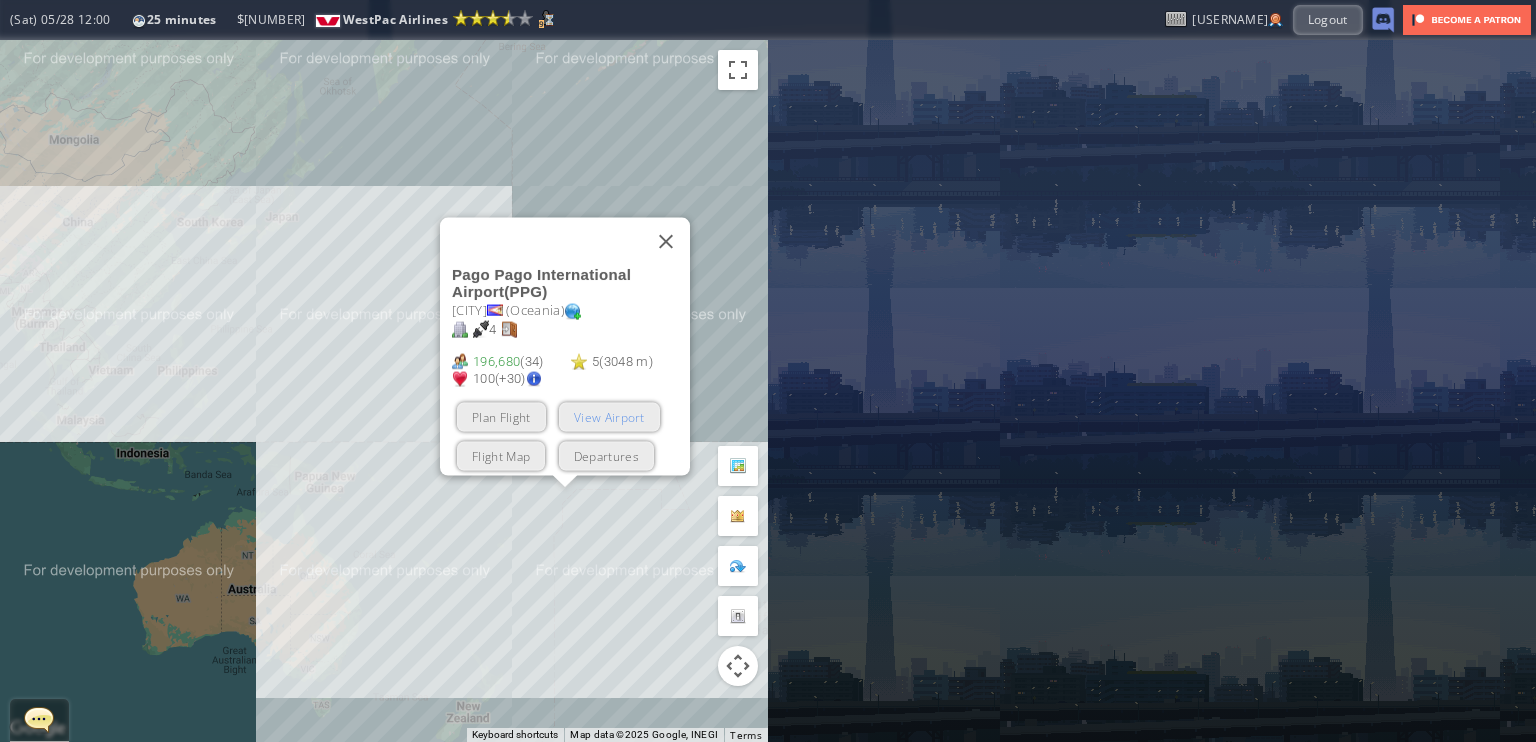 click on "View Airport" at bounding box center (609, 417) 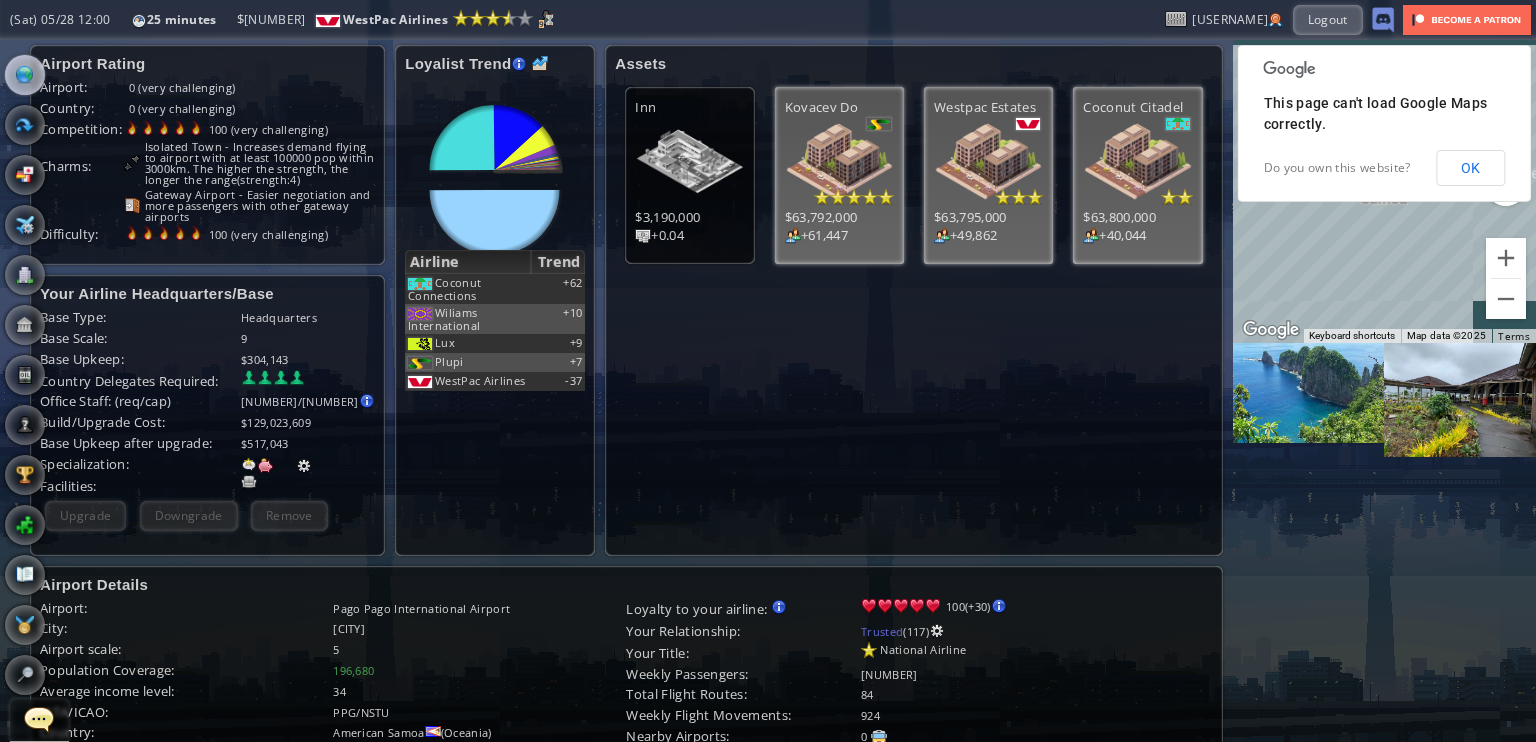 click on "World Map" at bounding box center [25, 75] 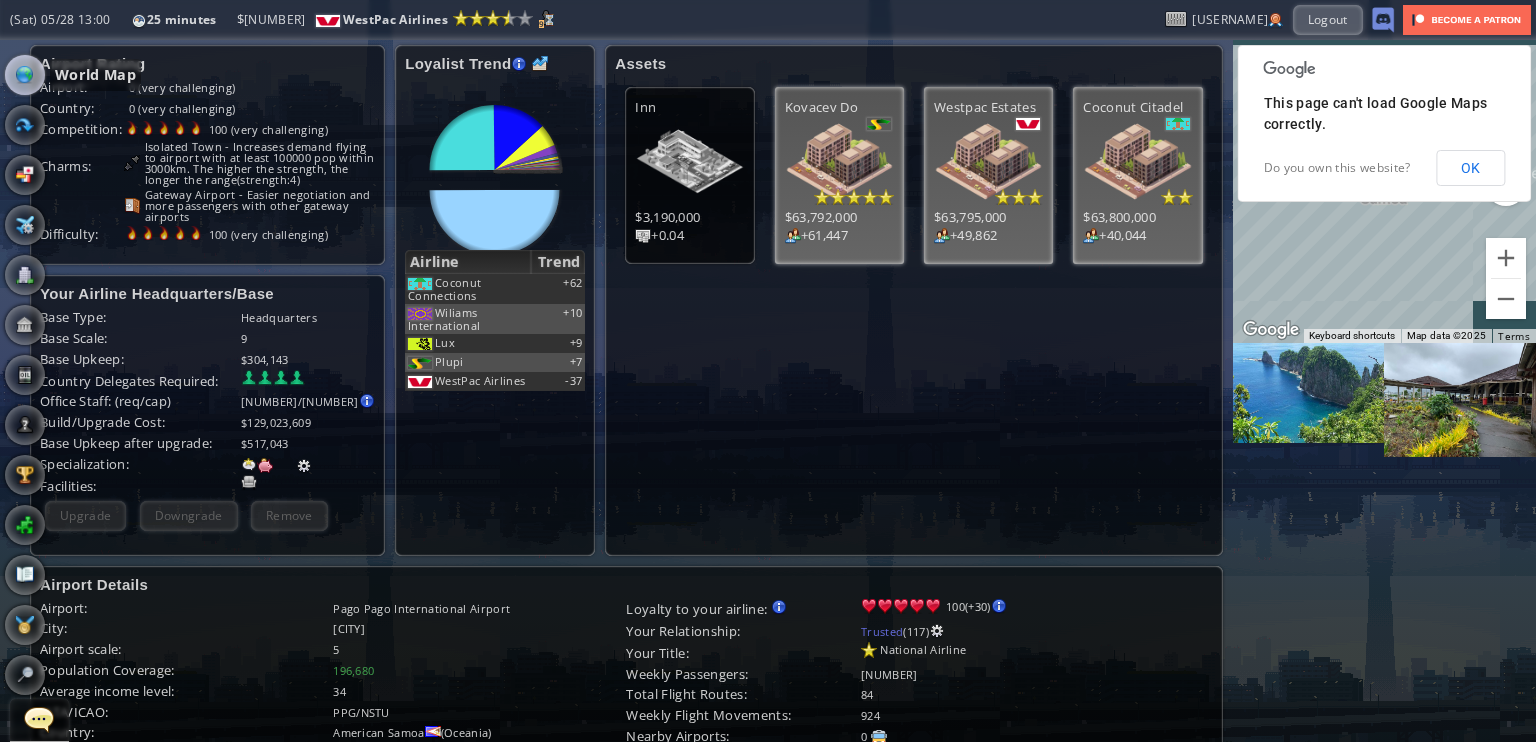 click at bounding box center (25, 75) 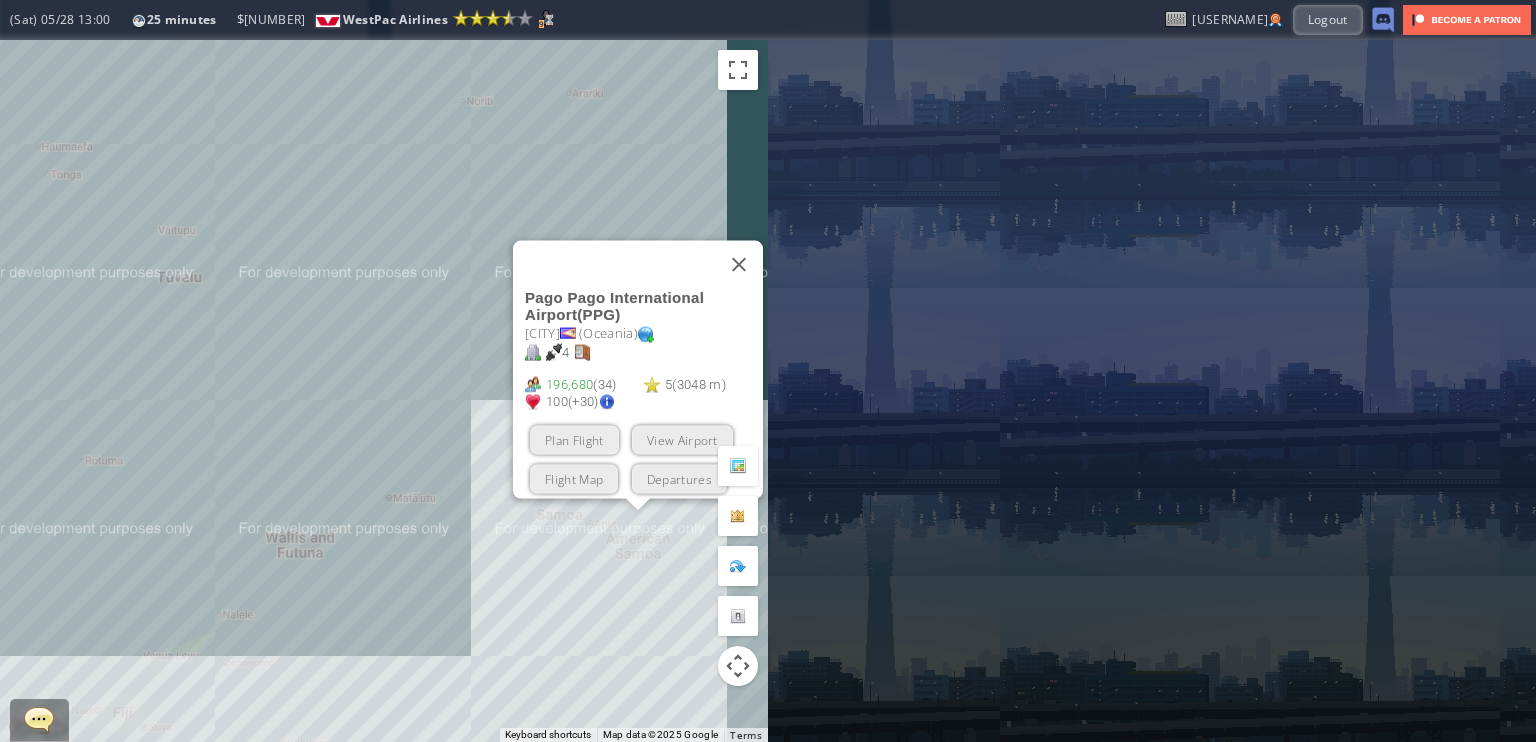 click on "To navigate, press the arrow keys.
[CITY] International Airport ([CODE])
[CITY] ([CONTINENT])
[NUMBER]
[NUMBER] ([NUMBER])
[NUMBER] ([NUMBER] m)
[NUMBER]
([NUMBER])
Plan Flight
View Airport
Flight Map
Departures" at bounding box center (384, 391) 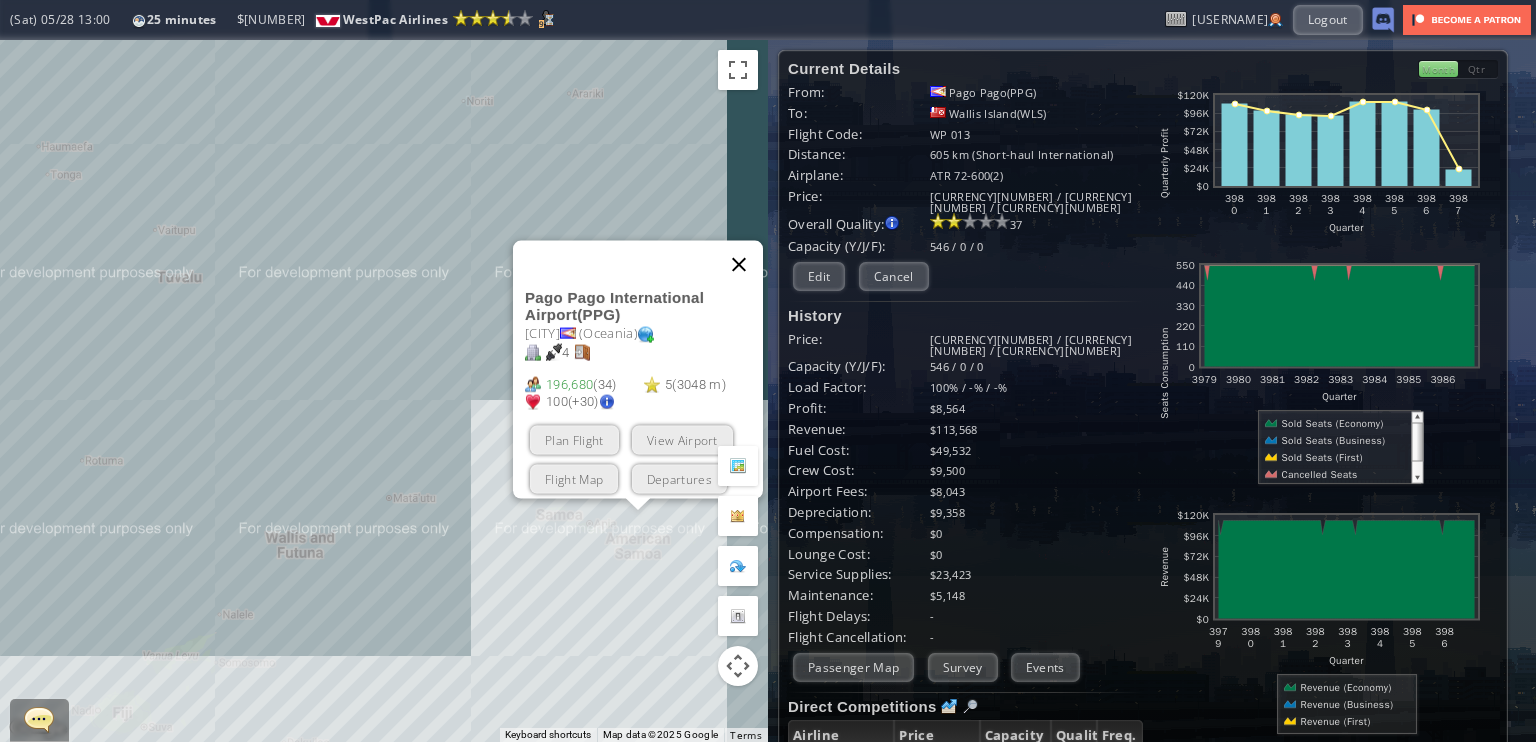click at bounding box center [739, 265] 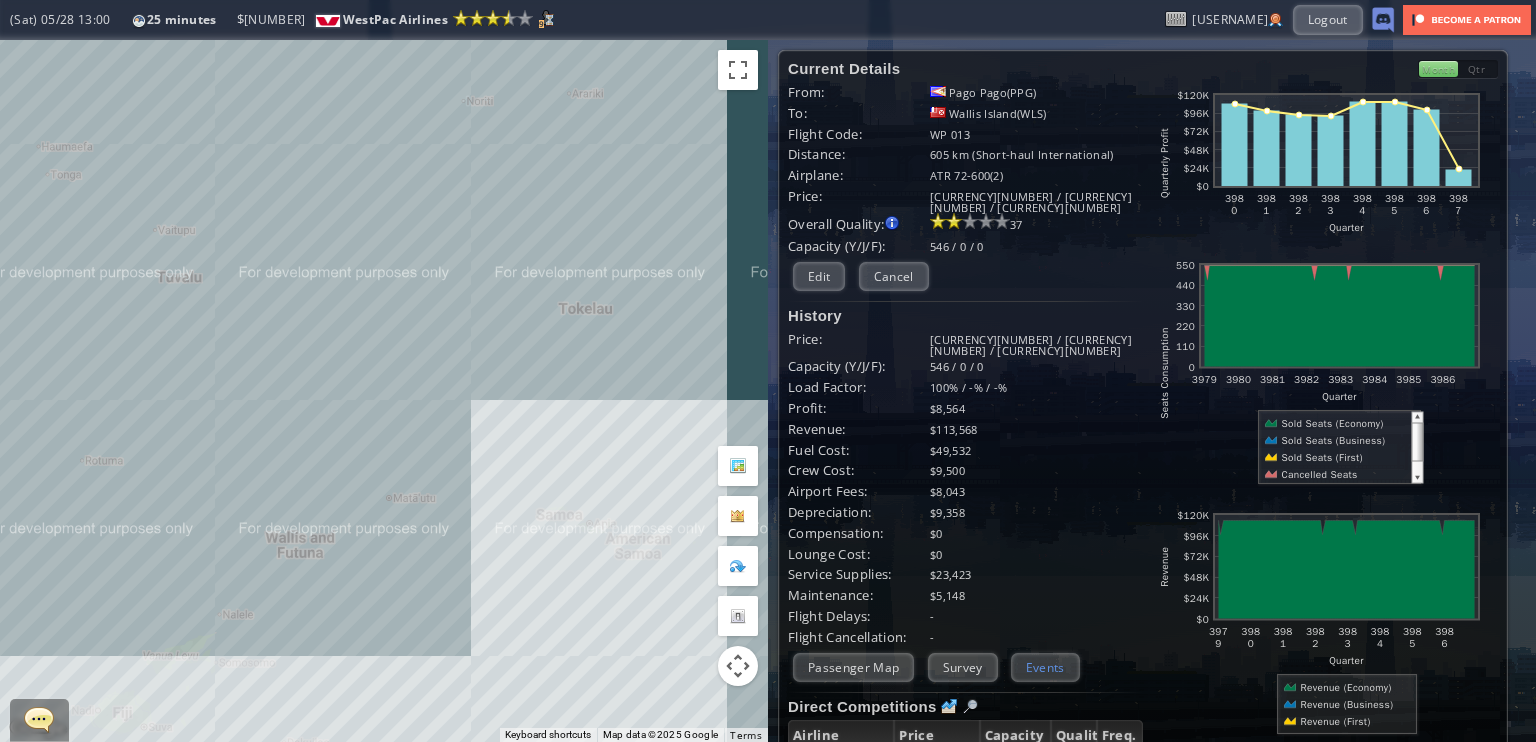 click on "Events" at bounding box center [1045, 667] 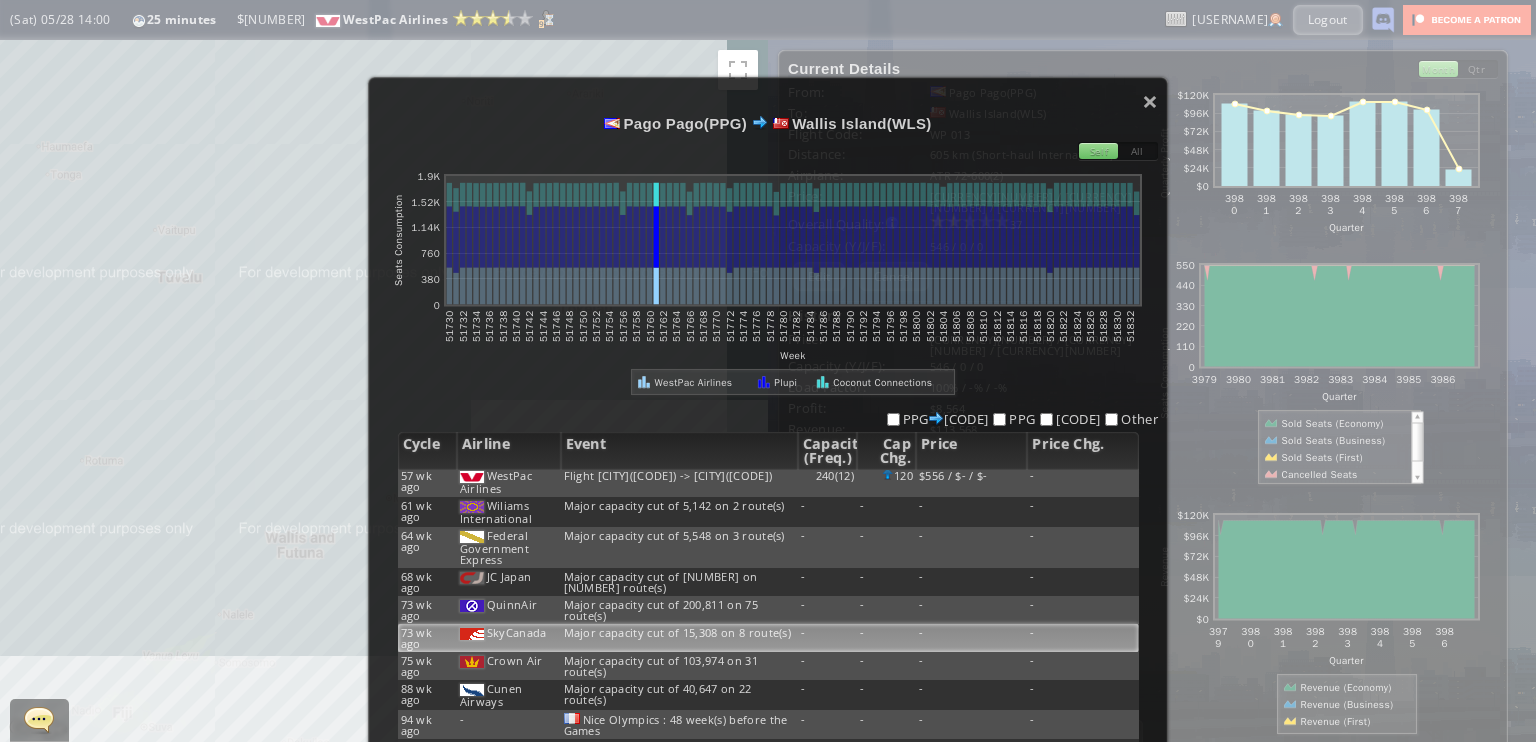 scroll, scrollTop: 596, scrollLeft: 0, axis: vertical 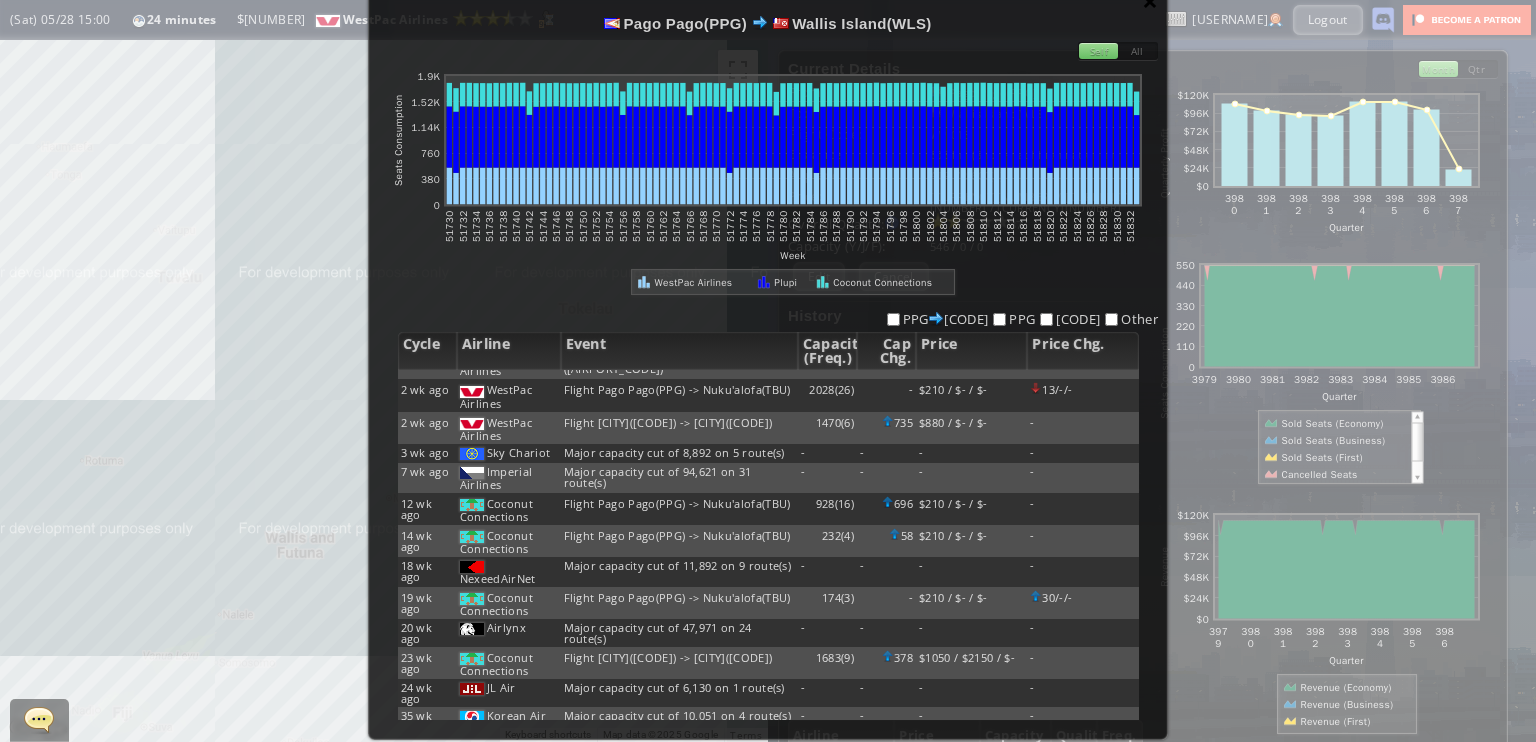 click on "×" at bounding box center [1150, 1] 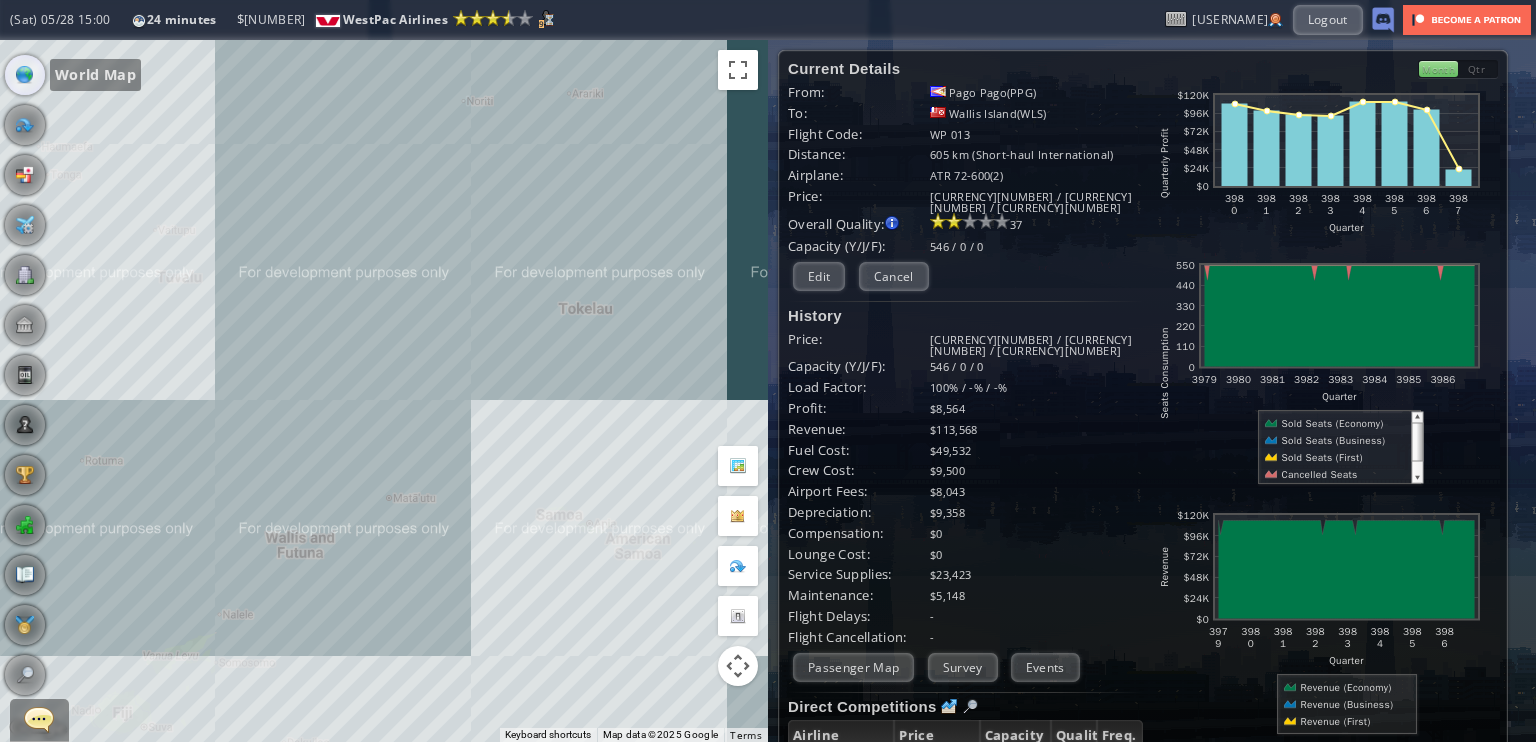 click at bounding box center [25, 75] 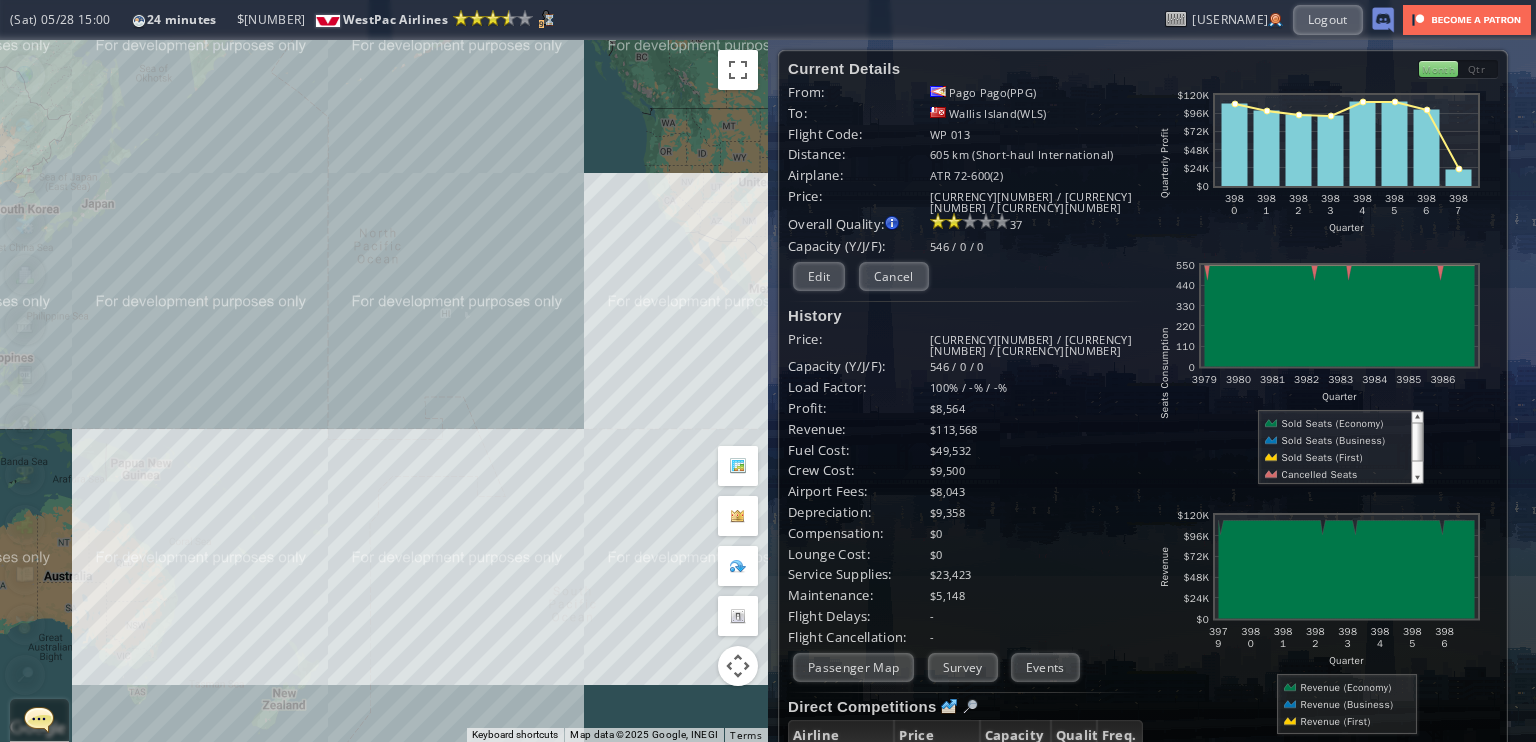 drag, startPoint x: 596, startPoint y: 490, endPoint x: 376, endPoint y: 520, distance: 222.03603 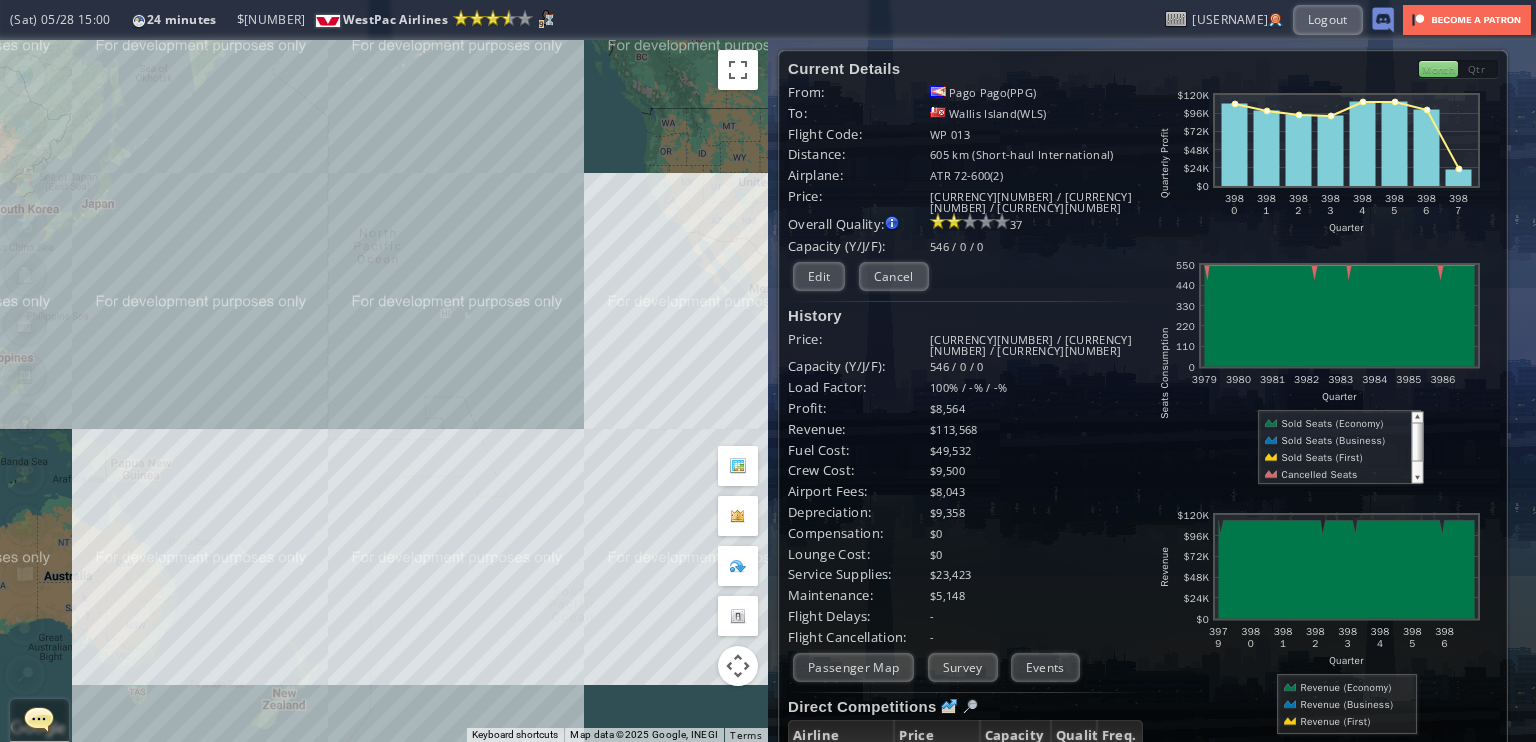 click on "To navigate, press the arrow keys." at bounding box center (384, 391) 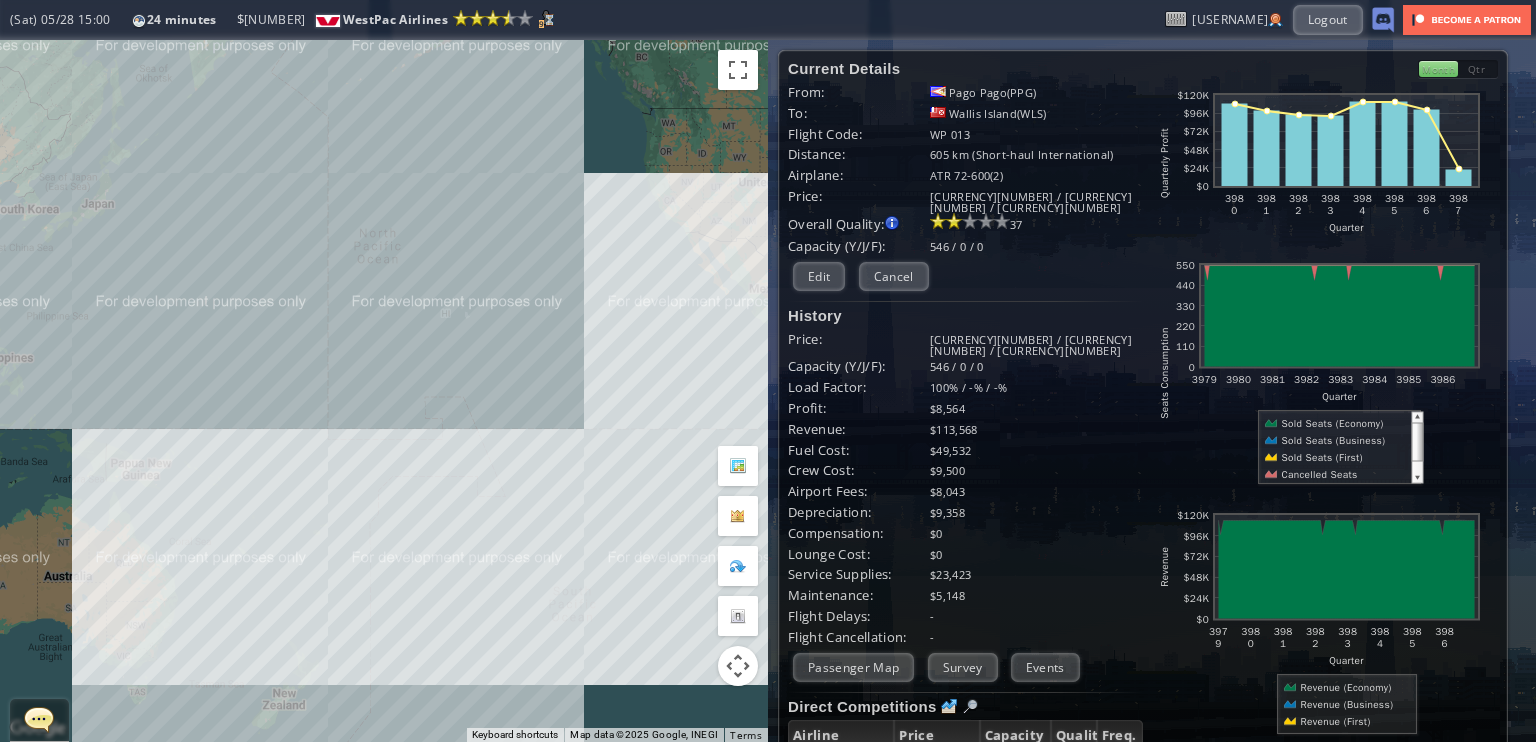 click on "To navigate, press the arrow keys." at bounding box center [384, 391] 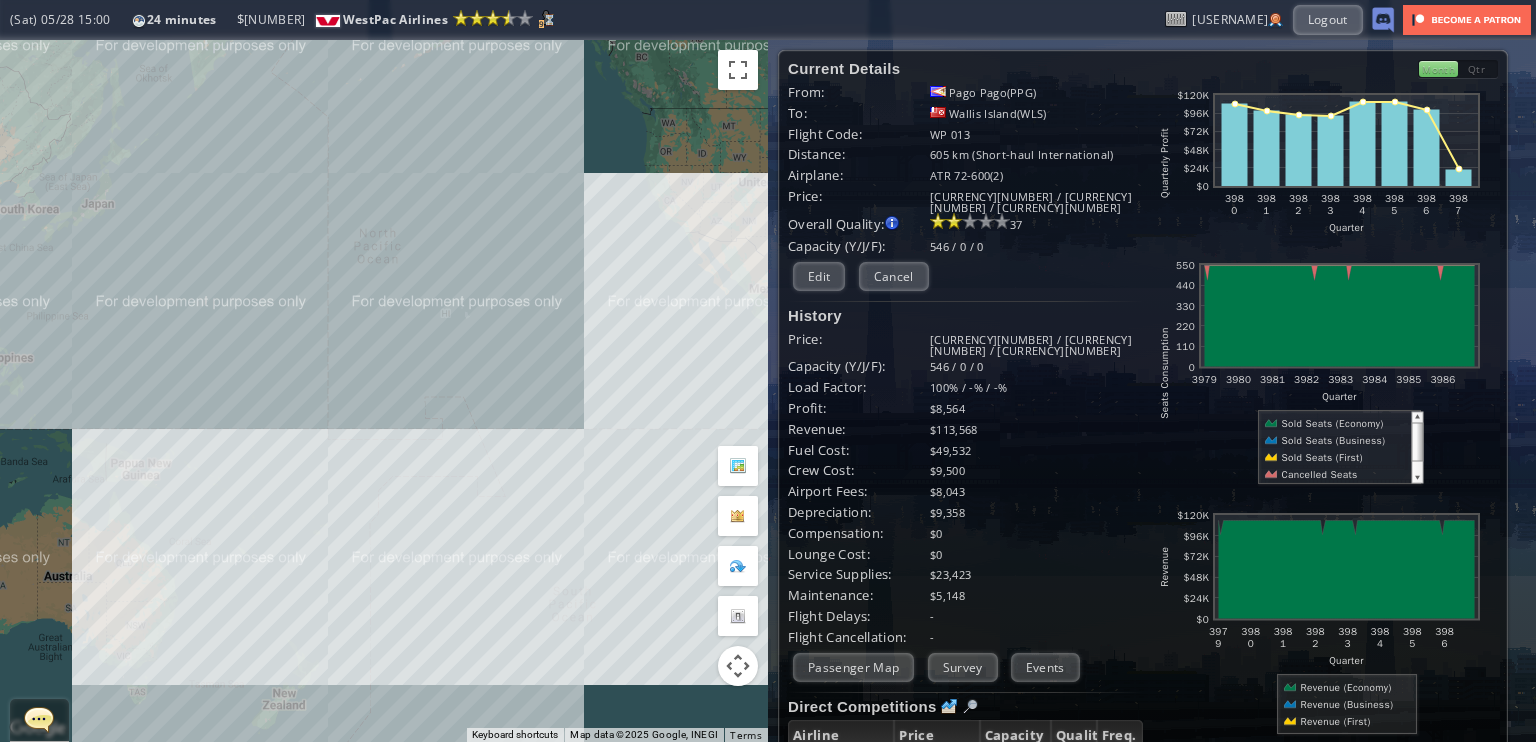 click on "To navigate, press the arrow keys." at bounding box center [384, 391] 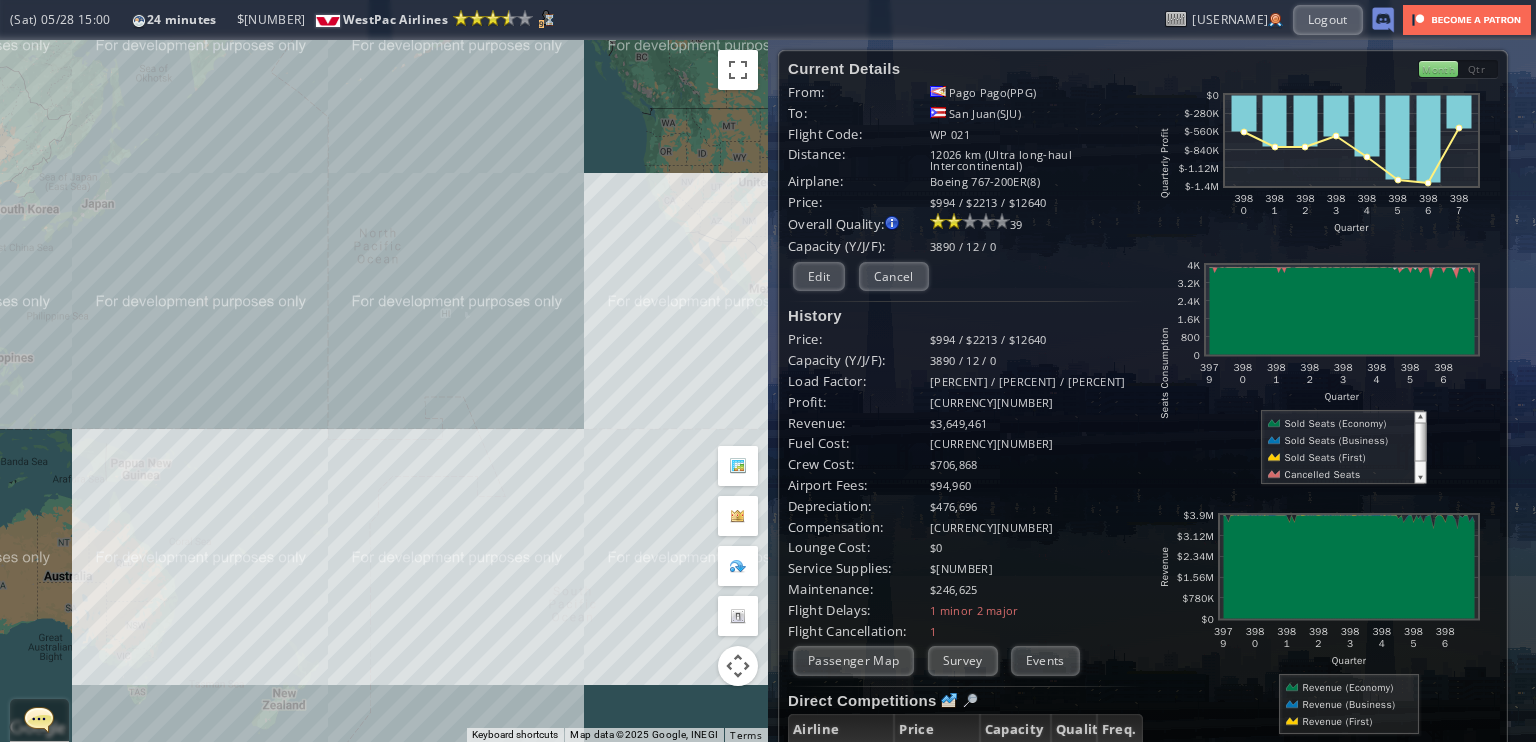 click on "To navigate, press the arrow keys." at bounding box center (384, 391) 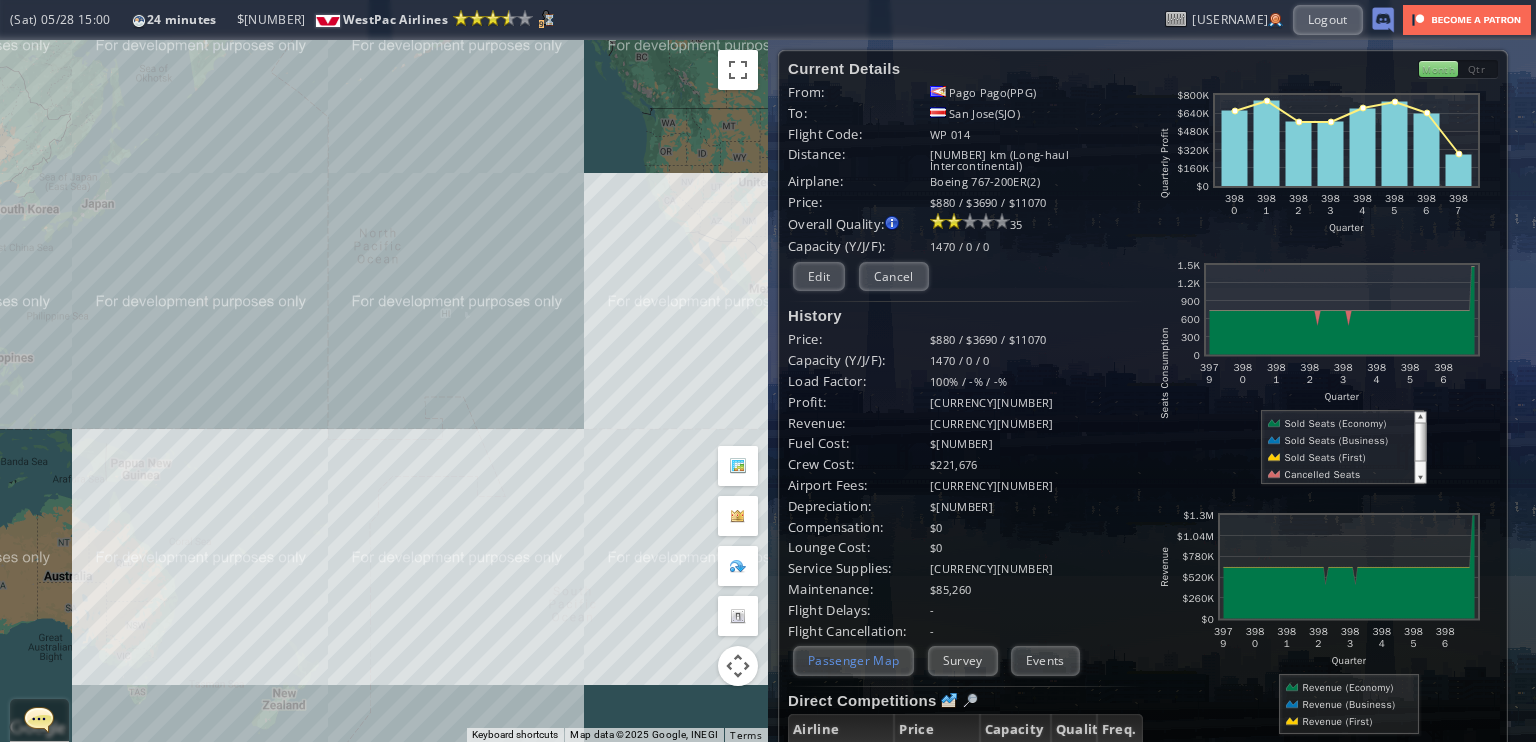 click on "Passenger Map" at bounding box center (853, 660) 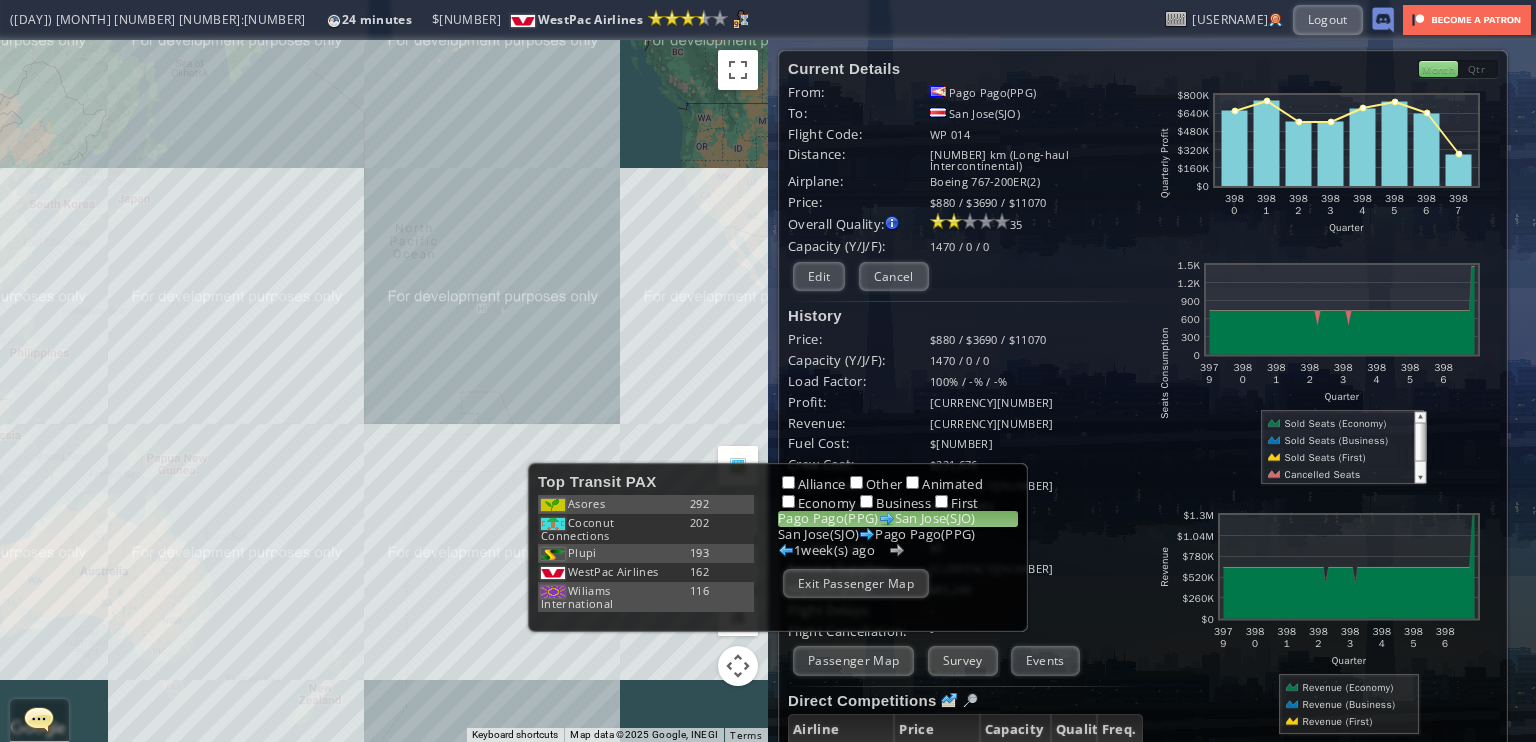 drag, startPoint x: 428, startPoint y: 367, endPoint x: 461, endPoint y: 361, distance: 33.54102 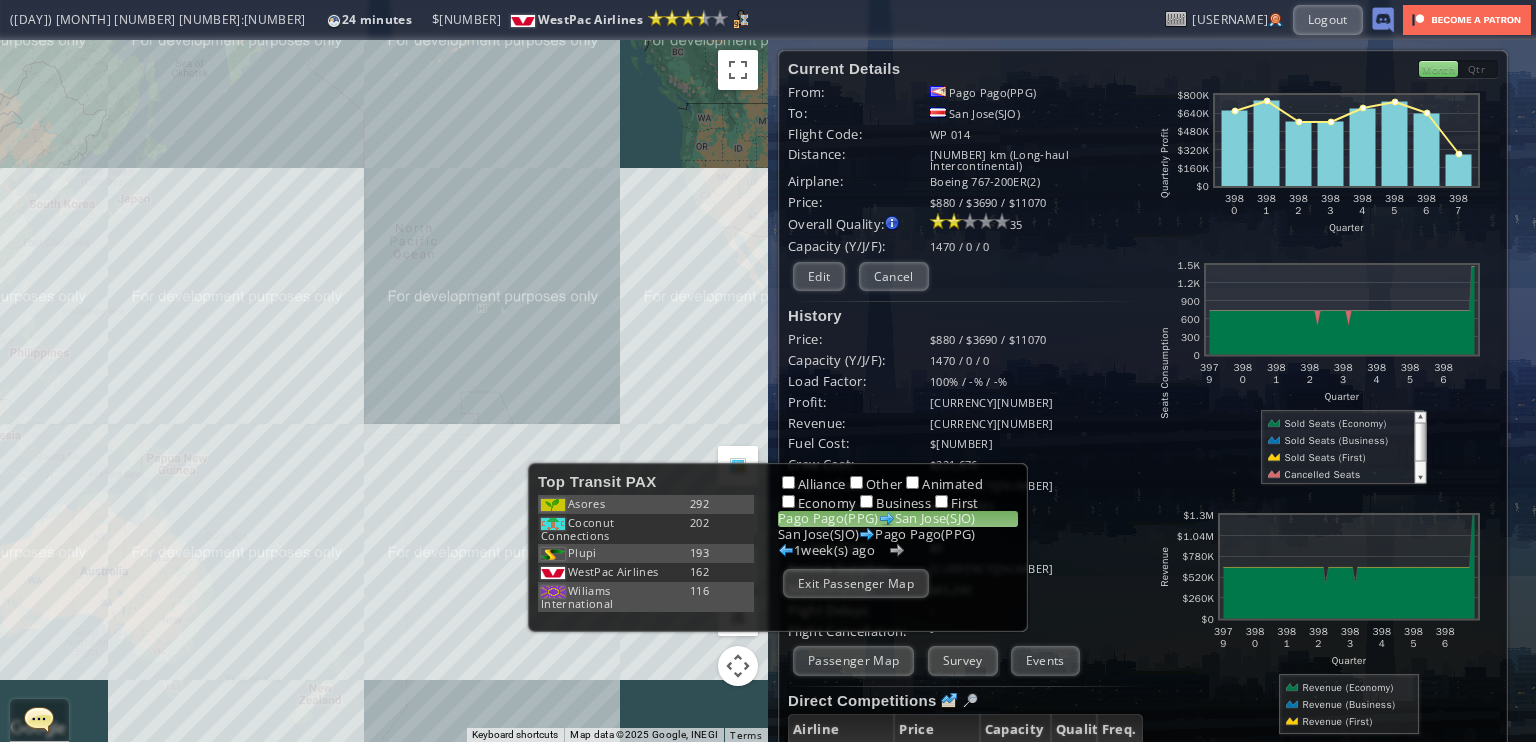 click on "To navigate, press the arrow keys." at bounding box center [384, 391] 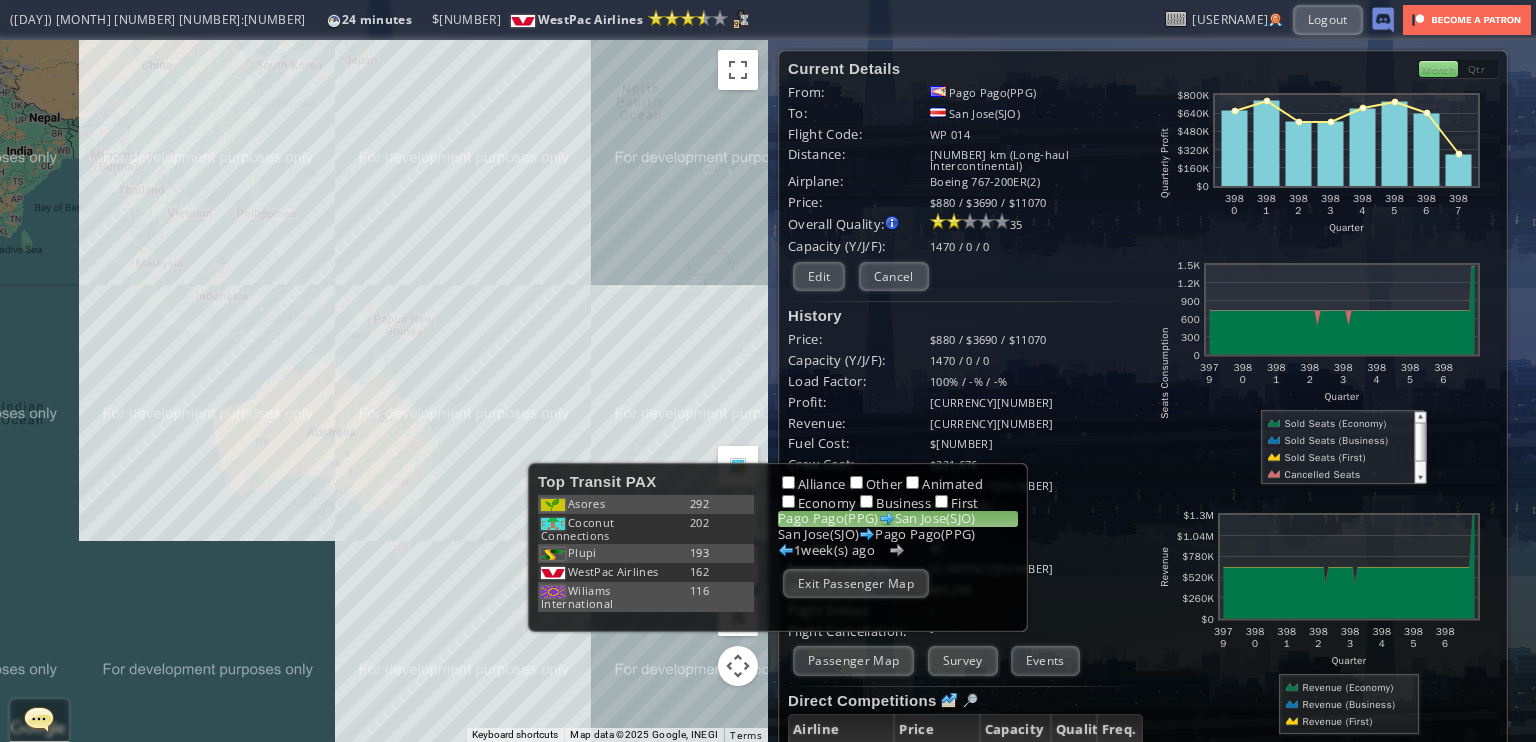 drag, startPoint x: 465, startPoint y: 423, endPoint x: 692, endPoint y: 285, distance: 265.6558 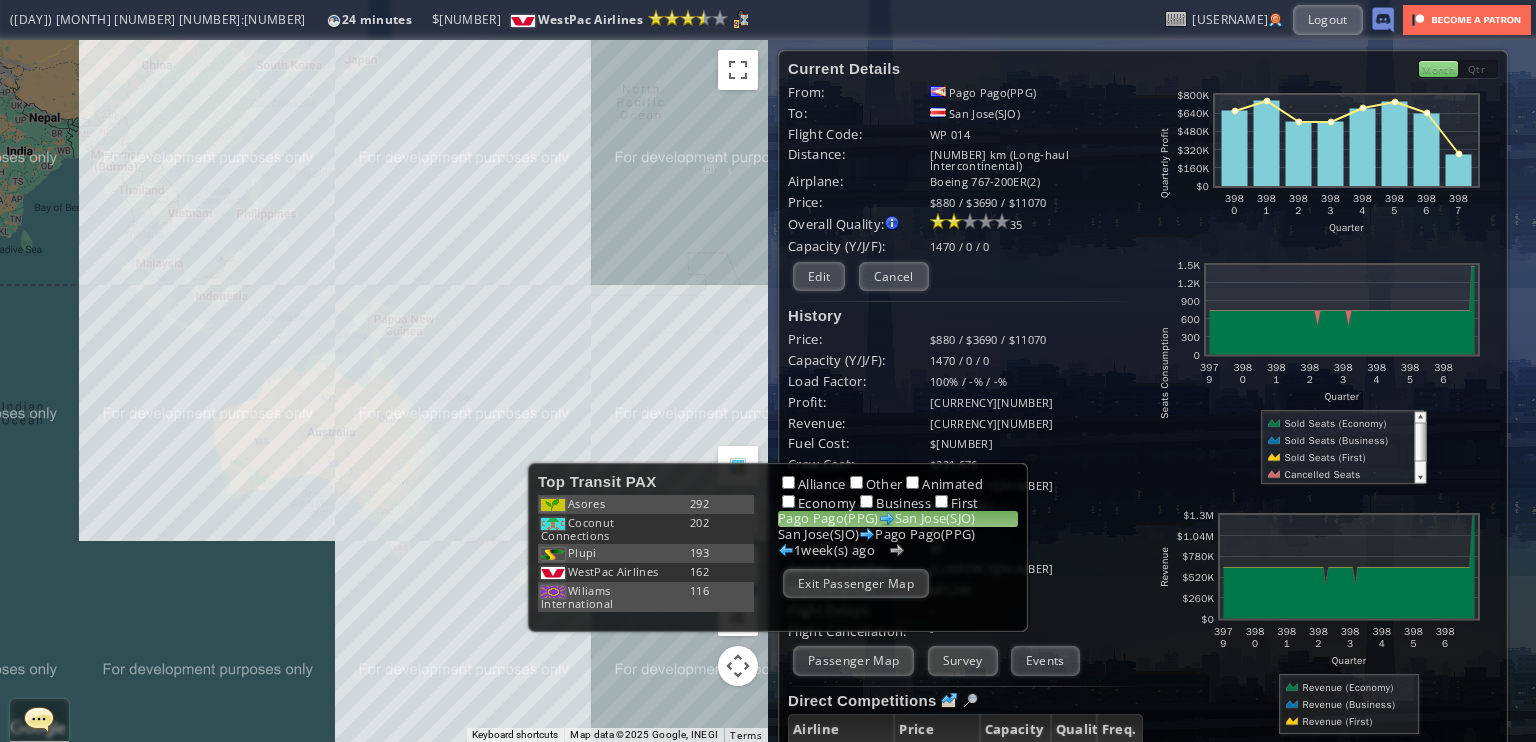 click on "To navigate, press the arrow keys." at bounding box center (384, 391) 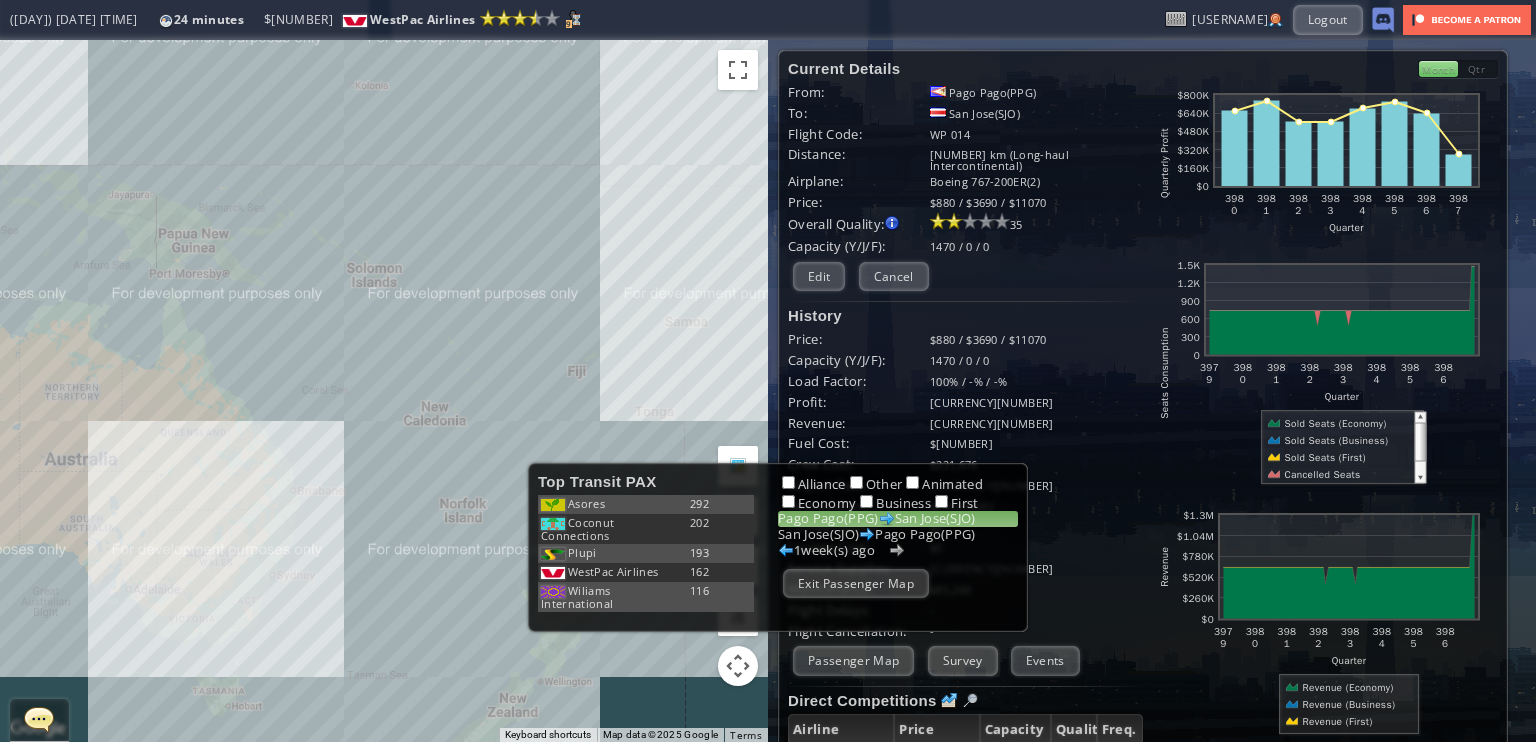 drag, startPoint x: 312, startPoint y: 522, endPoint x: 120, endPoint y: 678, distance: 247.38634 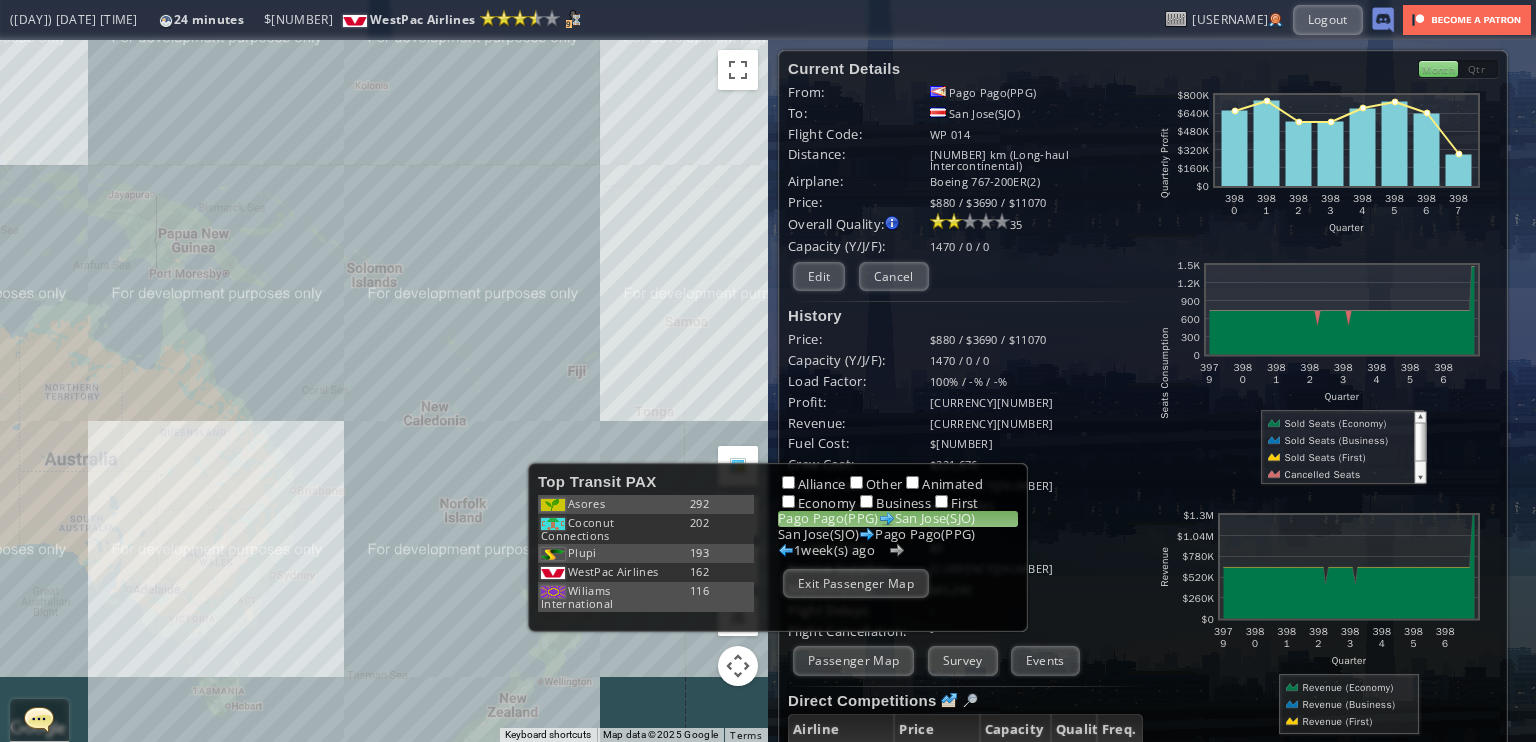click on "To navigate, press the arrow keys." at bounding box center [384, 391] 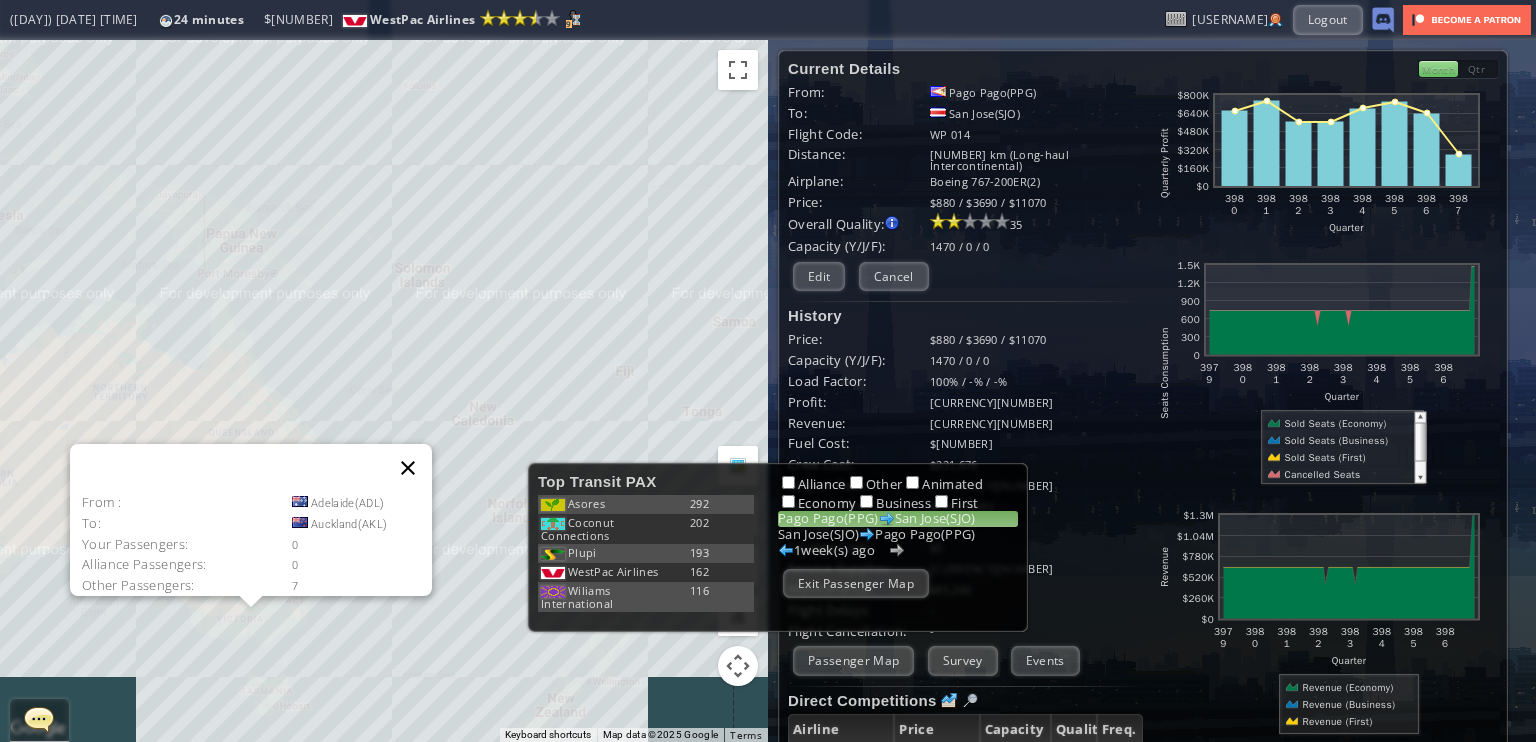 click at bounding box center [408, 468] 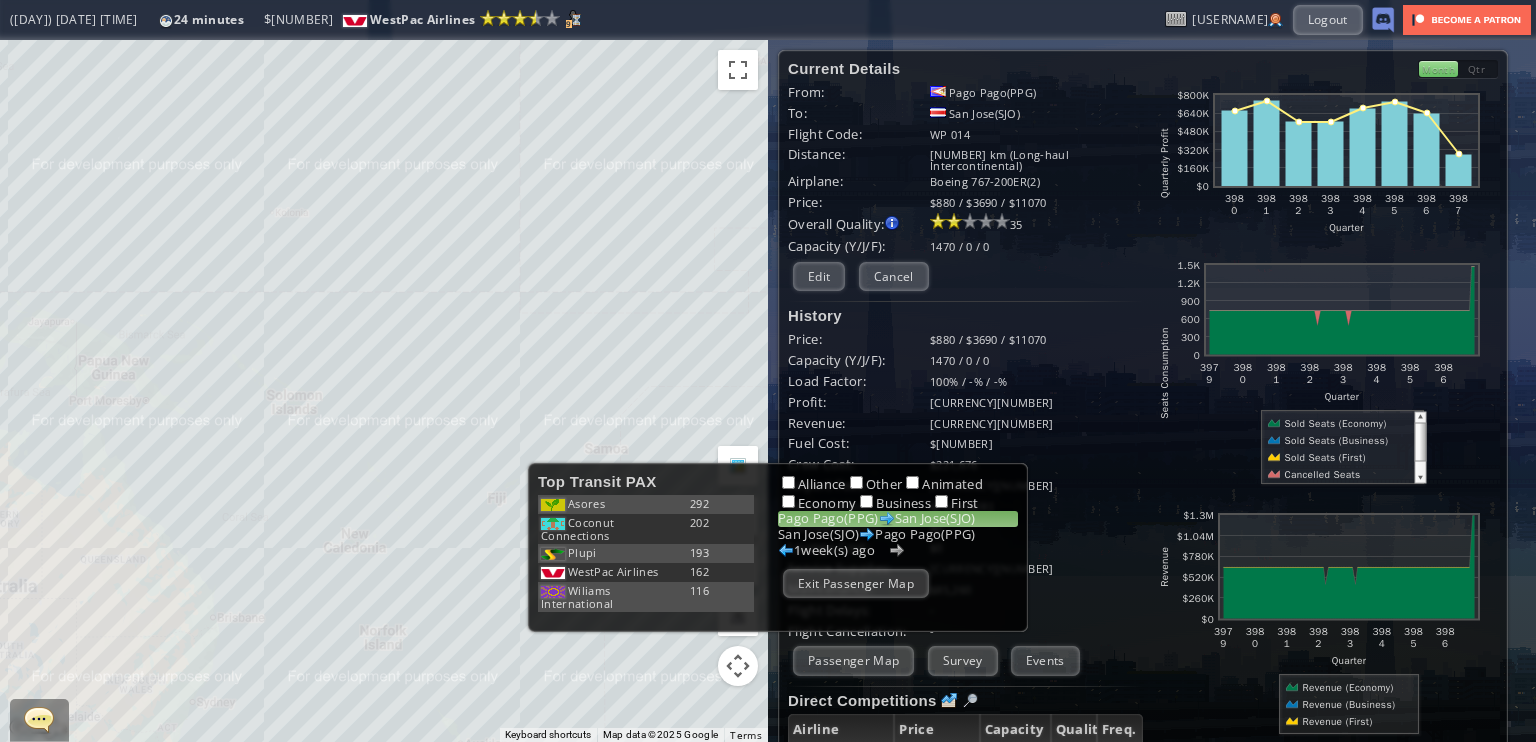 drag, startPoint x: 505, startPoint y: 470, endPoint x: 381, endPoint y: 589, distance: 171.86331 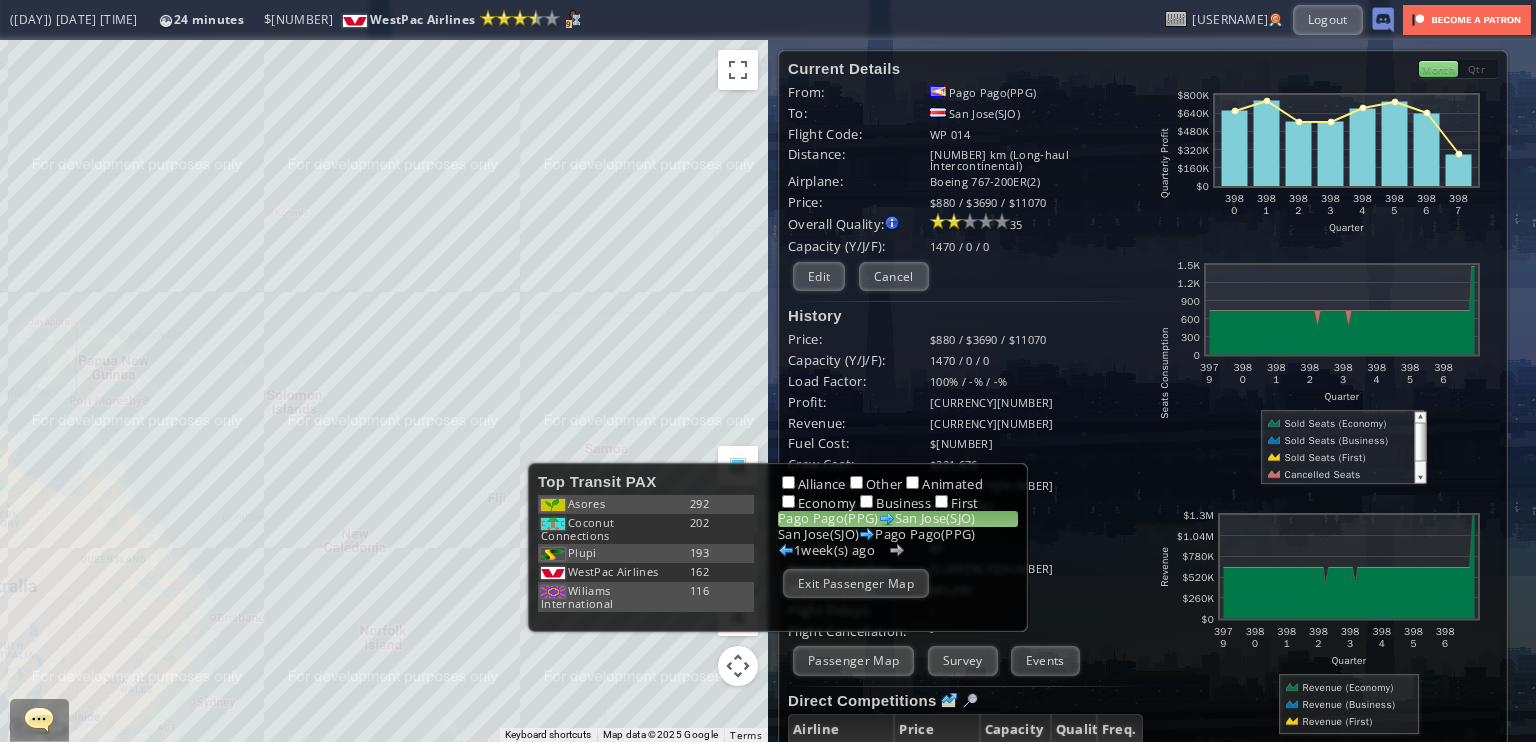 click on "To navigate, press the arrow keys." at bounding box center [384, 391] 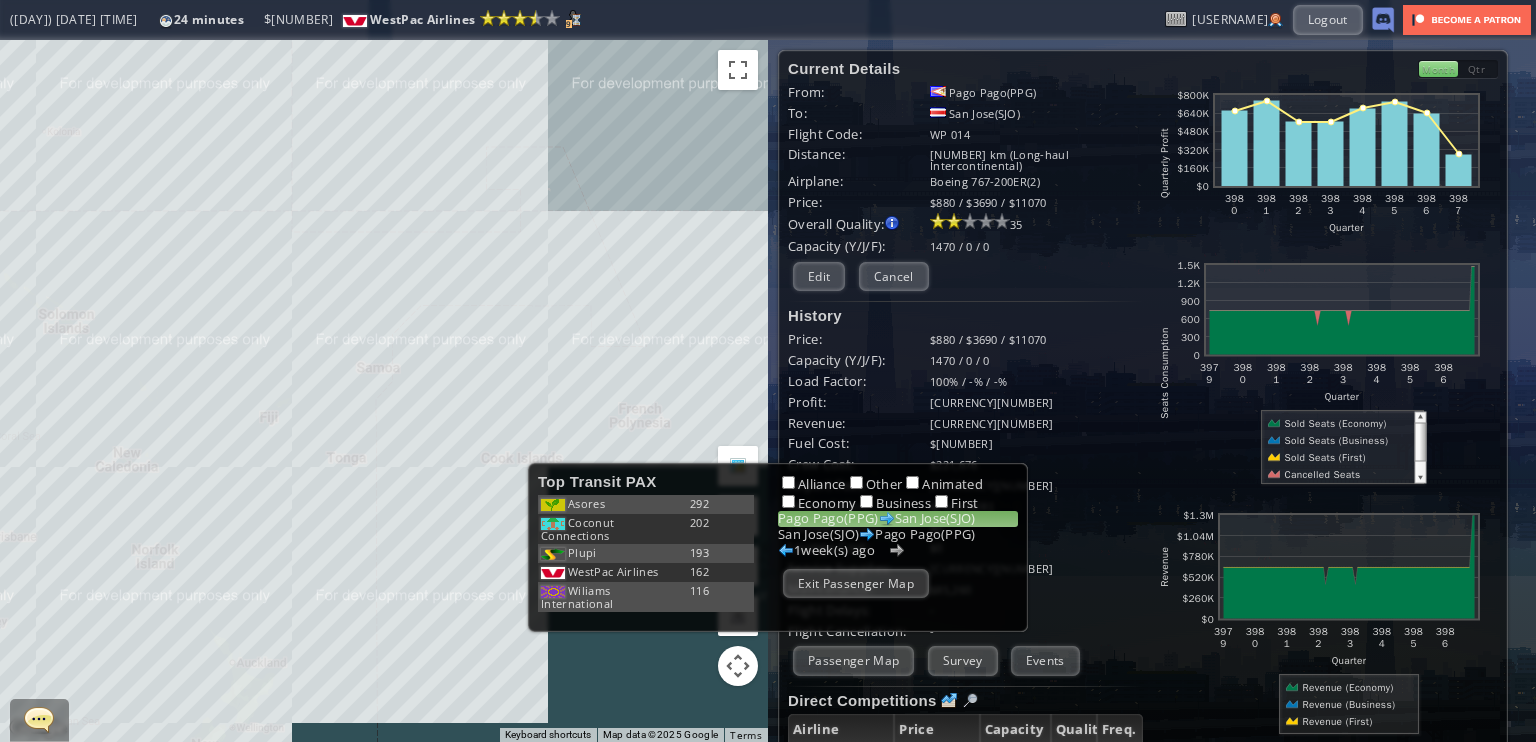 drag, startPoint x: 589, startPoint y: 349, endPoint x: 355, endPoint y: 214, distance: 270.14996 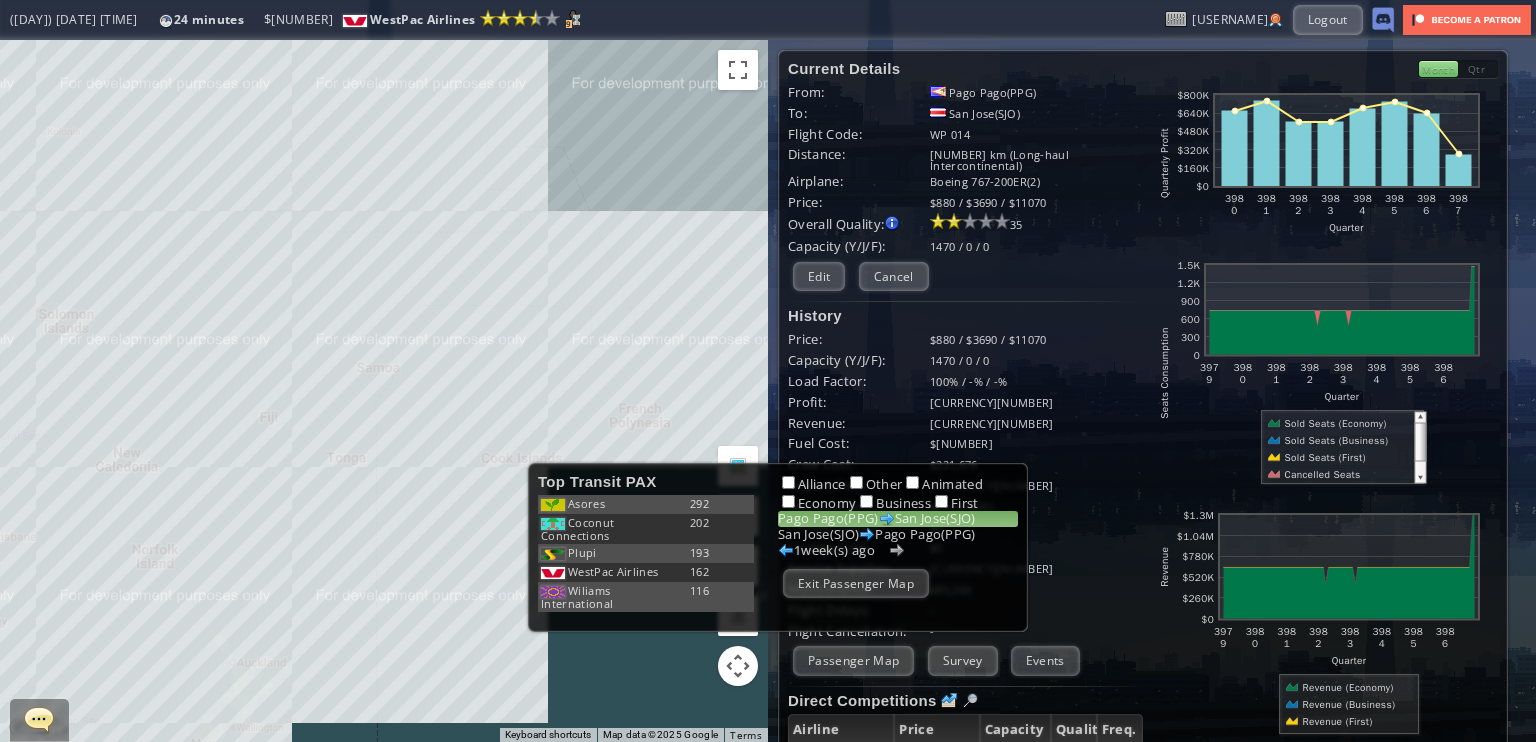 click on "To navigate, press the arrow keys." at bounding box center (384, 391) 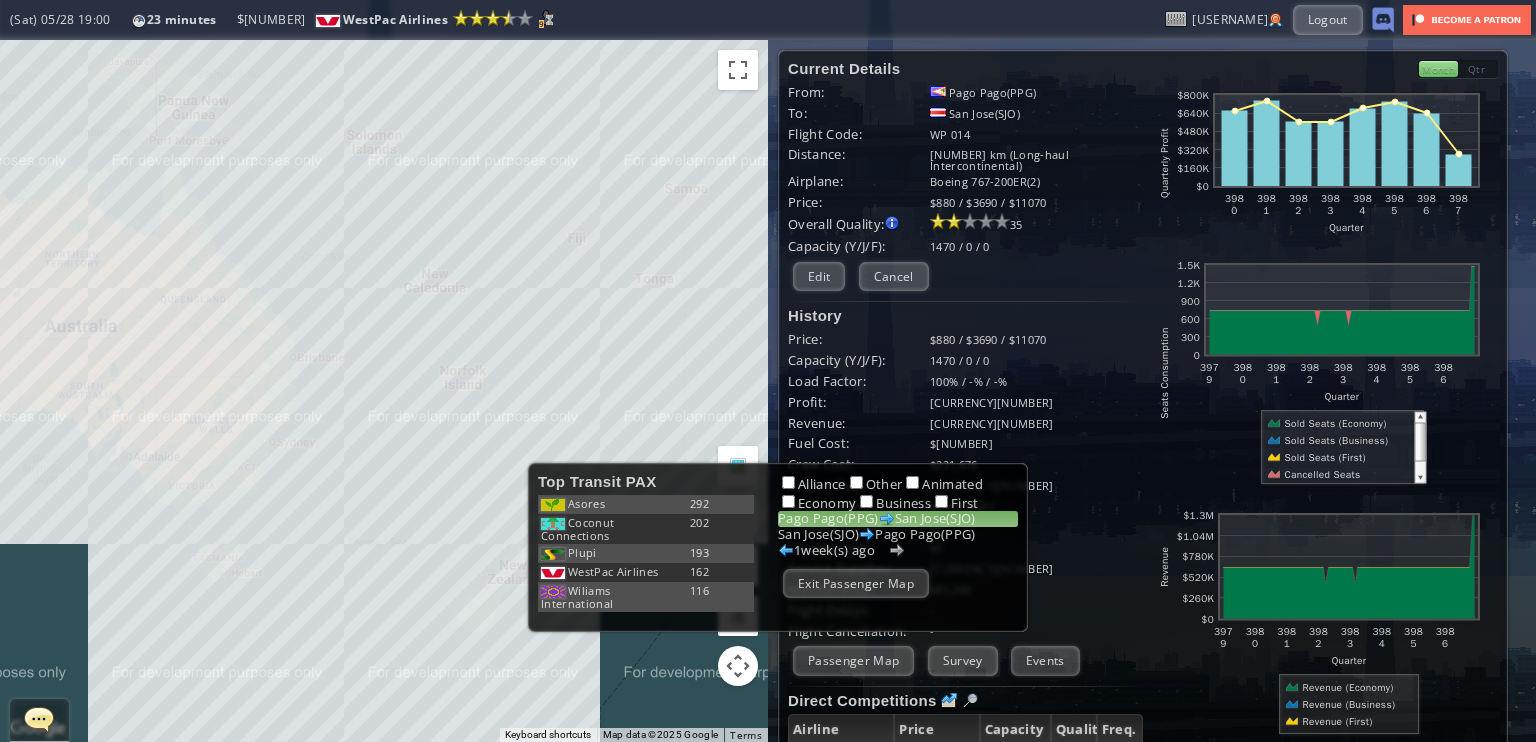 drag, startPoint x: 337, startPoint y: 630, endPoint x: 609, endPoint y: 437, distance: 333.5161 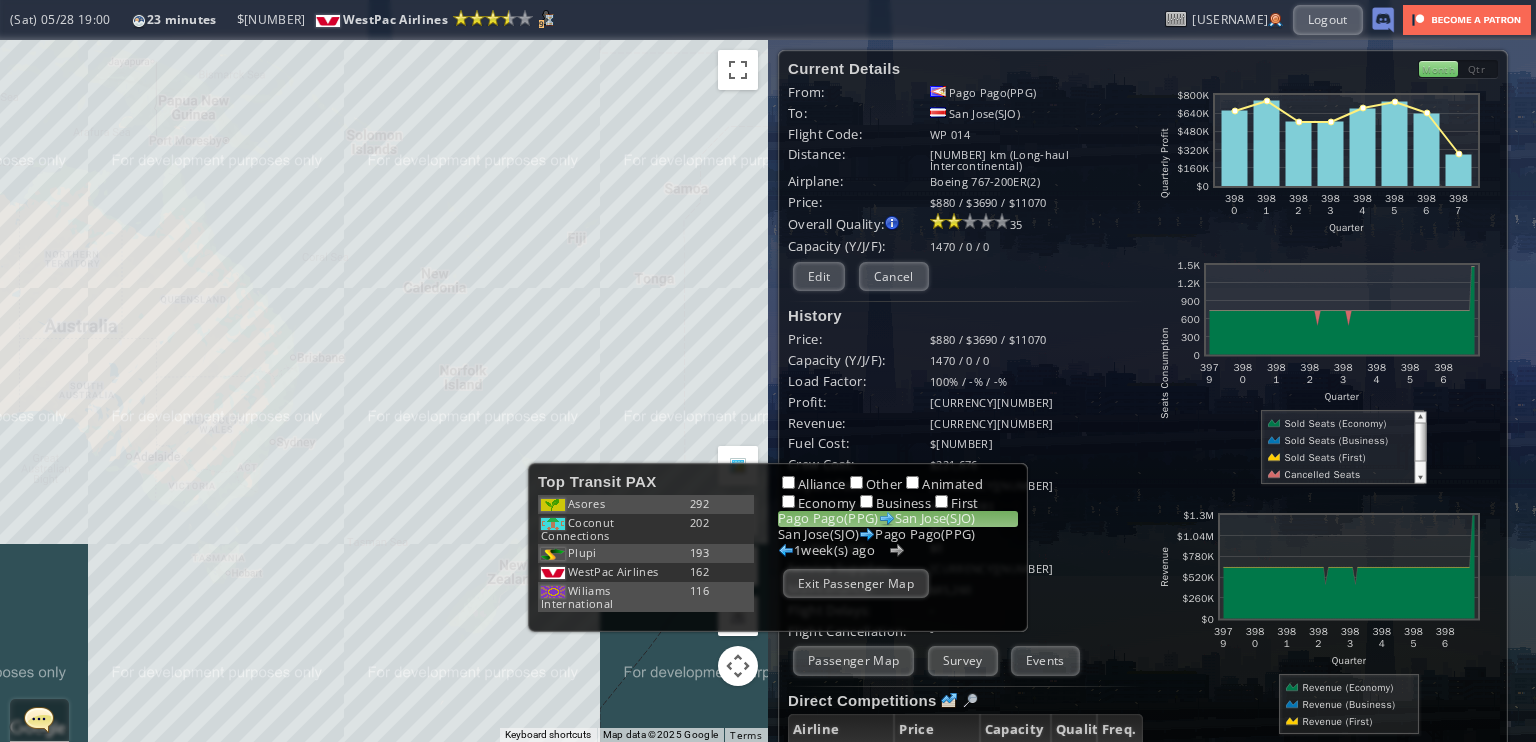 click on "To navigate, press the arrow keys." at bounding box center (384, 391) 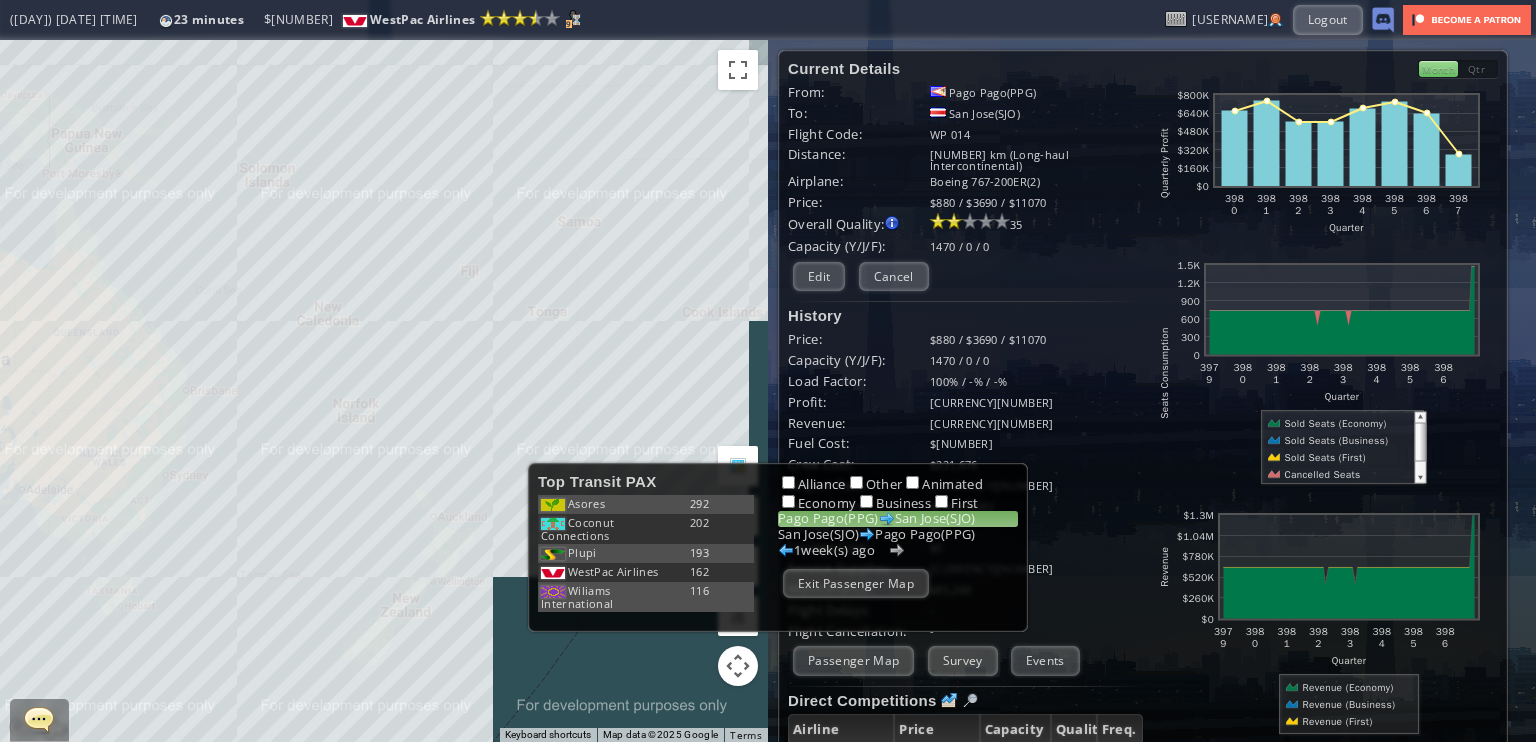 drag, startPoint x: 350, startPoint y: 547, endPoint x: 296, endPoint y: 582, distance: 64.3506 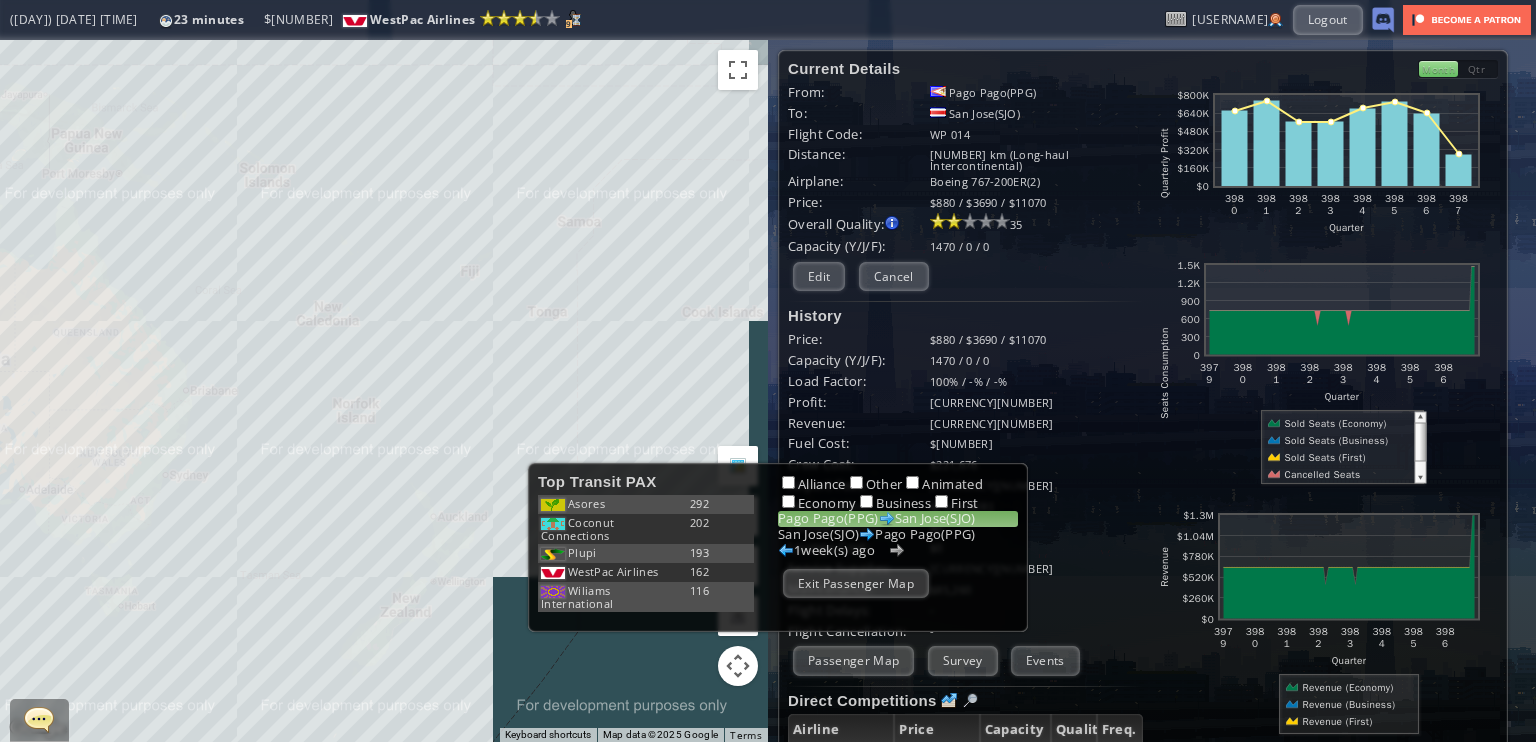 click on "To navigate, press the arrow keys." at bounding box center (384, 391) 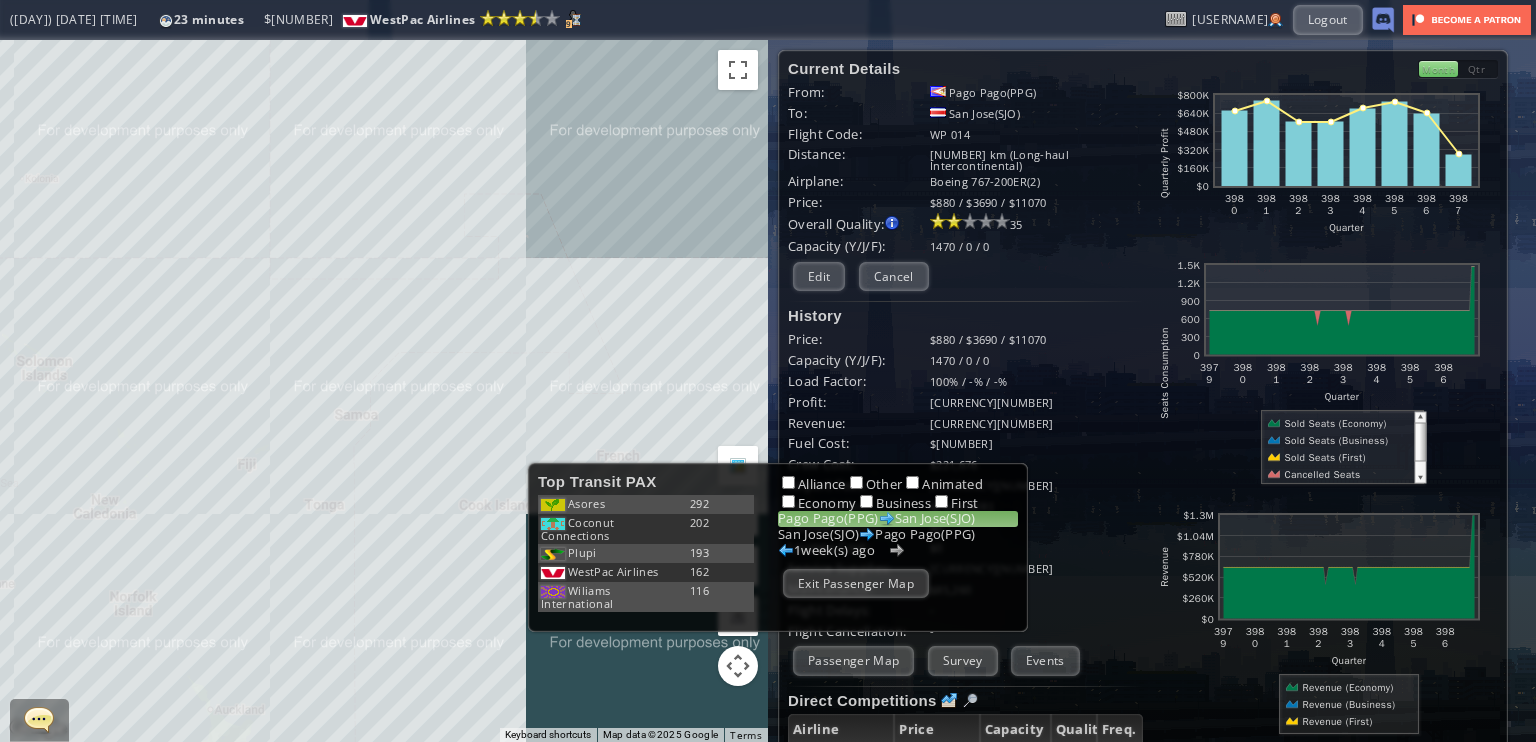 drag, startPoint x: 659, startPoint y: 364, endPoint x: 441, endPoint y: 551, distance: 287.21594 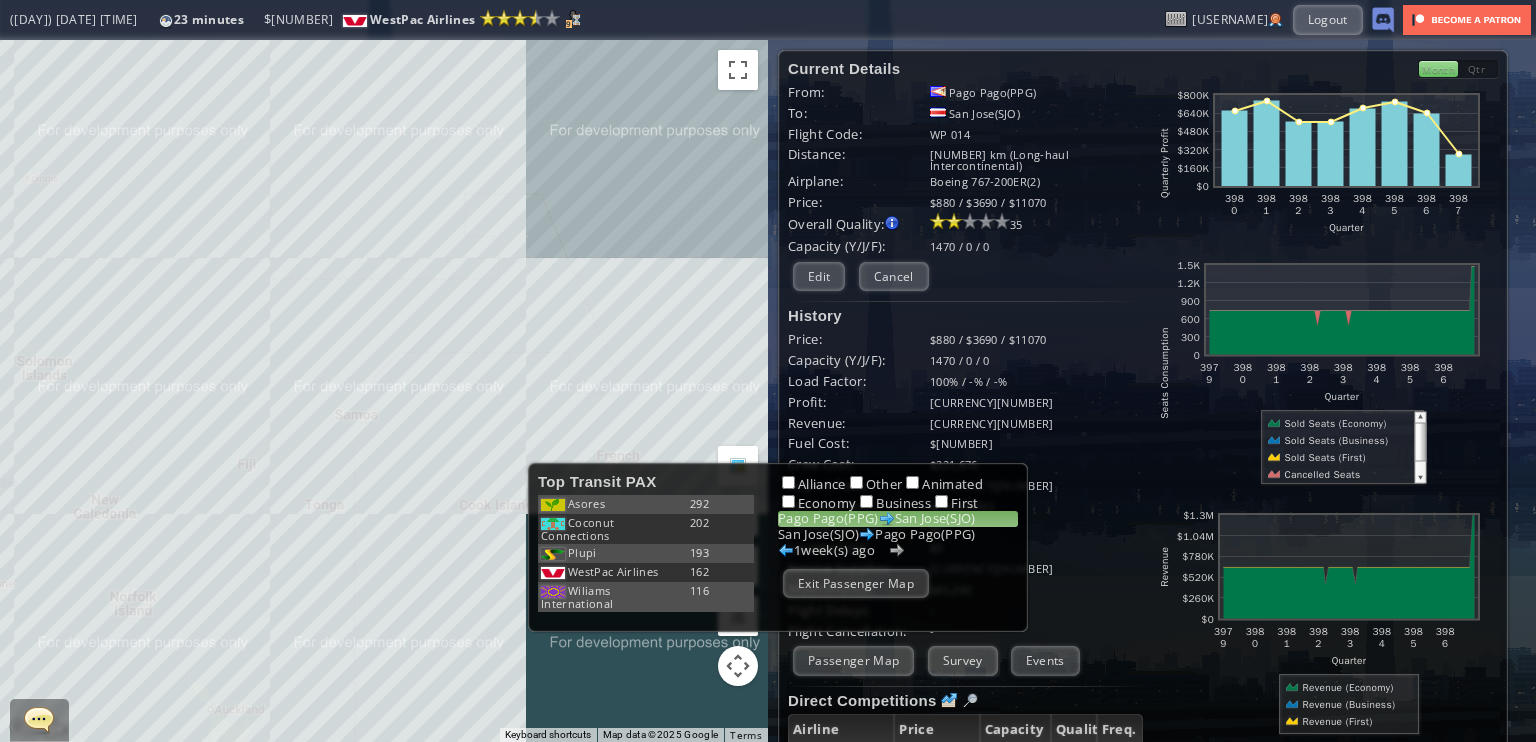 click on "To navigate, press the arrow keys." at bounding box center [384, 391] 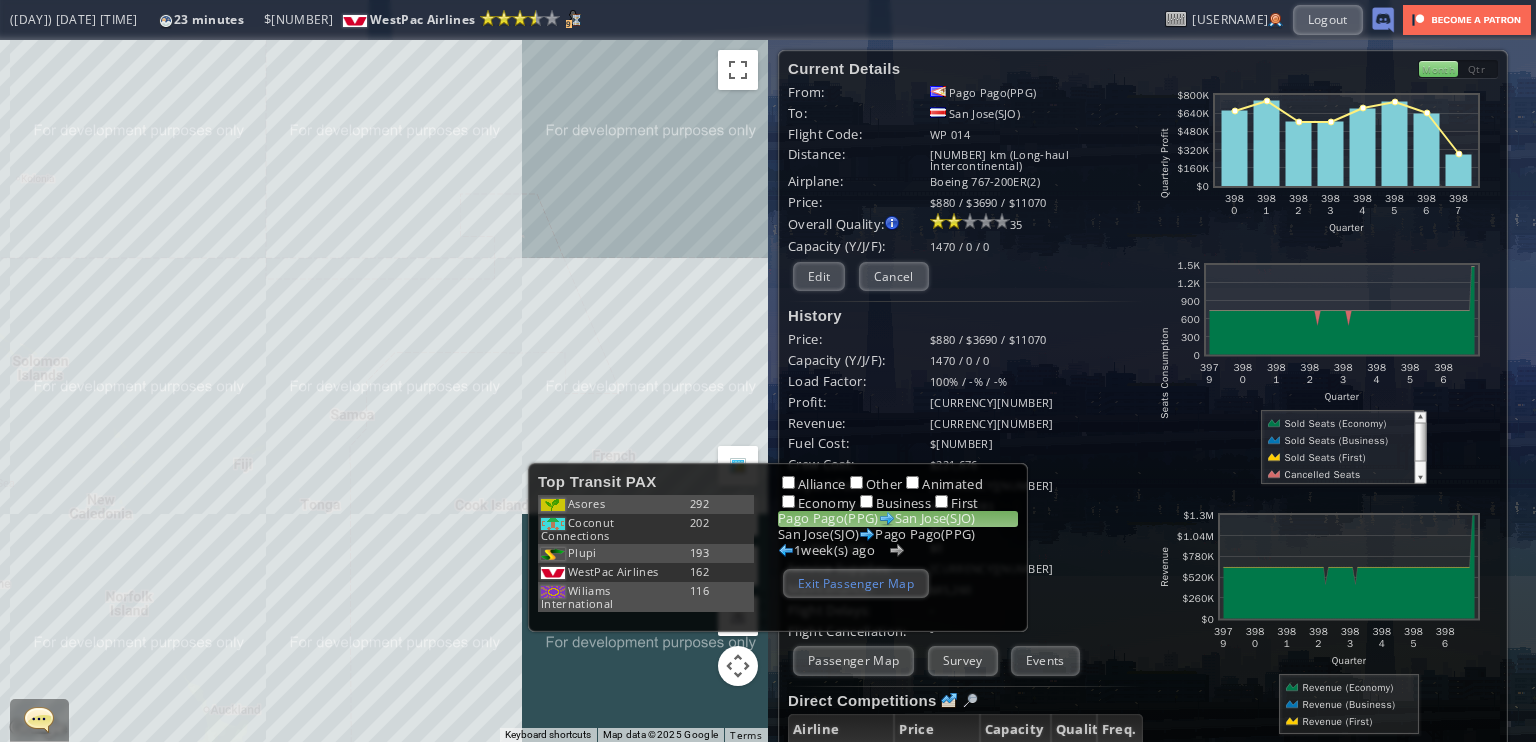 click on "Exit Passenger Map" at bounding box center (856, 583) 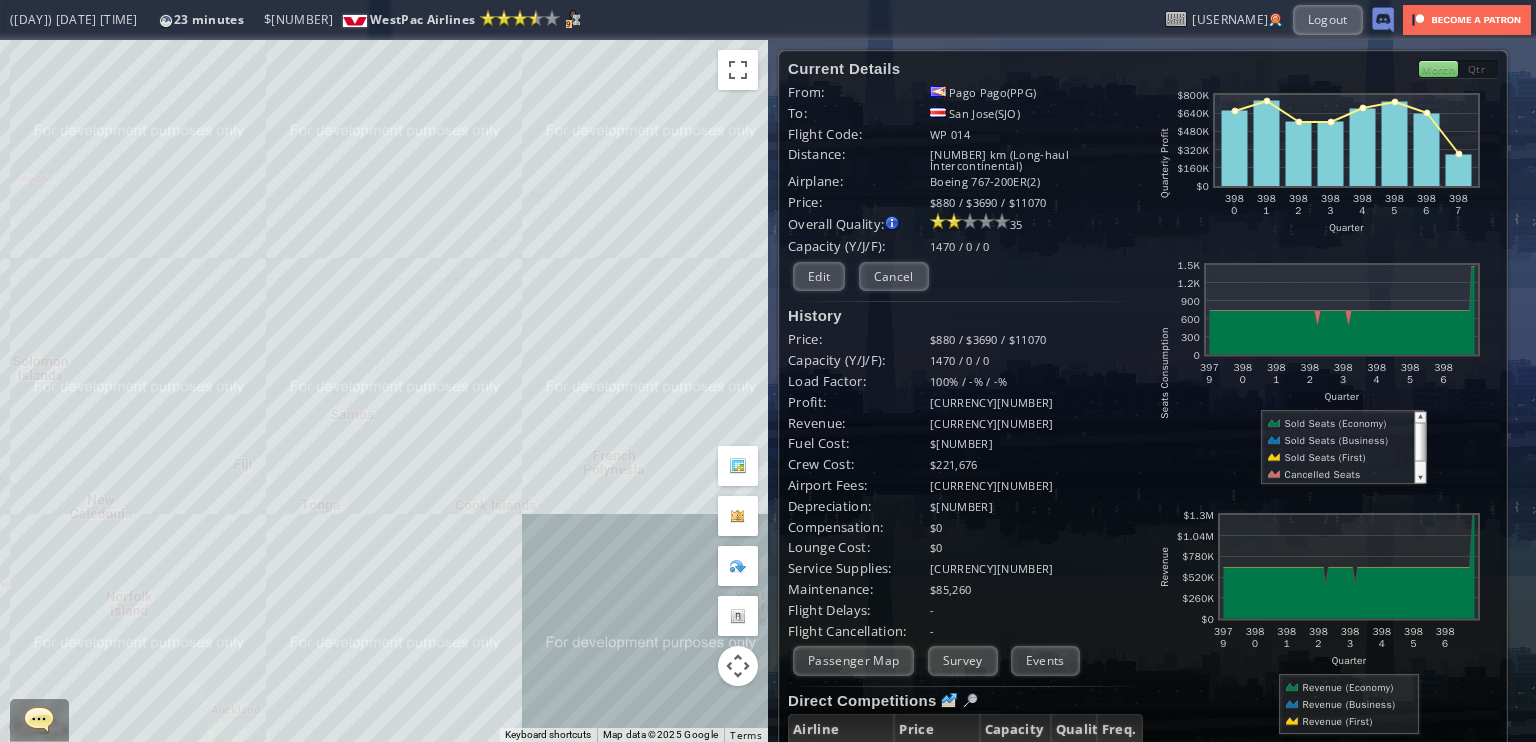 click on "Survey" at bounding box center [963, 660] 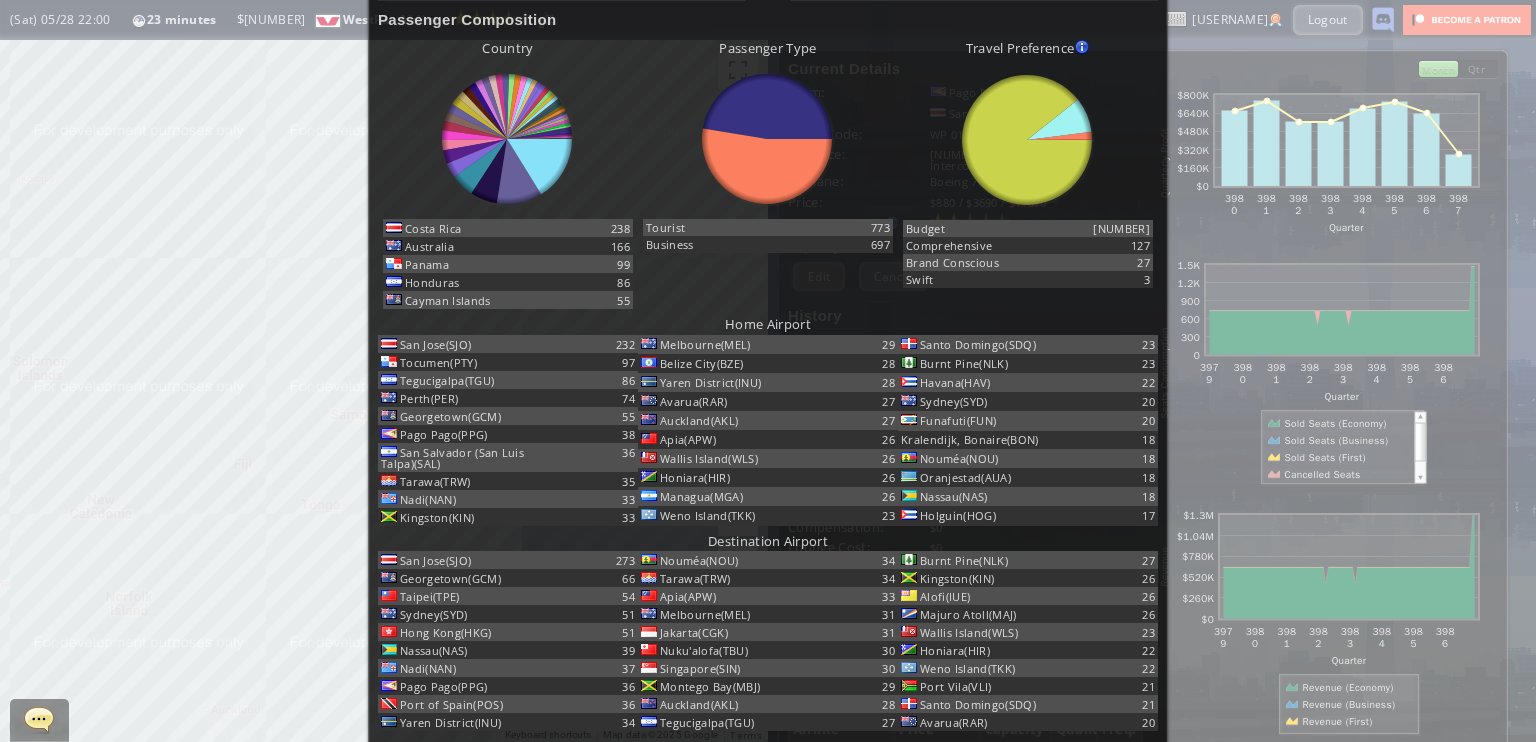 scroll, scrollTop: 600, scrollLeft: 0, axis: vertical 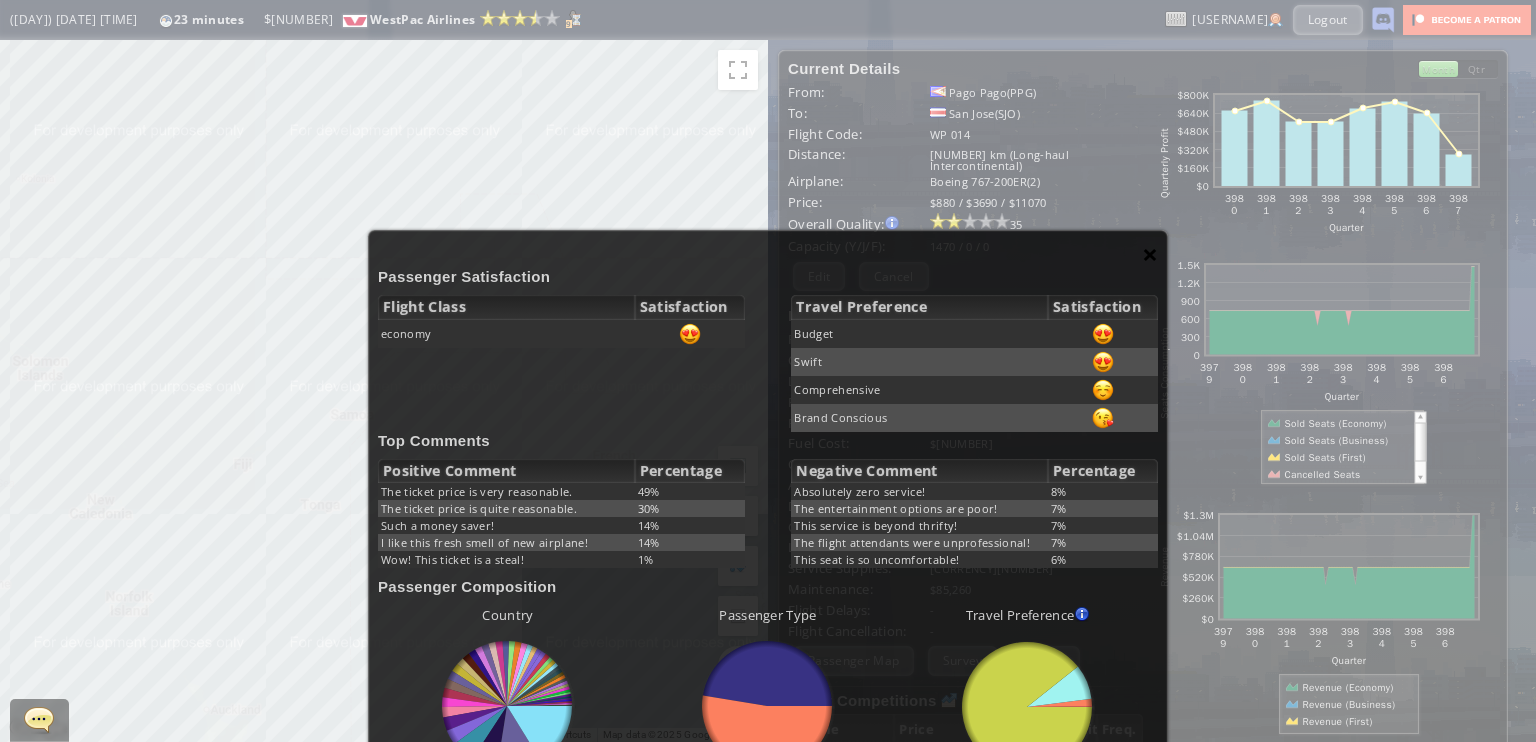 click on "×" at bounding box center [1150, 254] 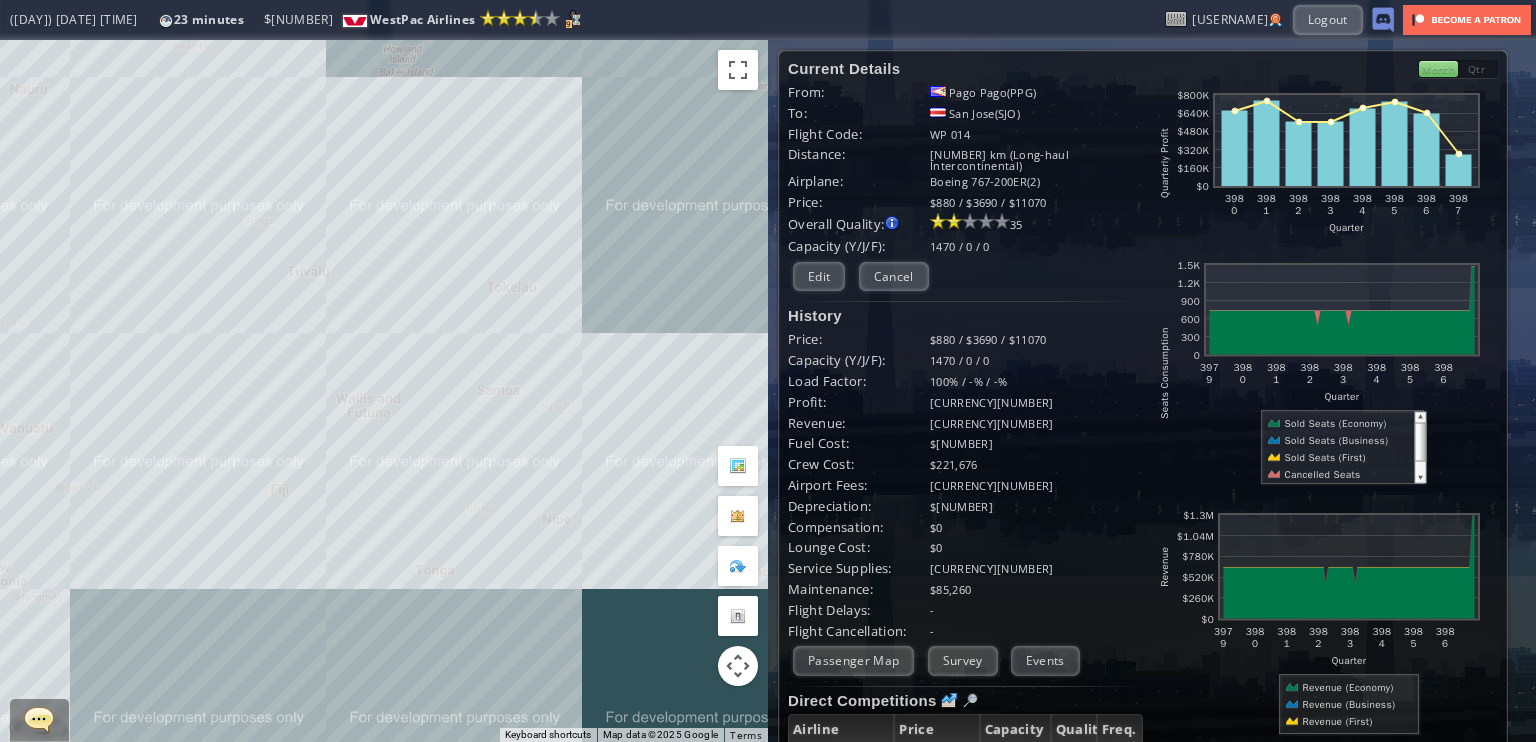 click on "To navigate, press the arrow keys." at bounding box center [384, 391] 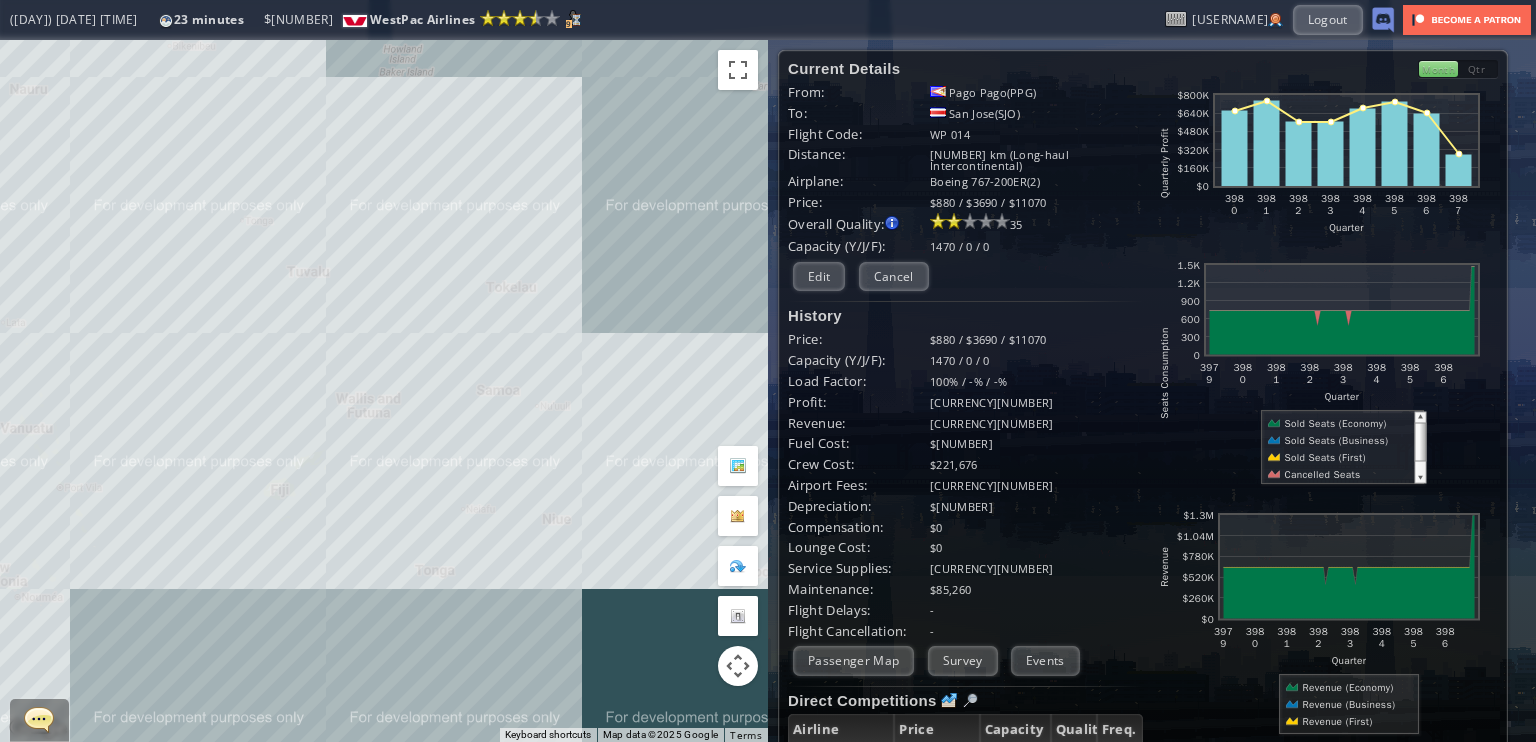click on "To navigate, press the arrow keys." at bounding box center [384, 391] 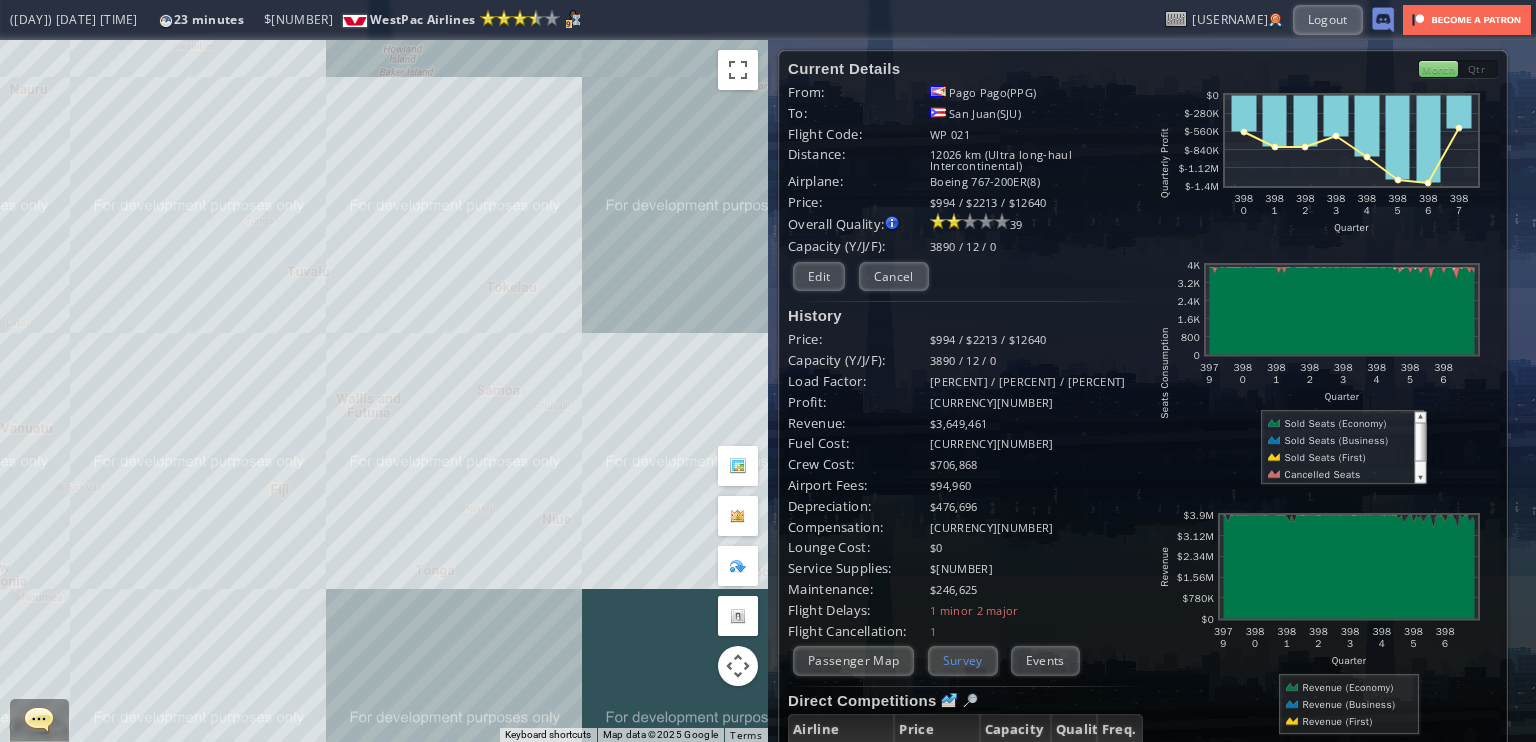 click on "Survey" at bounding box center [963, 660] 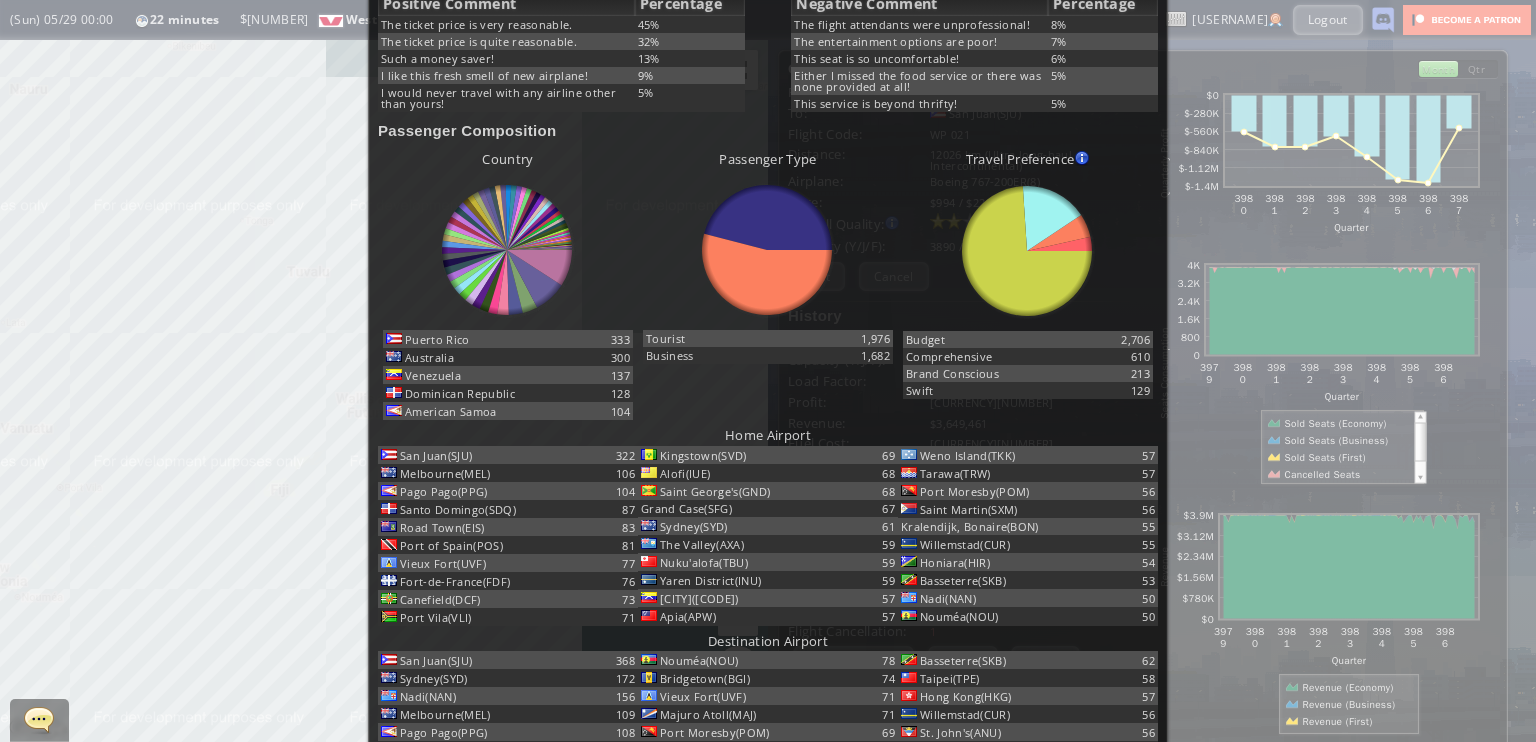 scroll, scrollTop: 500, scrollLeft: 0, axis: vertical 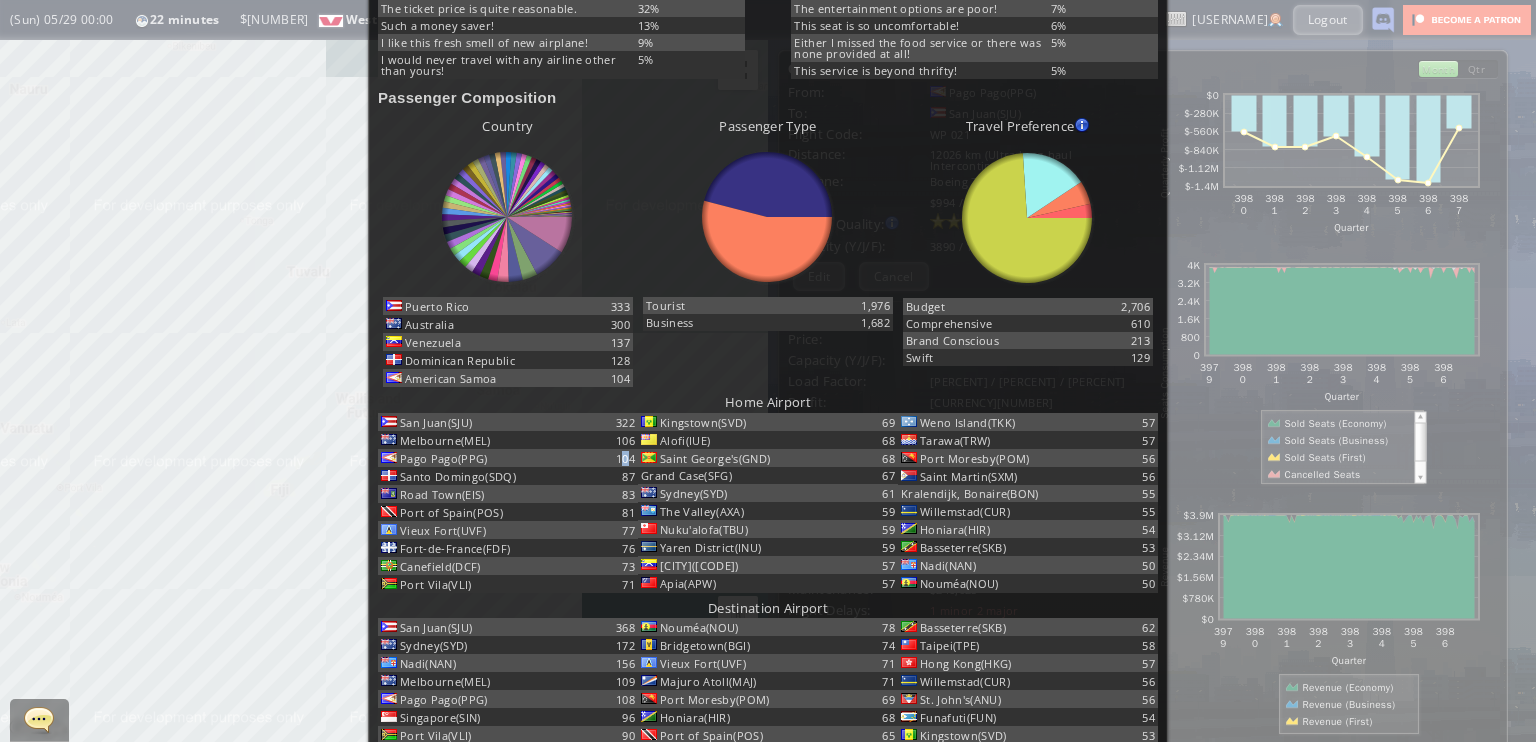 drag, startPoint x: 615, startPoint y: 467, endPoint x: 627, endPoint y: 461, distance: 13.416408 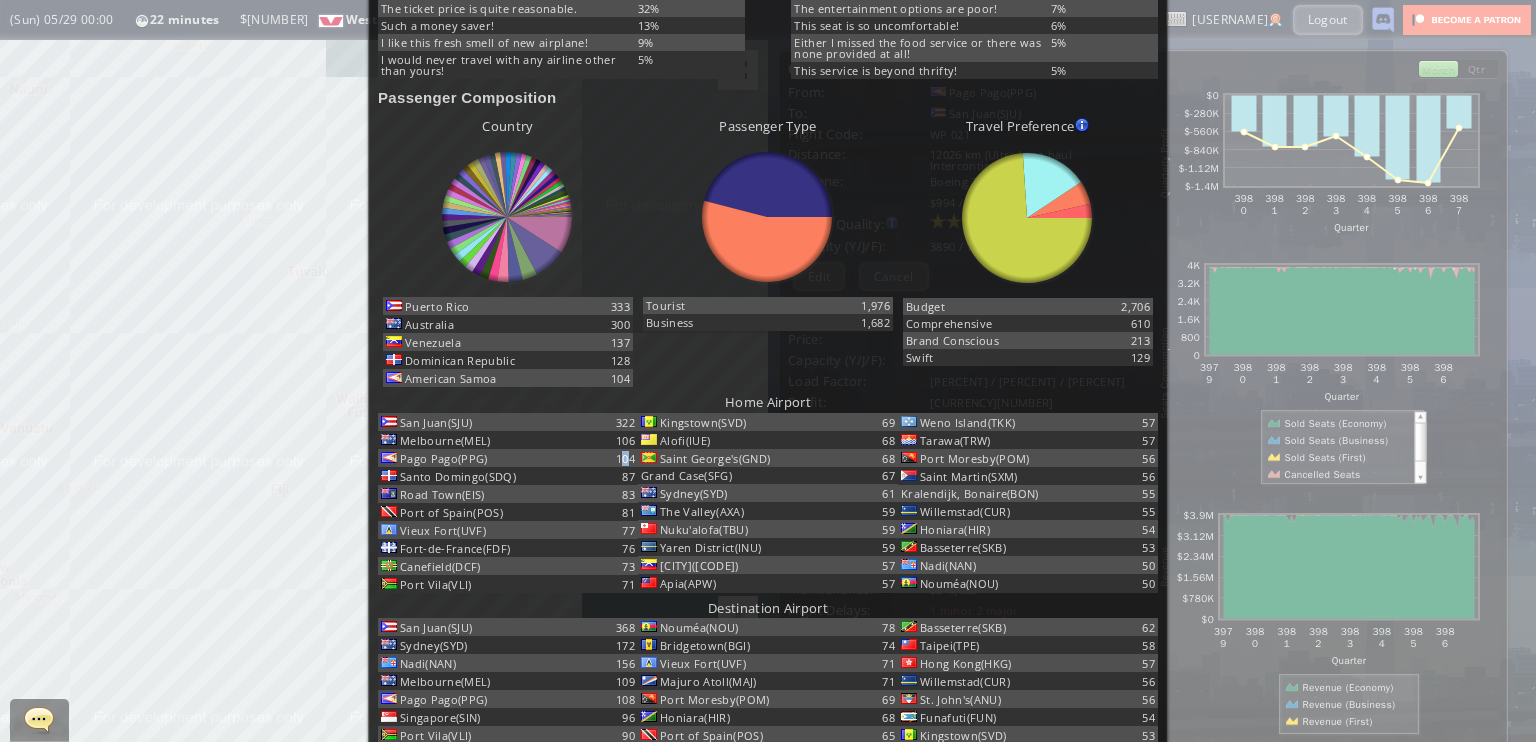 click on "104" at bounding box center (599, 422) 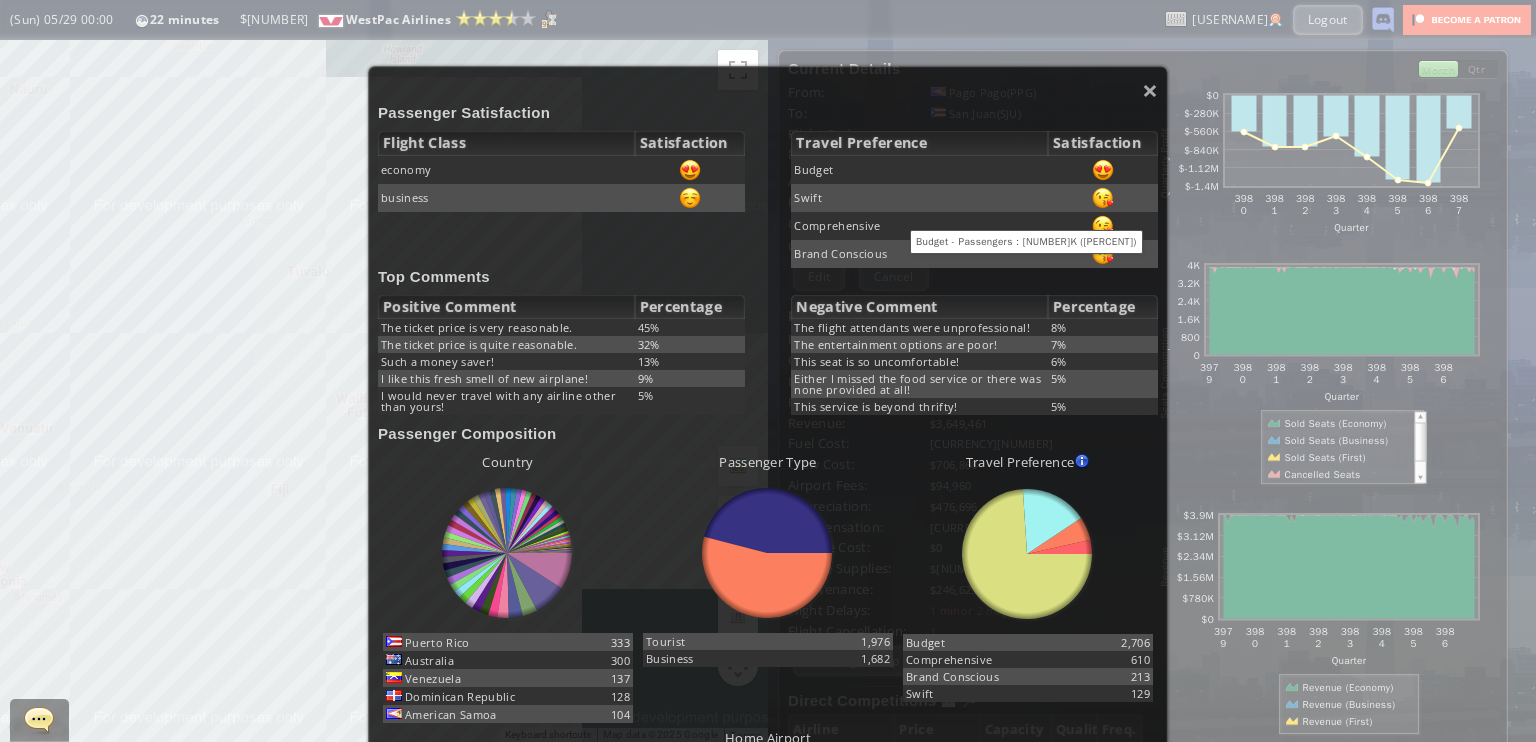 scroll, scrollTop: 100, scrollLeft: 0, axis: vertical 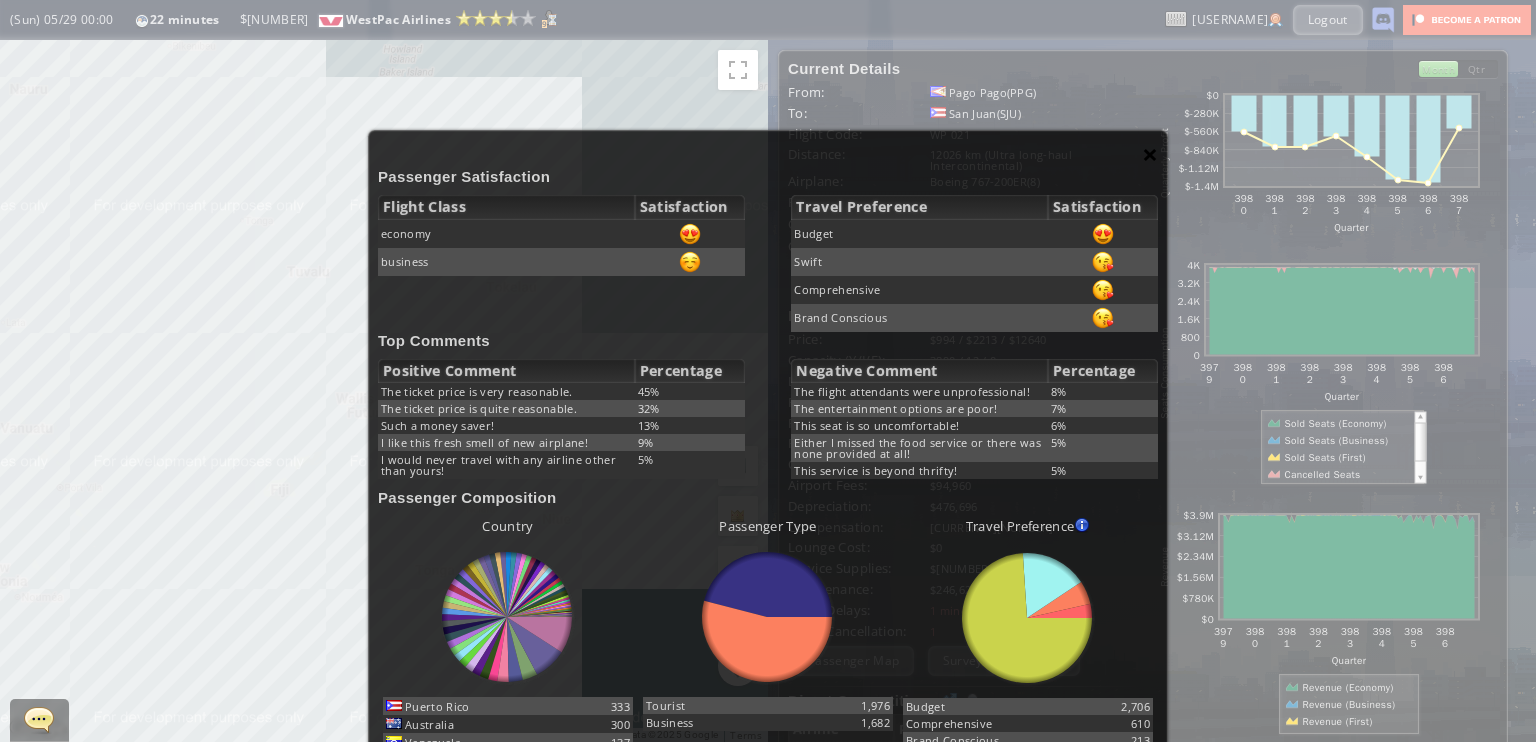 click on "×" at bounding box center [1150, 154] 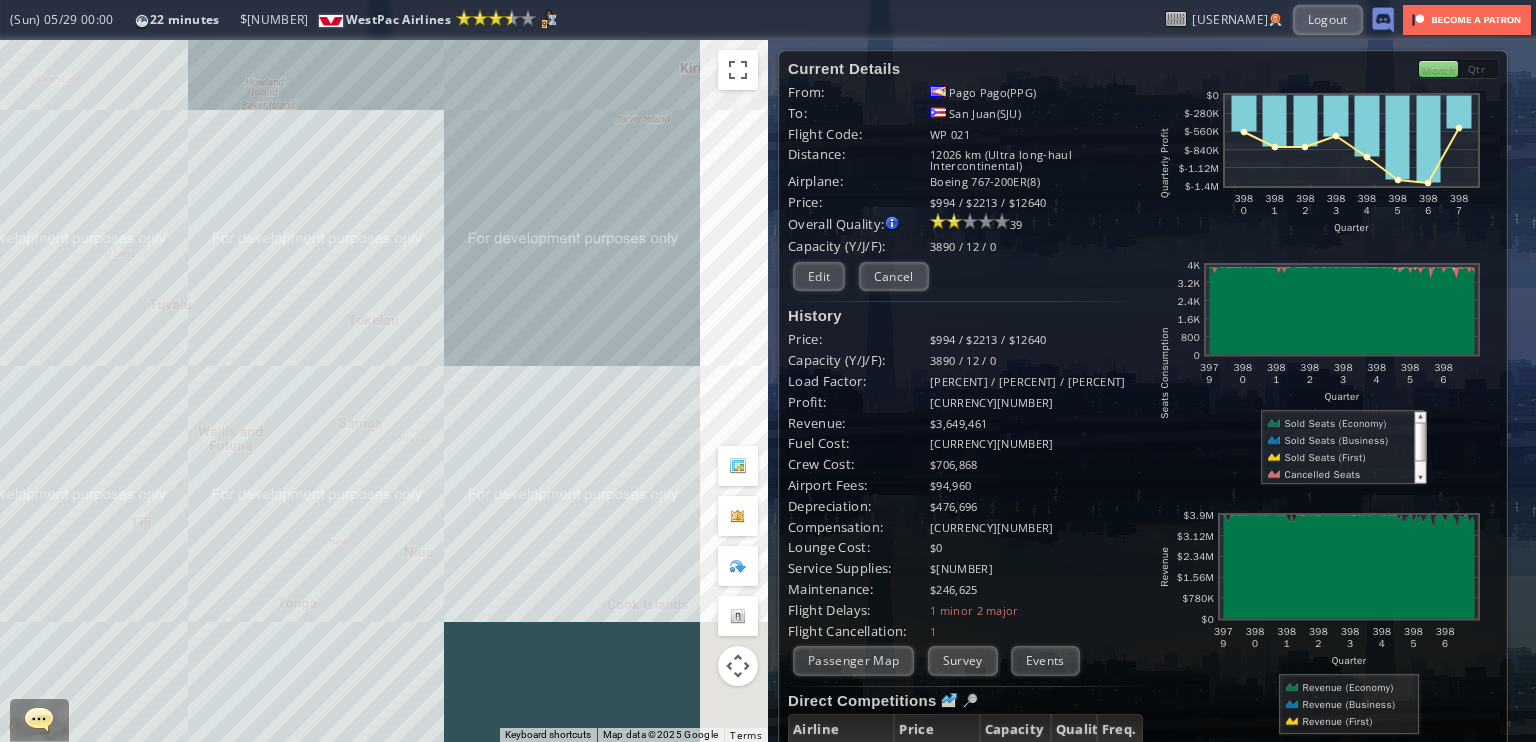 drag, startPoint x: 590, startPoint y: 324, endPoint x: 452, endPoint y: 356, distance: 141.66158 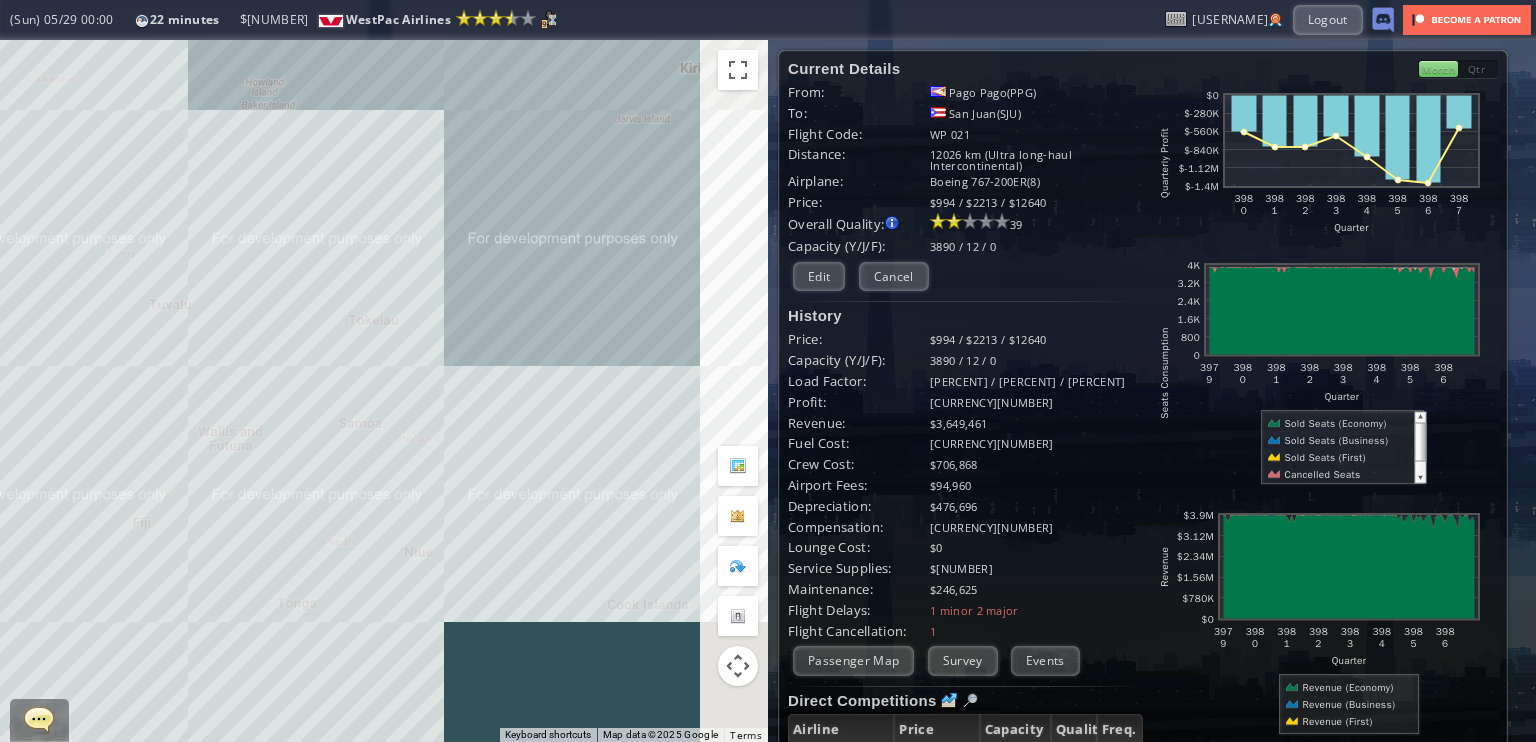 click on "To navigate, press the arrow keys." at bounding box center (384, 391) 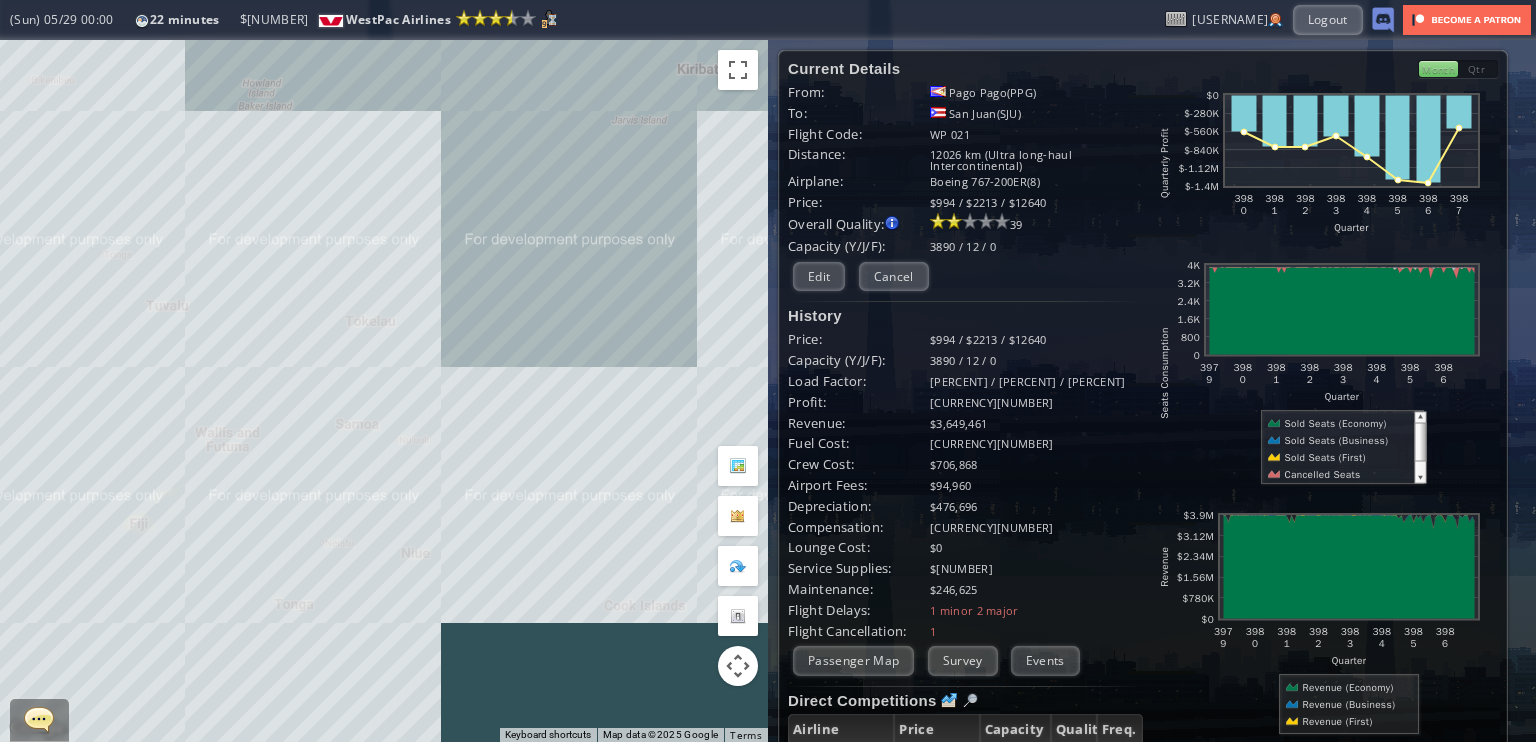 click on "To navigate, press the arrow keys." at bounding box center (384, 391) 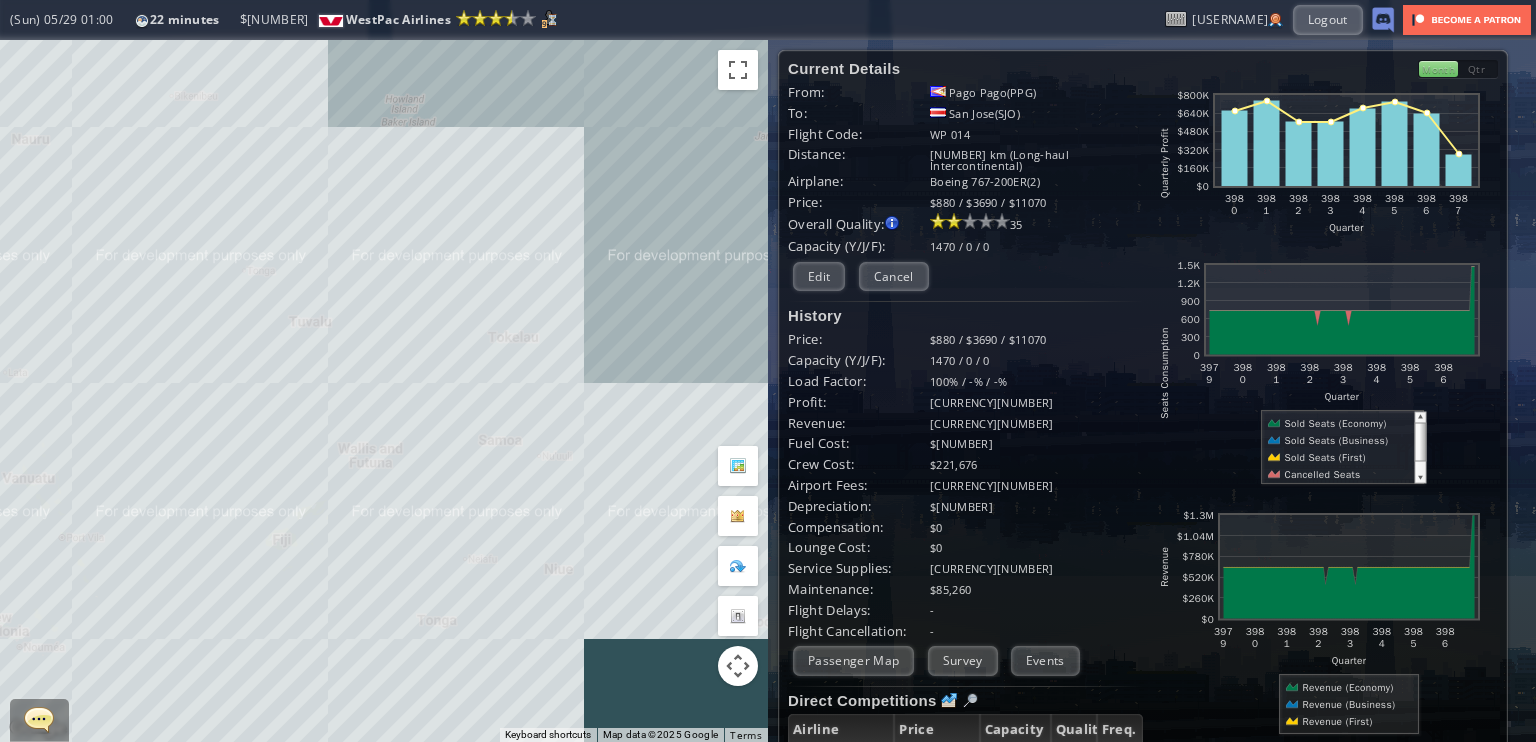 drag, startPoint x: 483, startPoint y: 345, endPoint x: 634, endPoint y: 359, distance: 151.64761 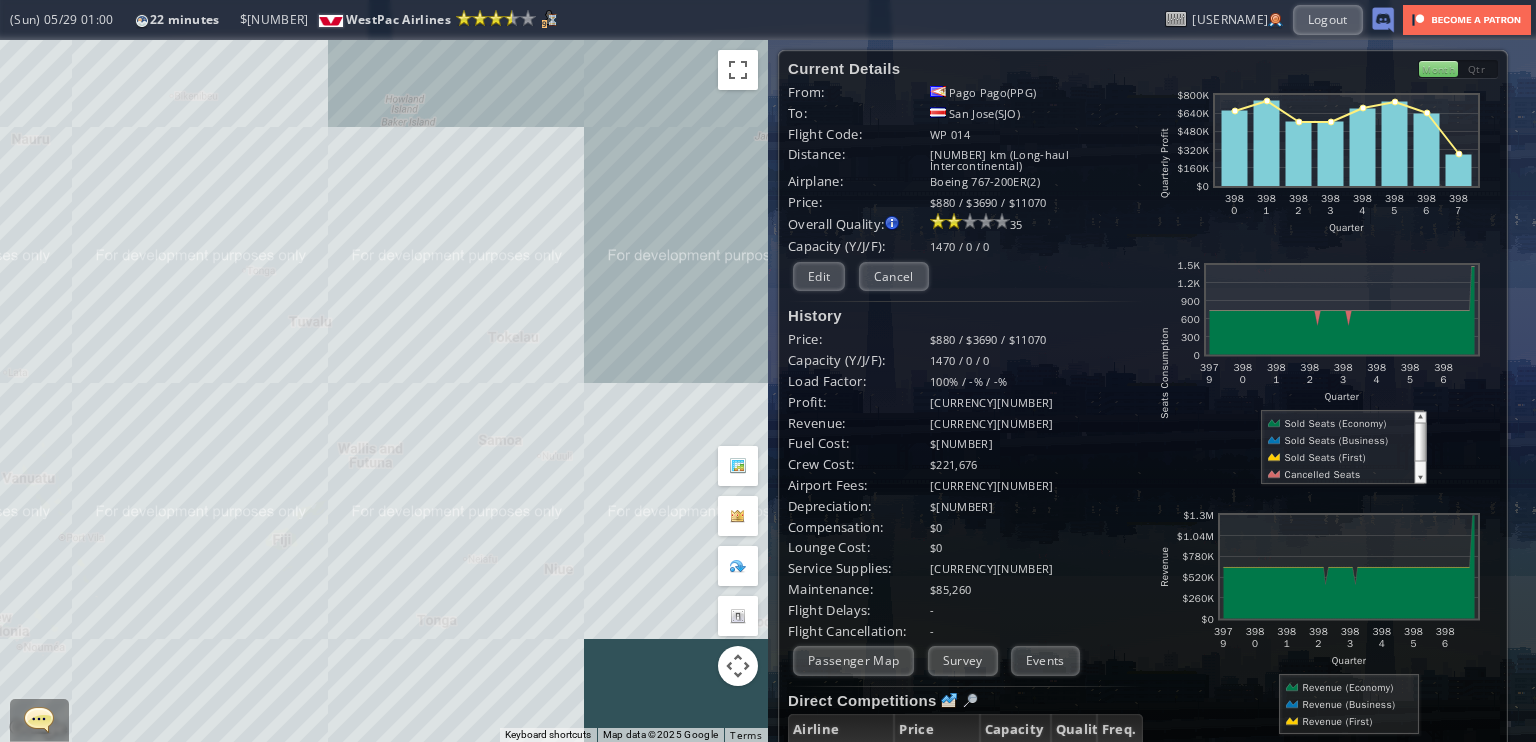 click on "To navigate, press the arrow keys." at bounding box center [384, 391] 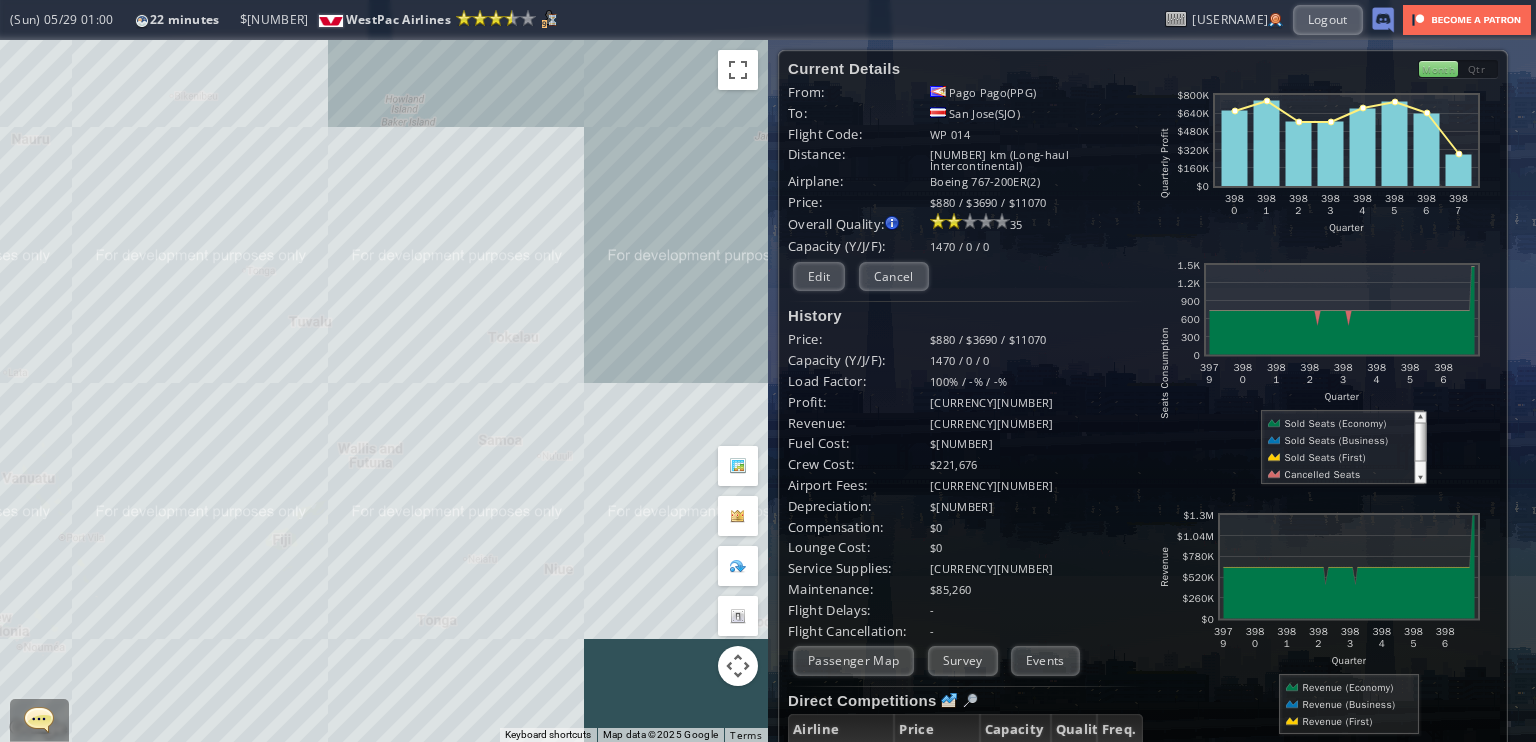 click on "To navigate, press the arrow keys." at bounding box center (384, 391) 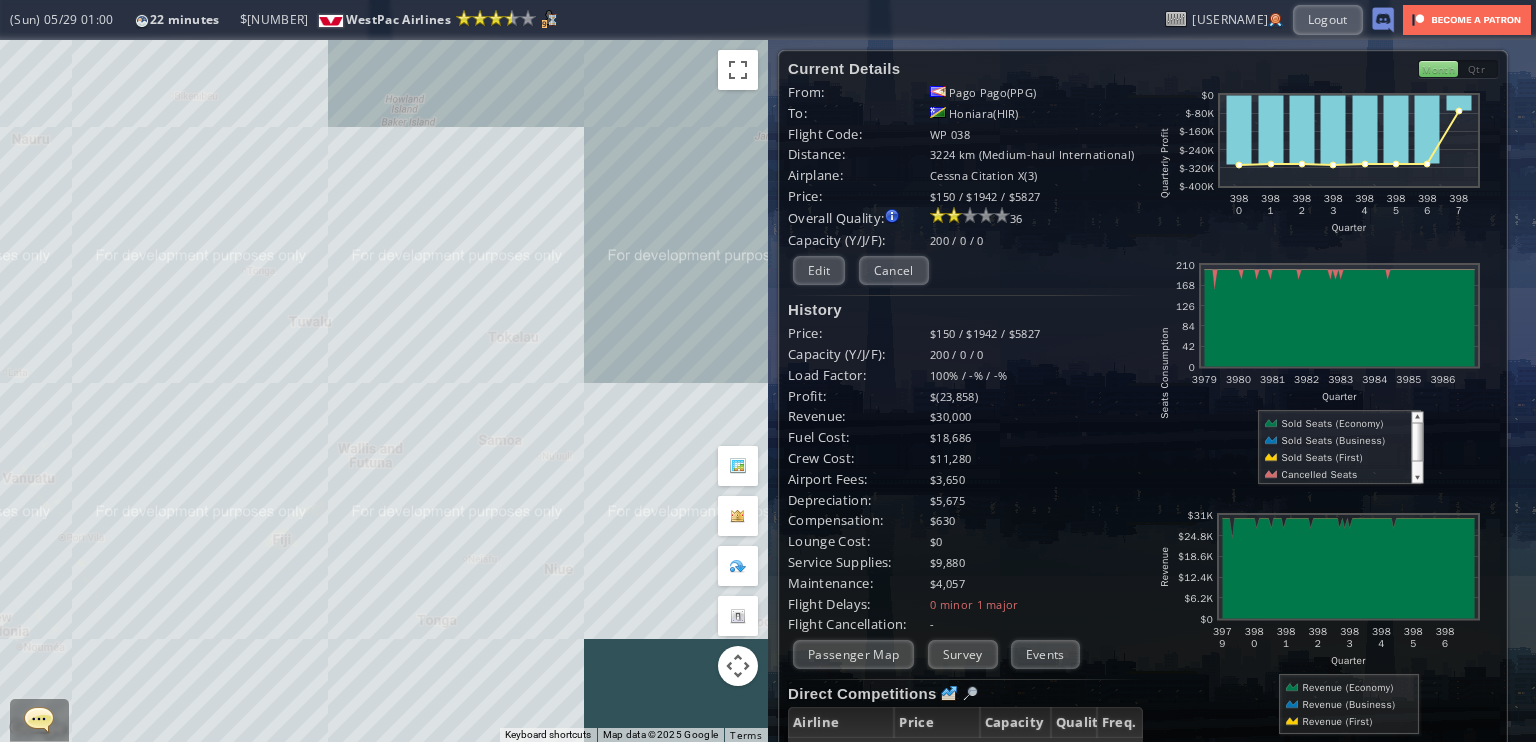click on "To navigate, press the arrow keys." at bounding box center [384, 391] 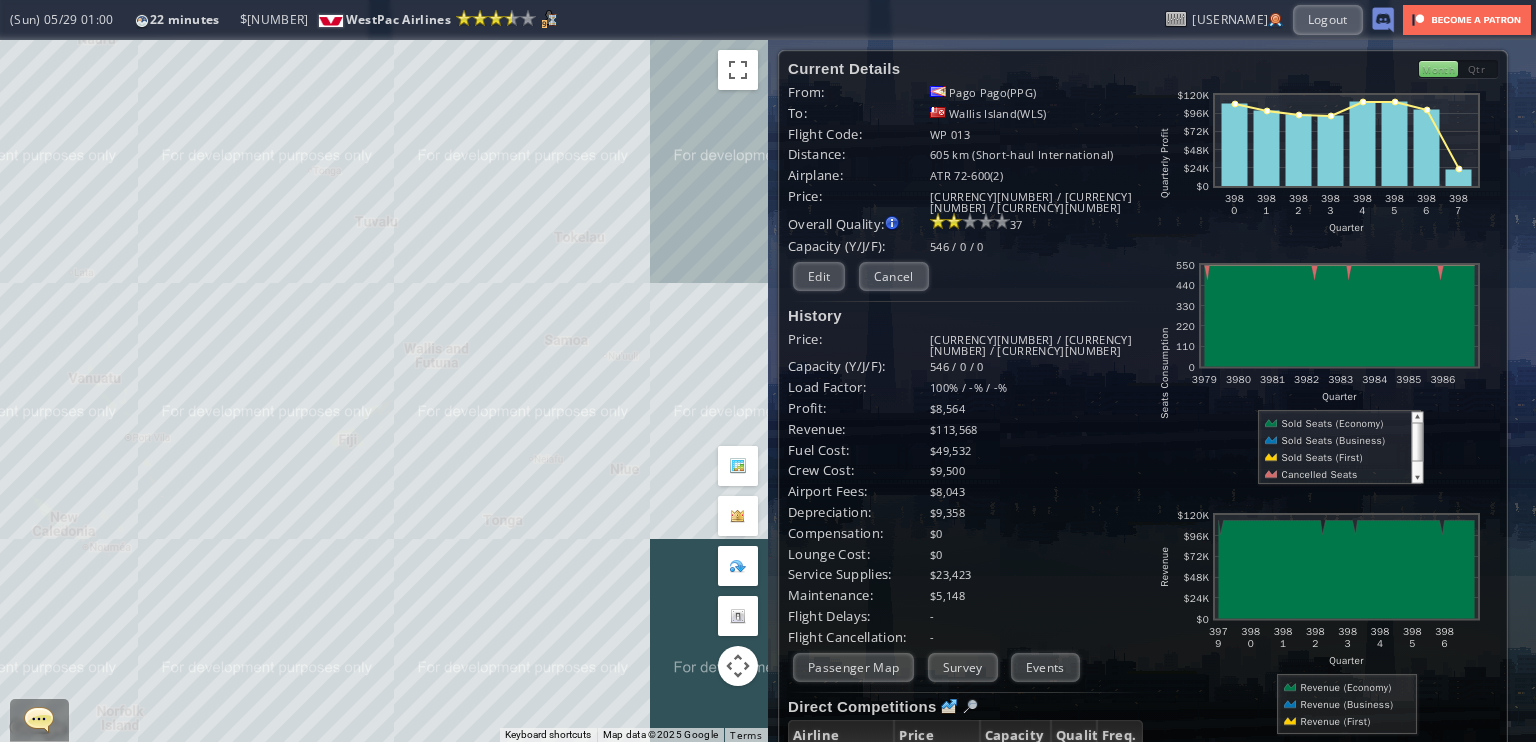drag, startPoint x: 516, startPoint y: 352, endPoint x: 536, endPoint y: 311, distance: 45.617977 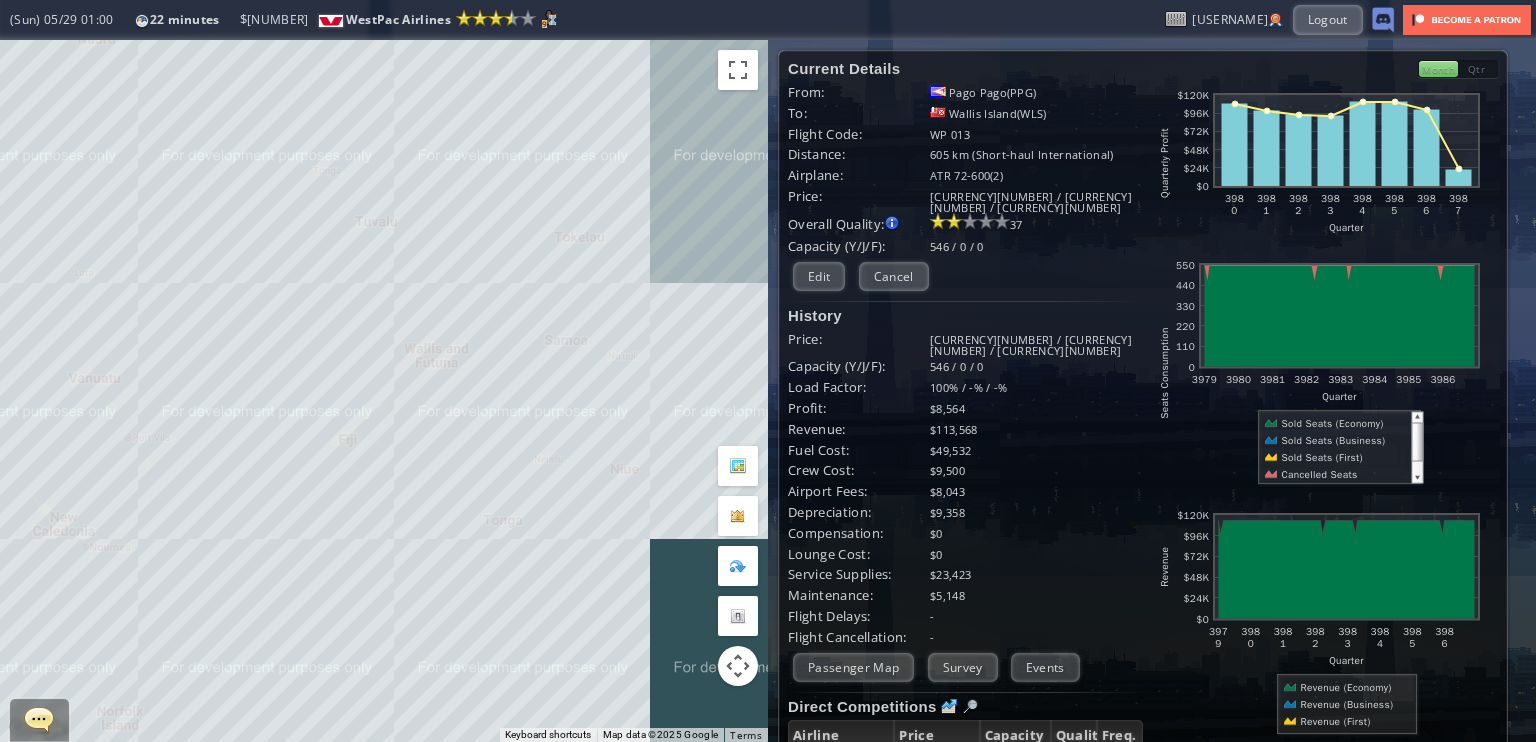 click on "To navigate, press the arrow keys." at bounding box center (384, 391) 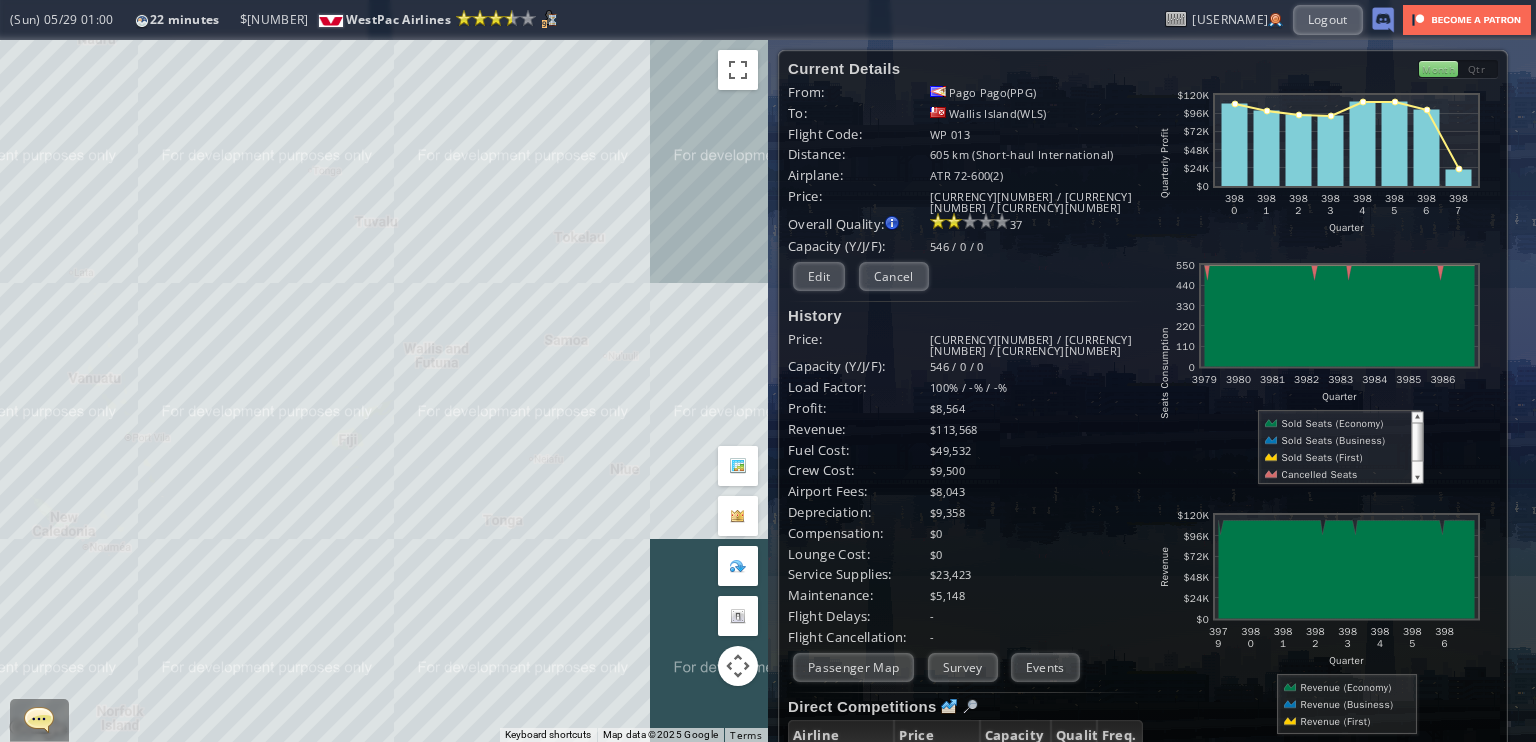 click on "To navigate, press the arrow keys." at bounding box center (384, 391) 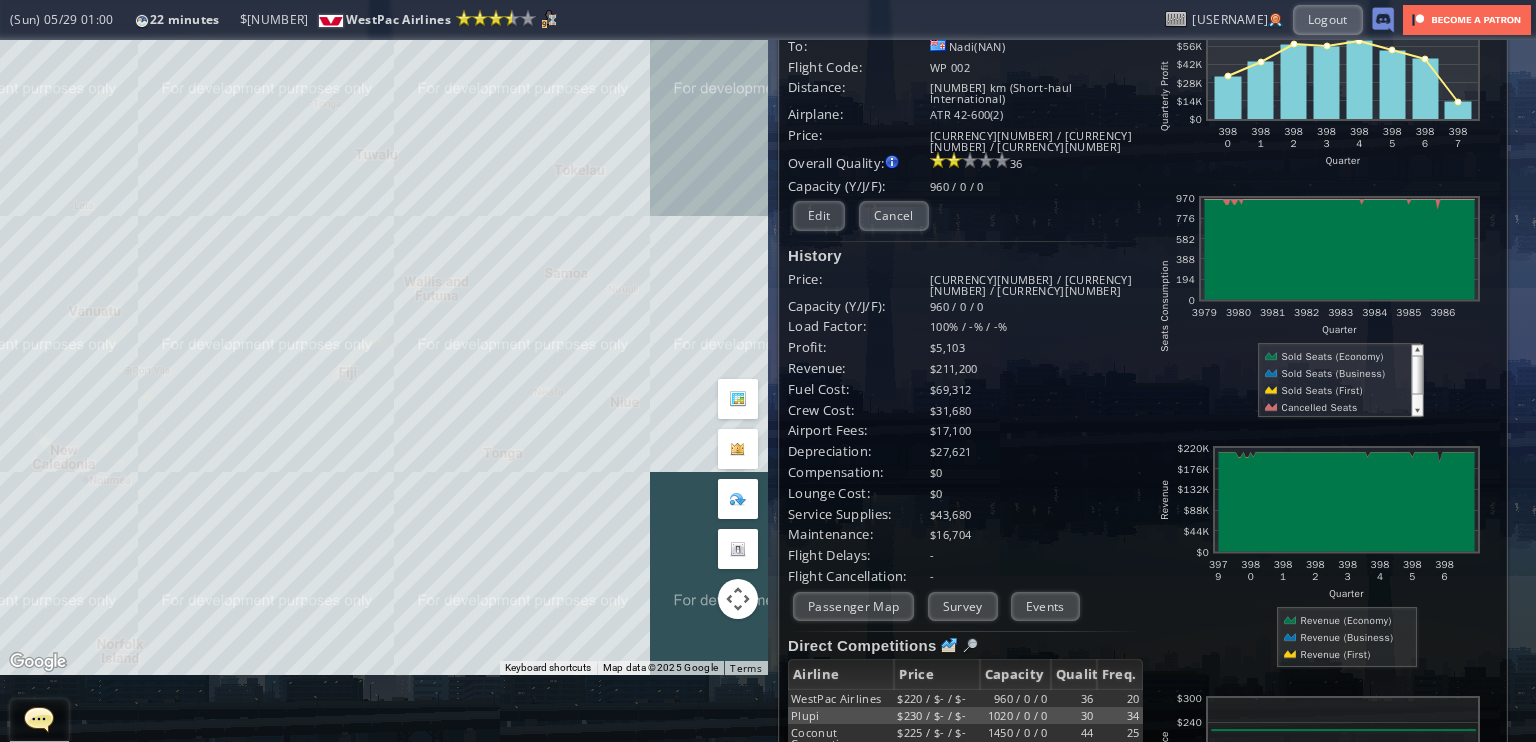scroll, scrollTop: 0, scrollLeft: 0, axis: both 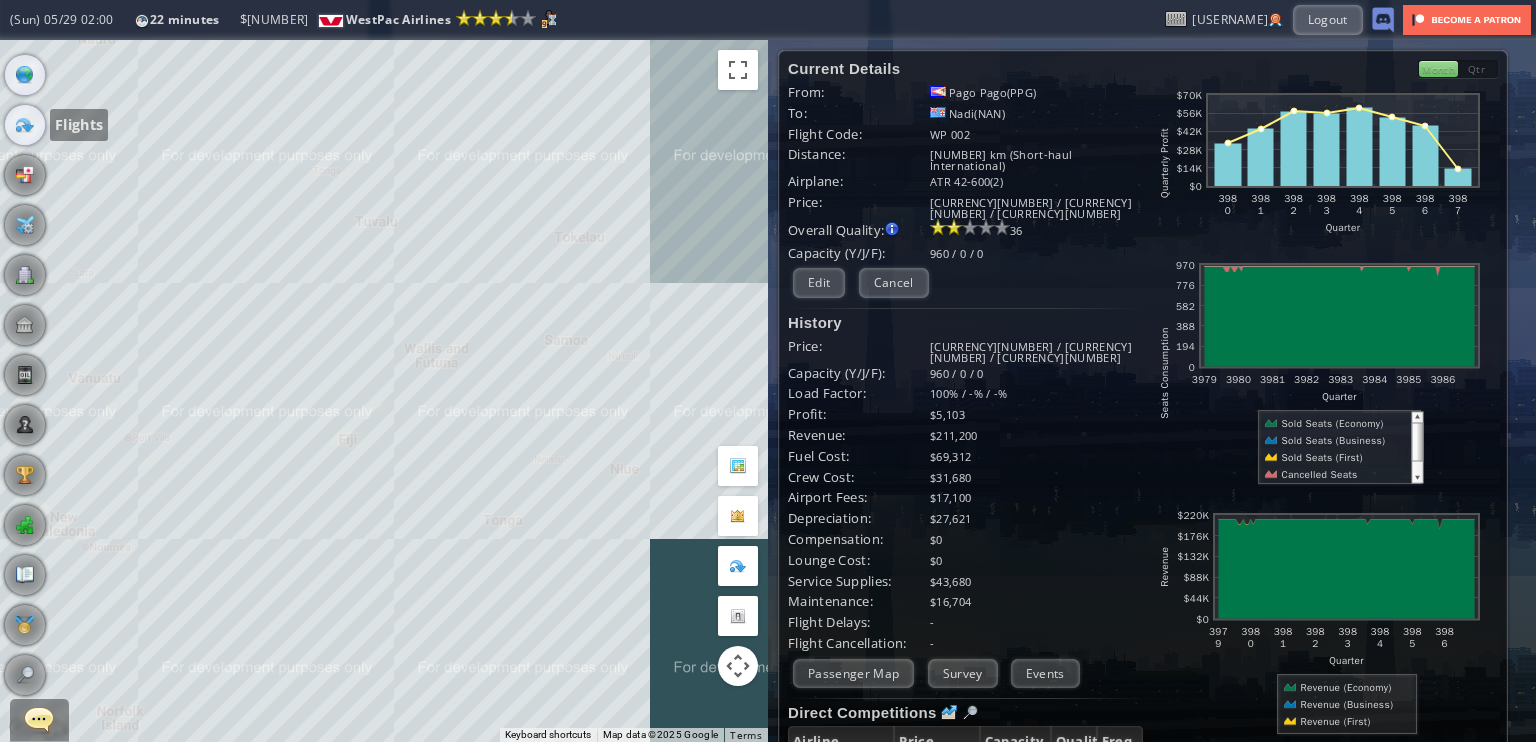 click at bounding box center [25, 125] 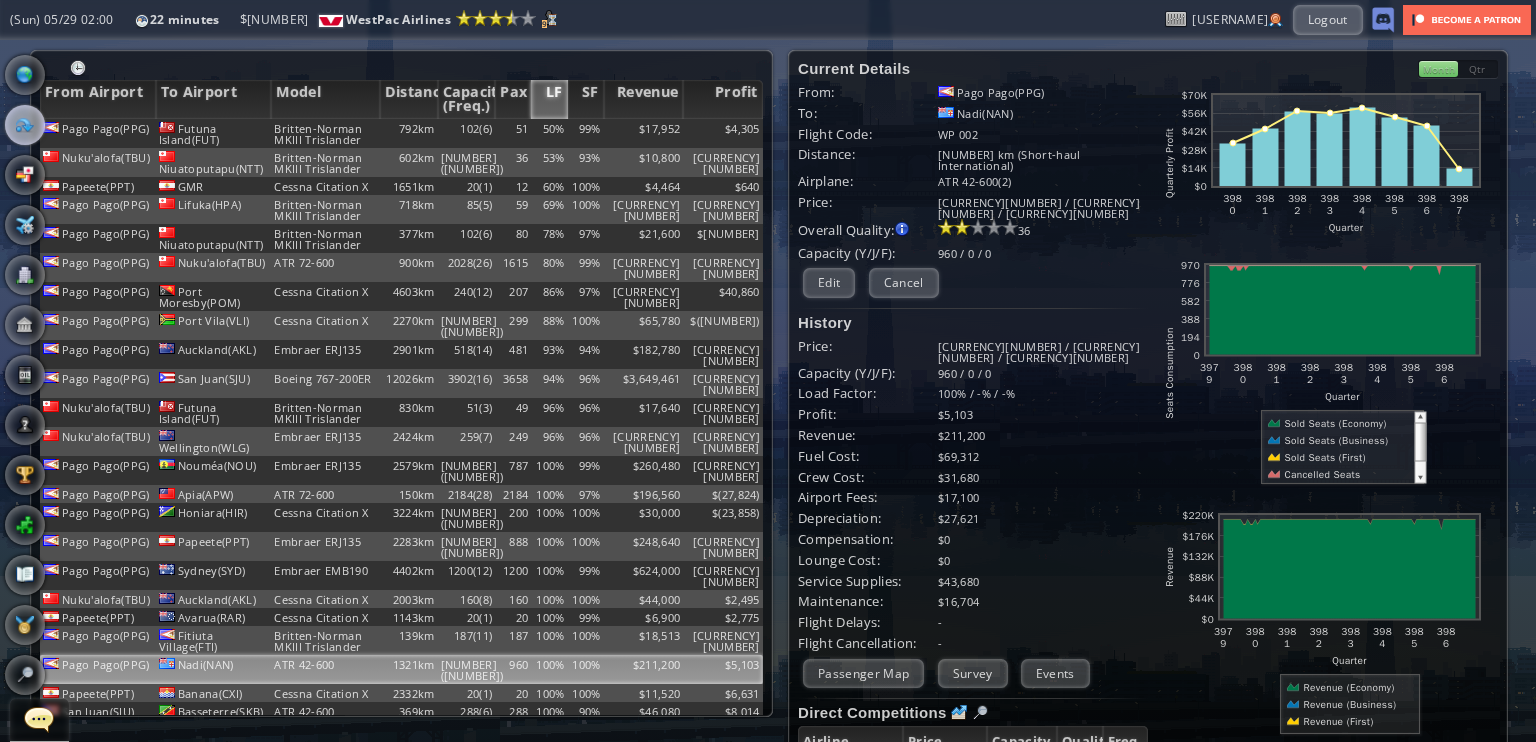 click at bounding box center (78, 68) 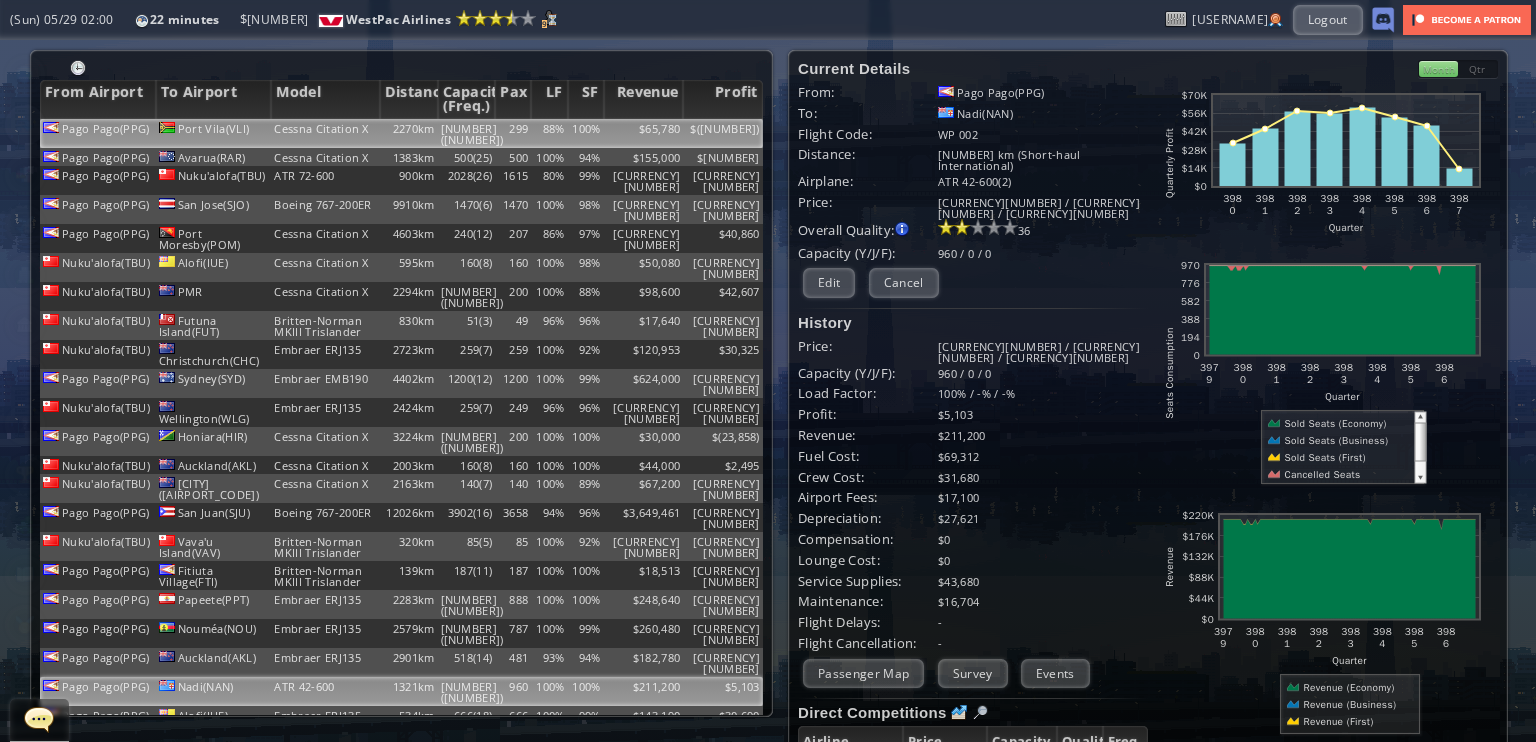 click on "Pago Pago(PPG)" at bounding box center [98, 133] 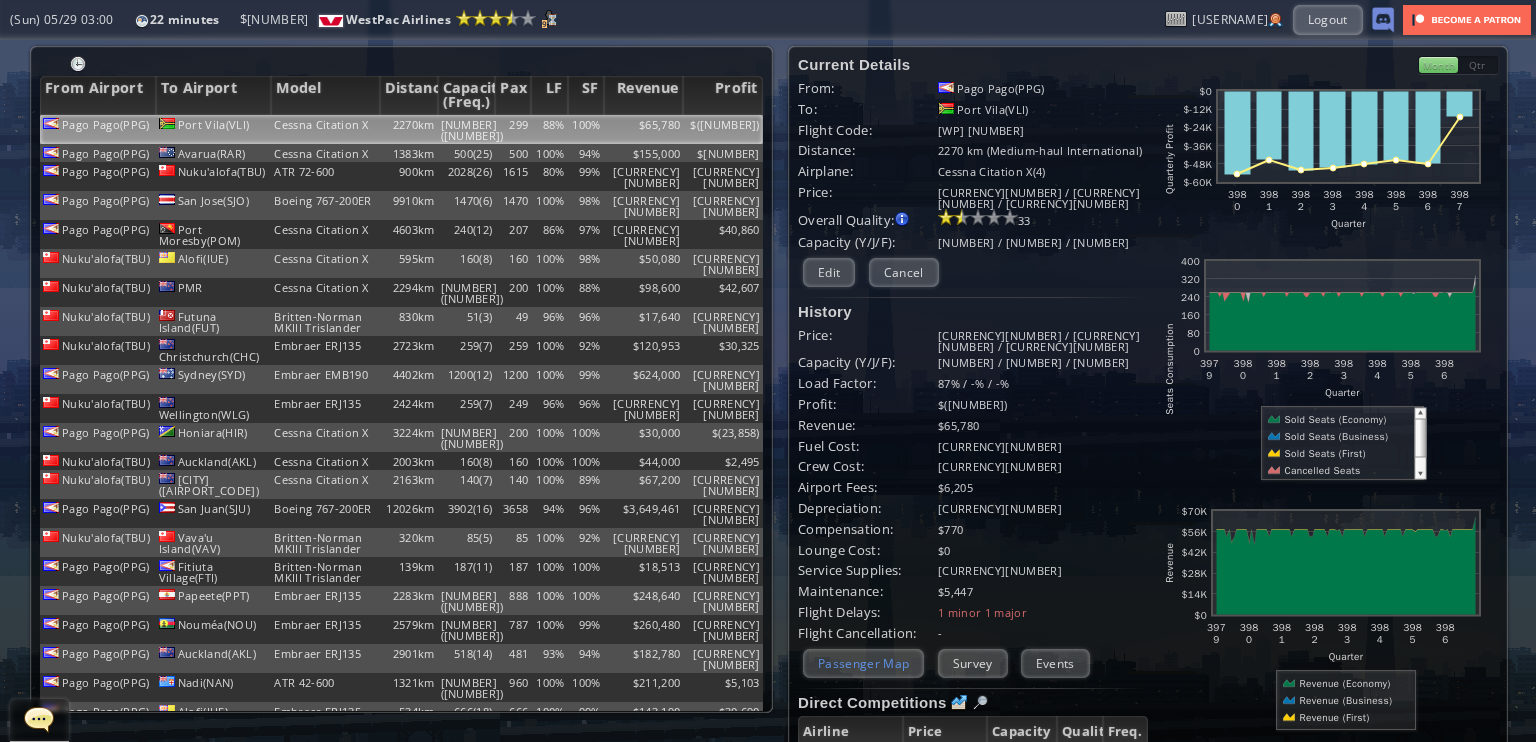scroll, scrollTop: 0, scrollLeft: 0, axis: both 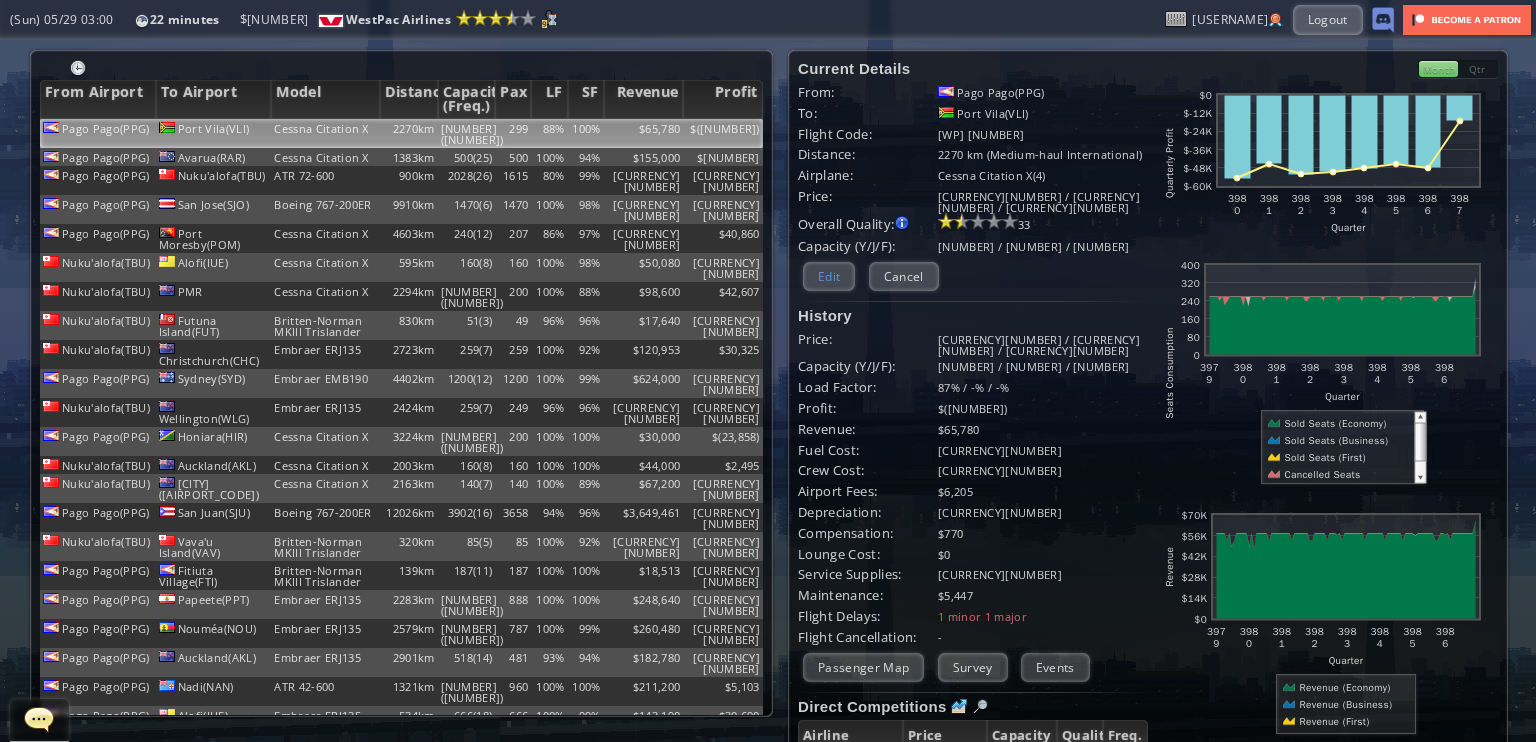 click on "Edit" at bounding box center (829, 276) 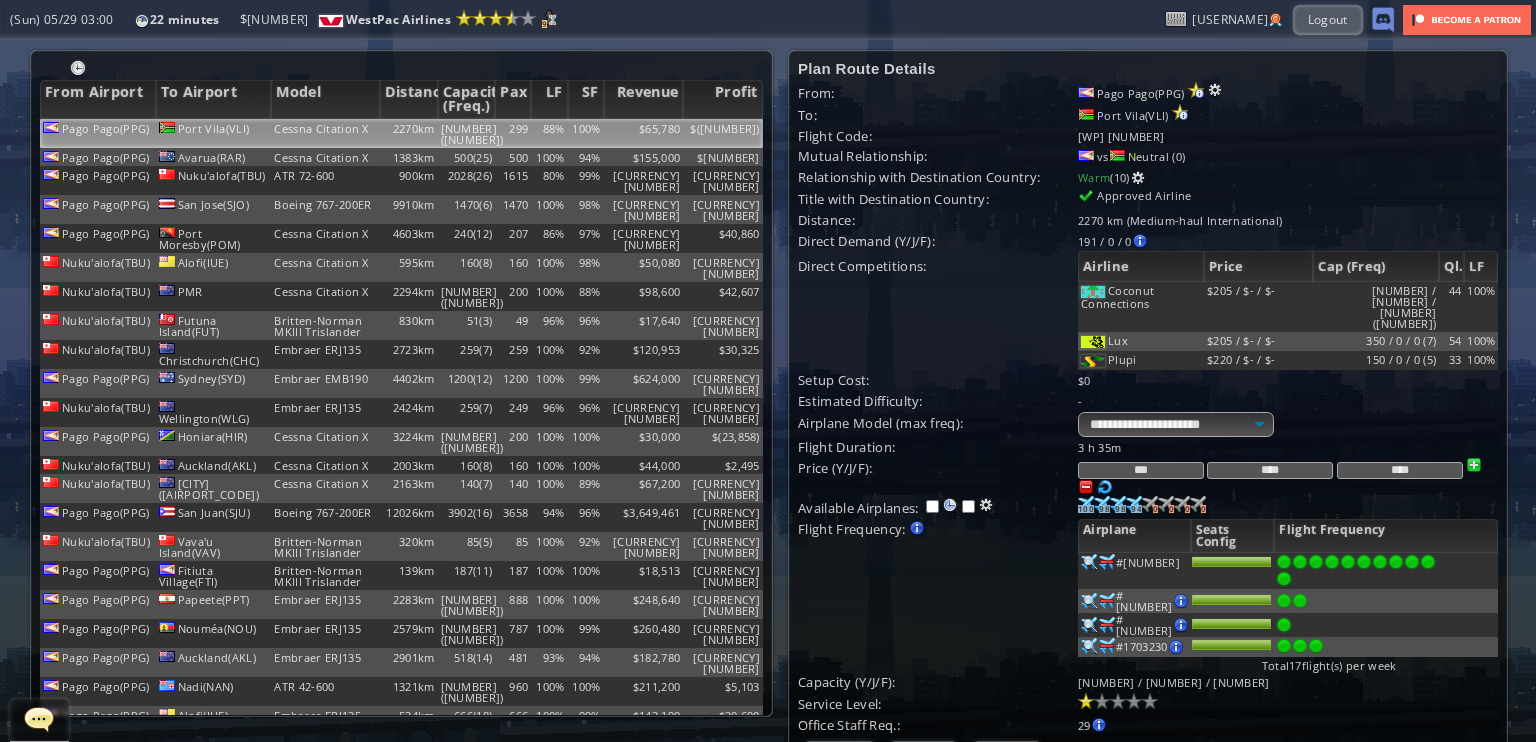 click on "***
****
****" at bounding box center [1288, 447] 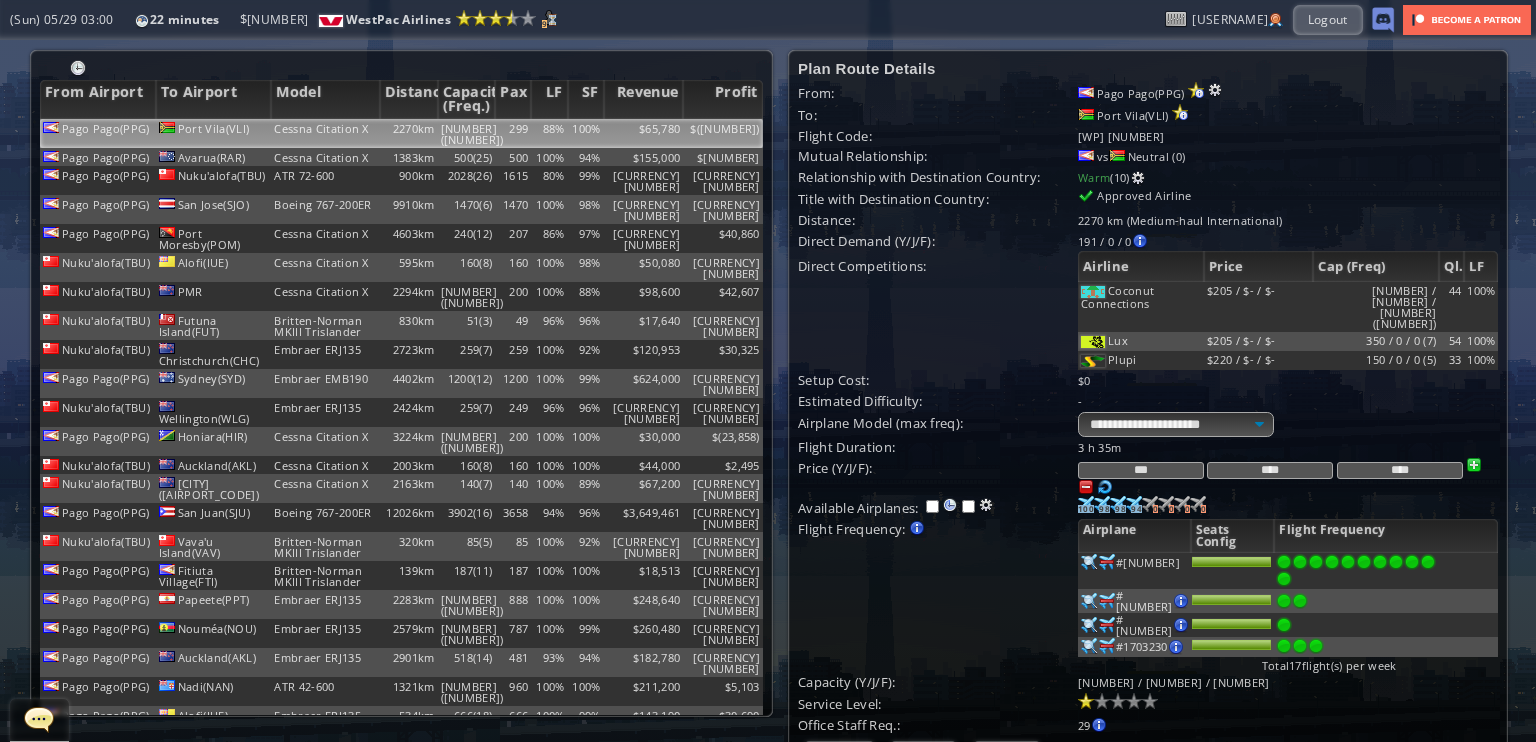 click on "***" at bounding box center [1141, 470] 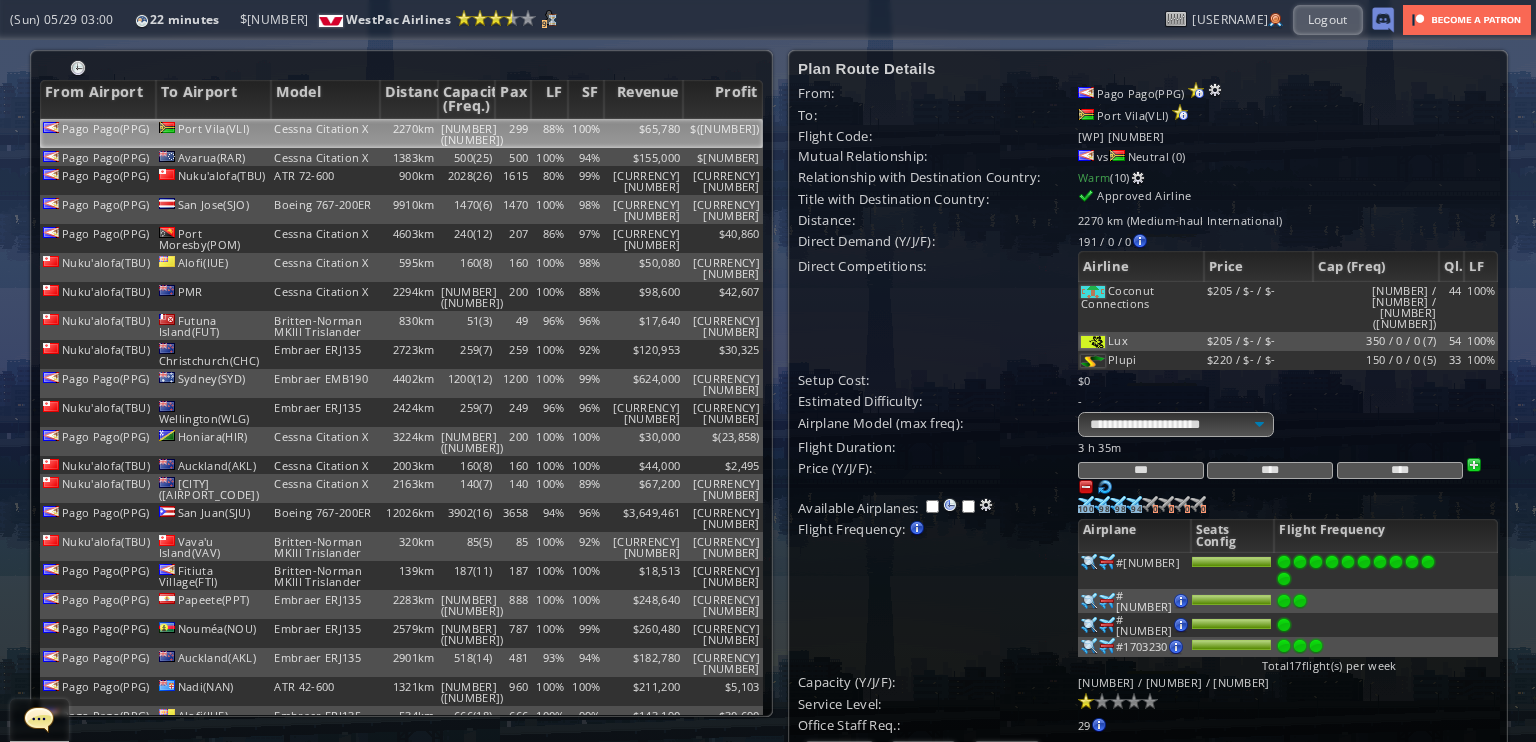 click on "***" at bounding box center [1141, 470] 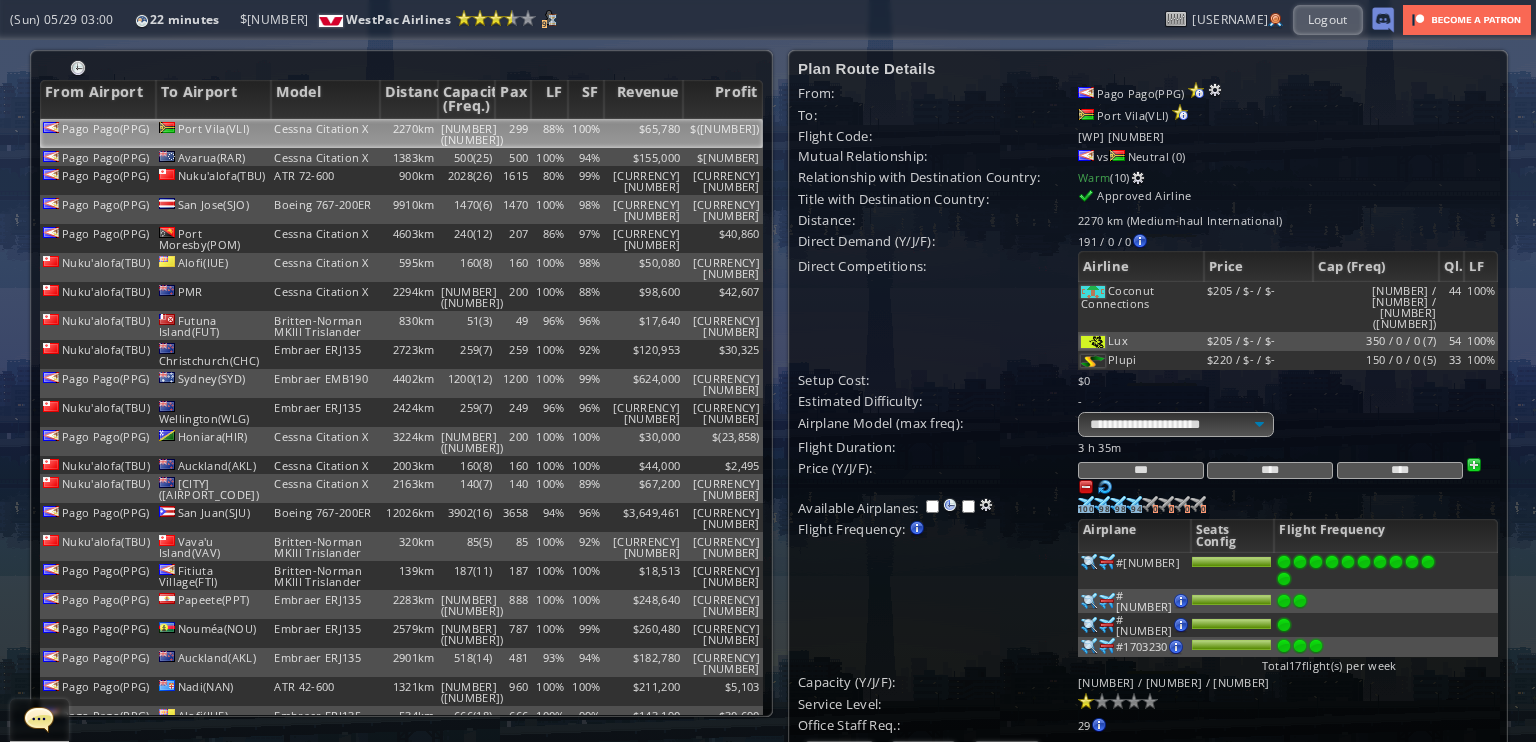 type on "***" 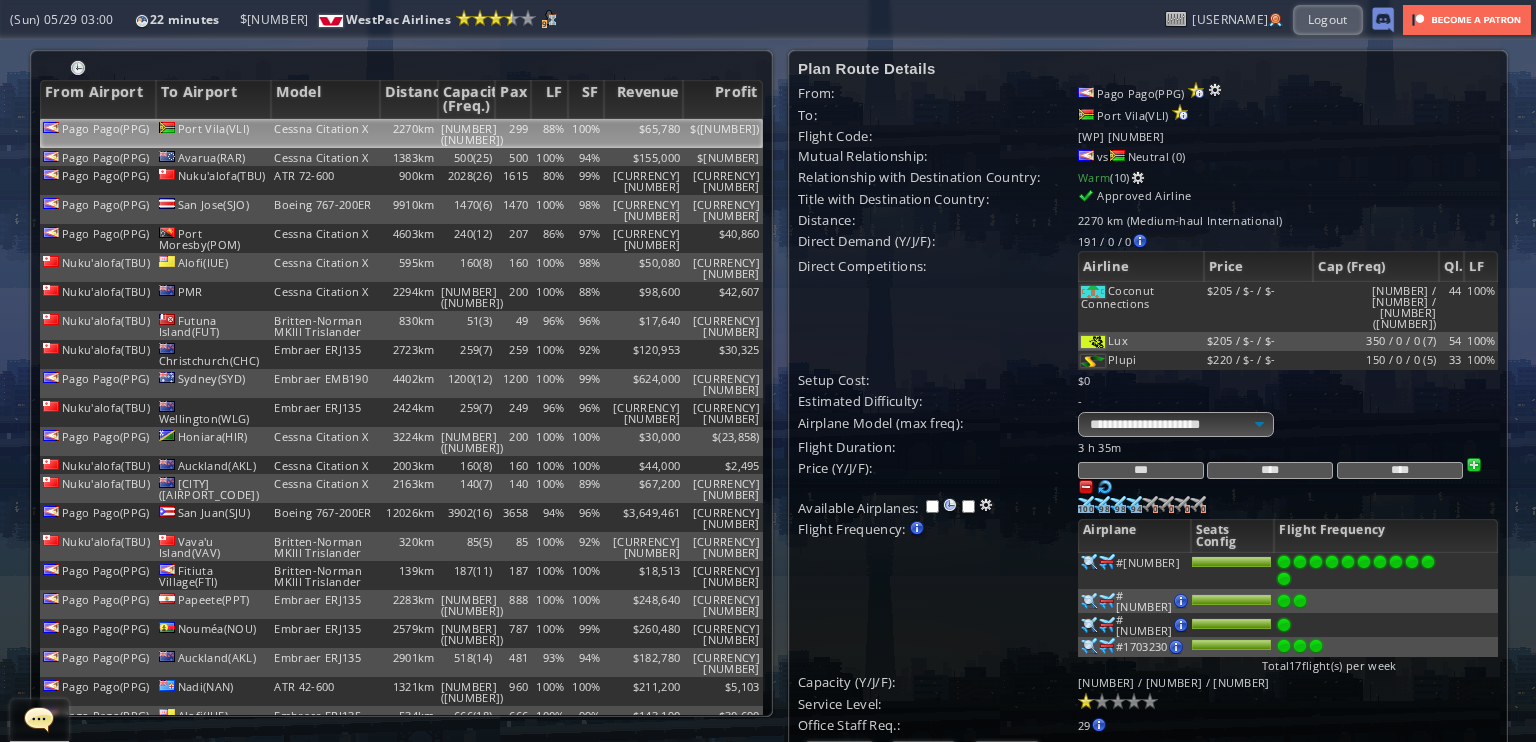 click on "Update" at bounding box center [839, 755] 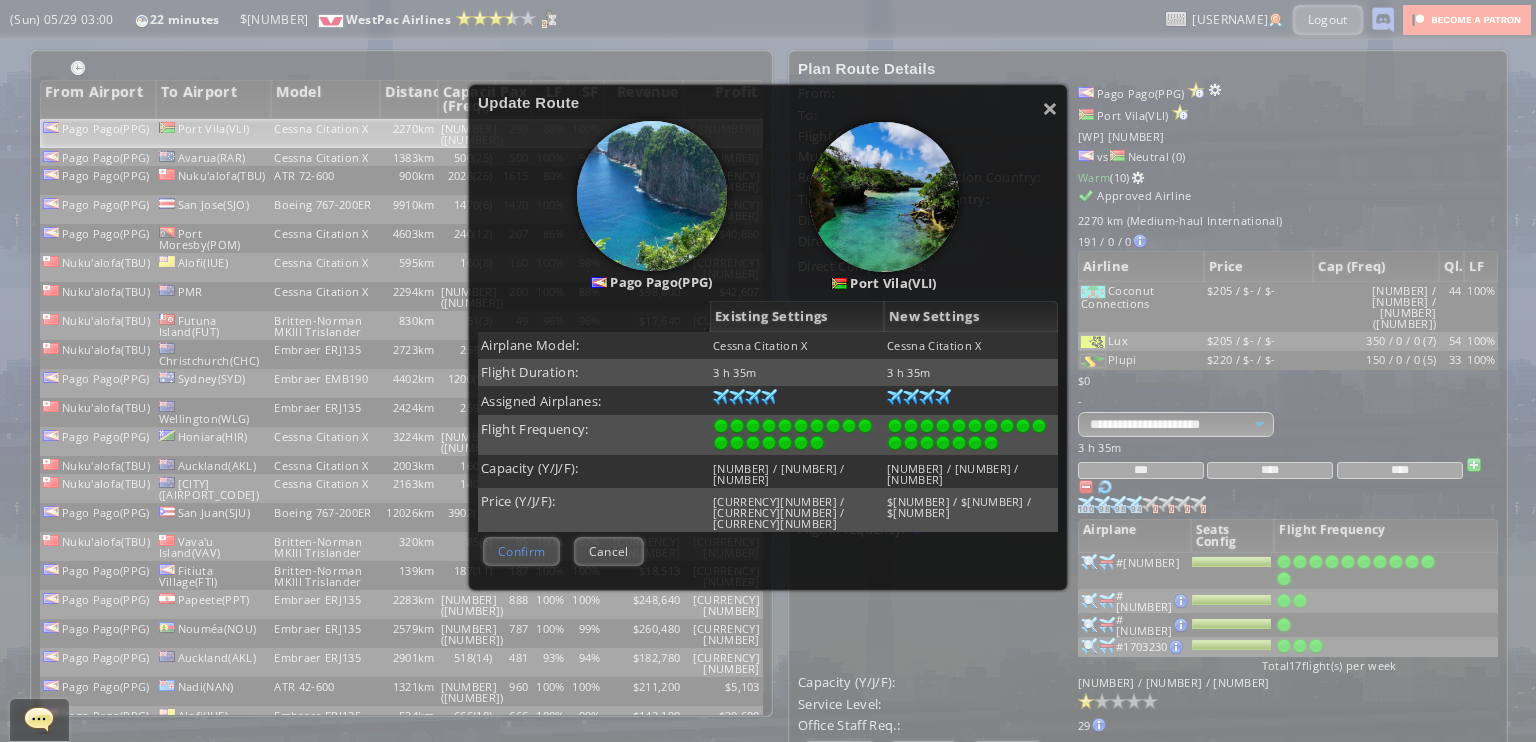 click on "Confirm" at bounding box center [521, 551] 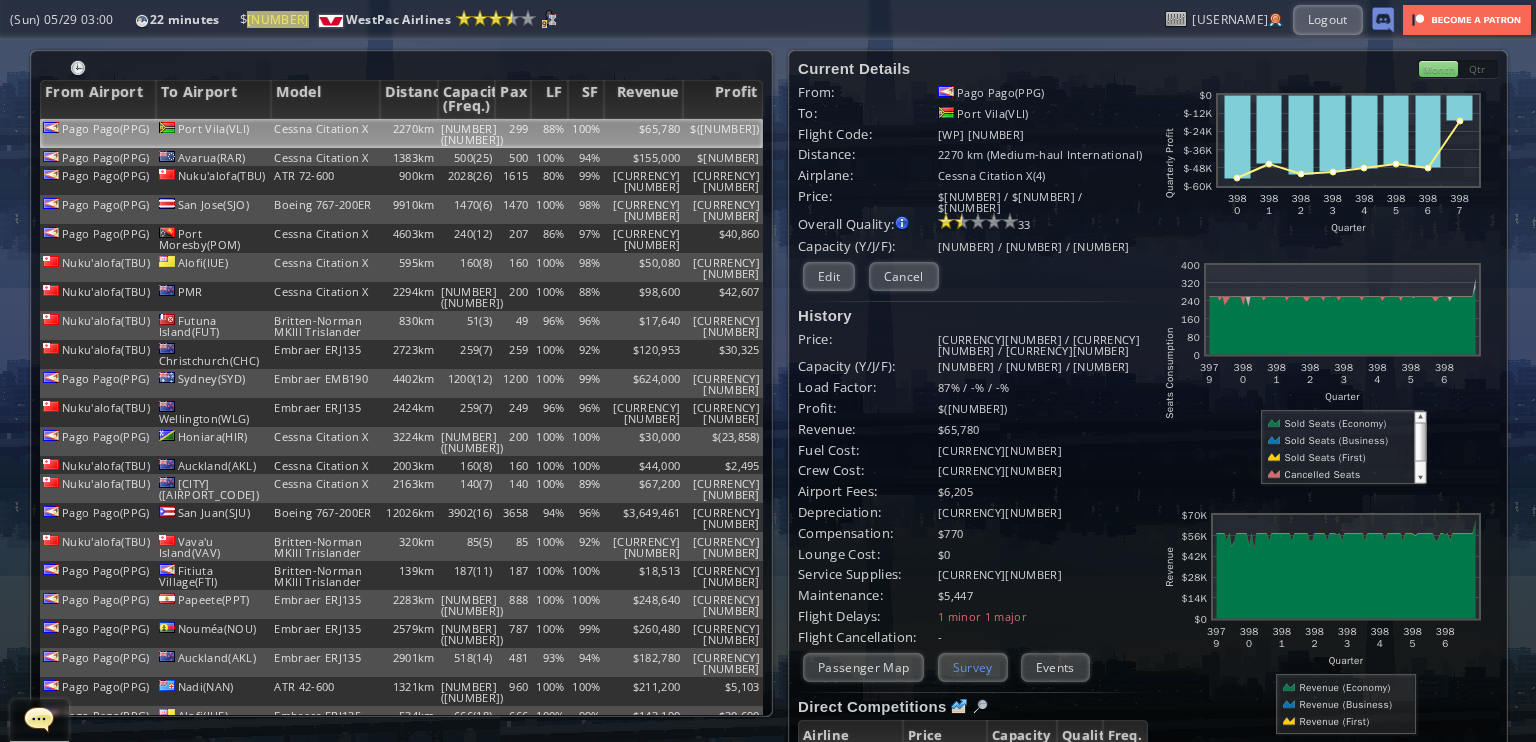 click on "Survey" at bounding box center (973, 667) 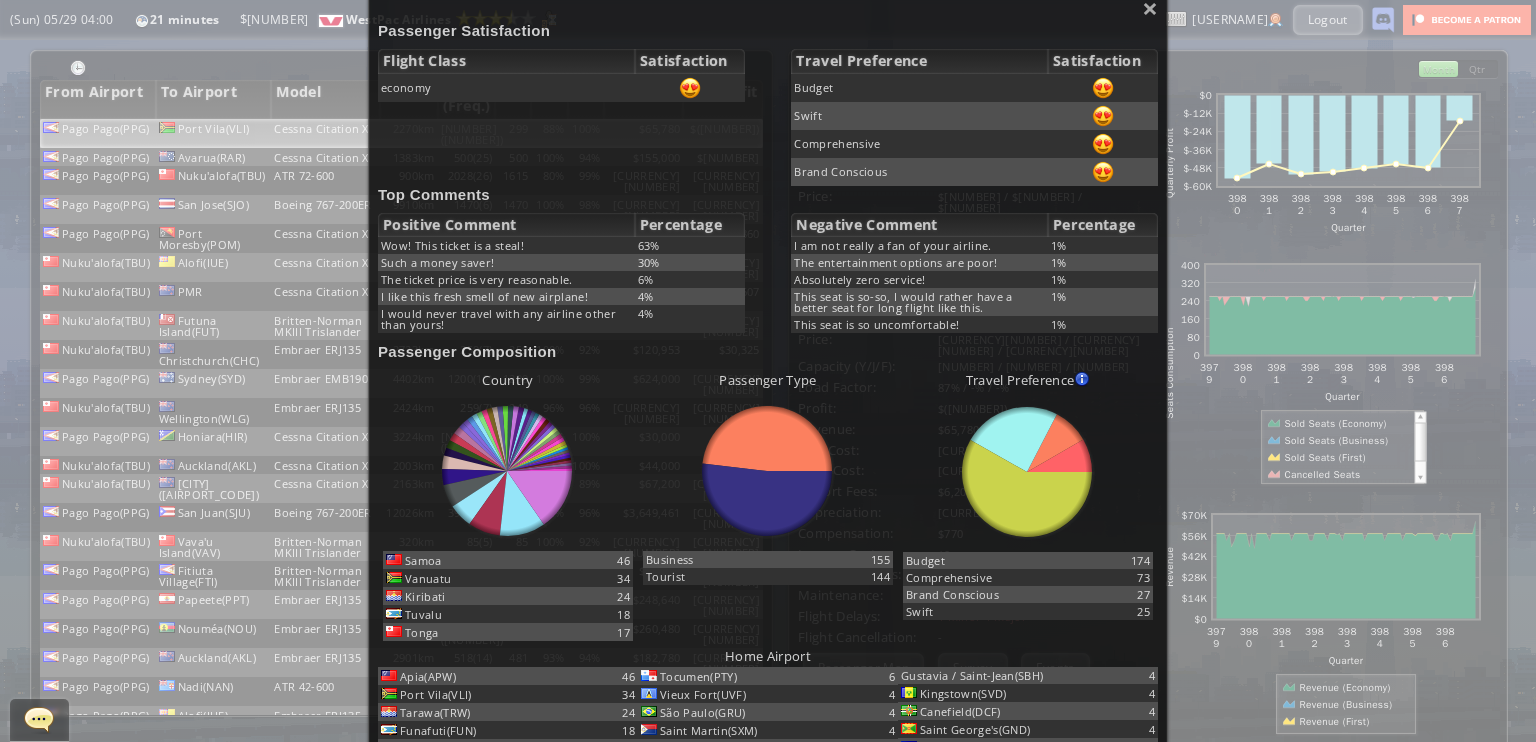 scroll, scrollTop: 200, scrollLeft: 0, axis: vertical 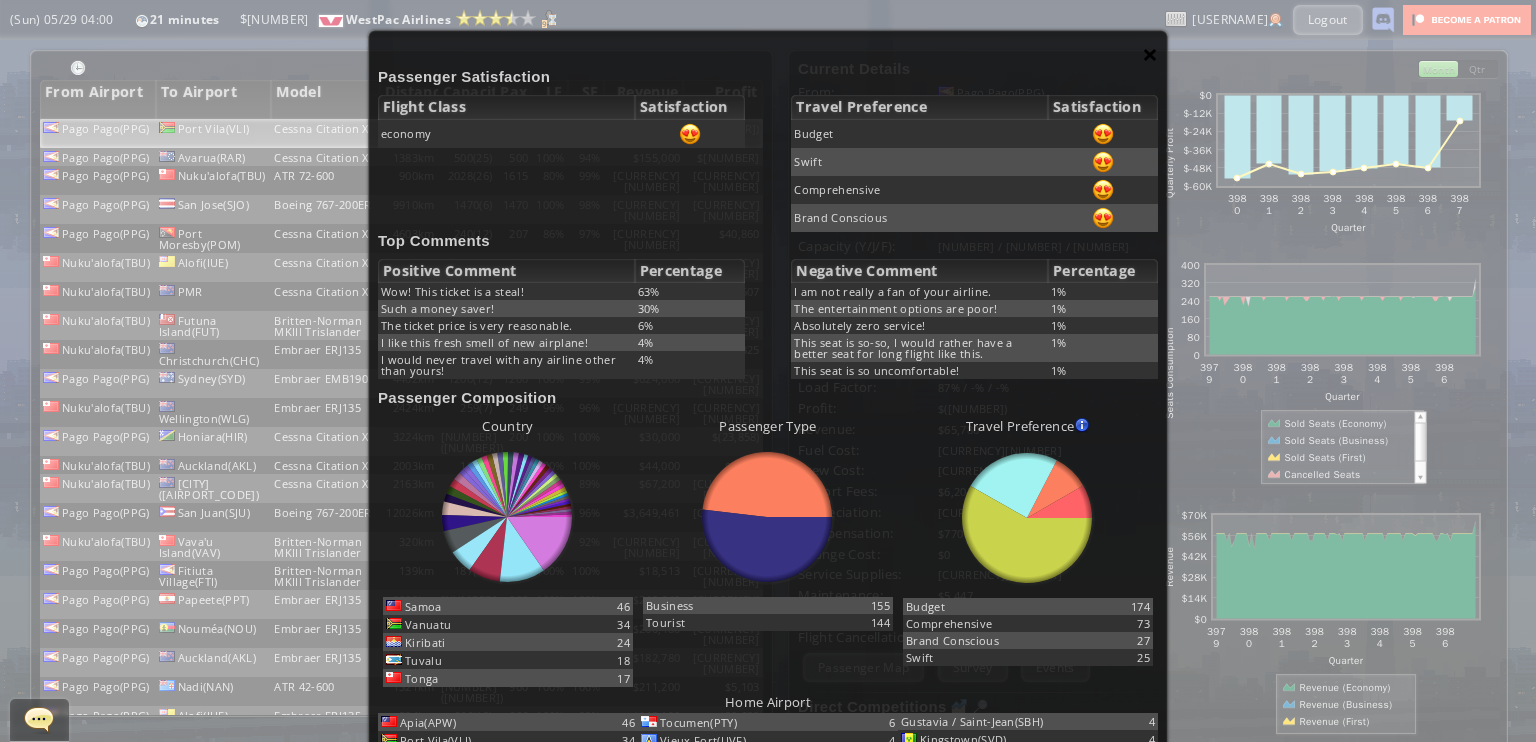 click on "×" at bounding box center (1150, 54) 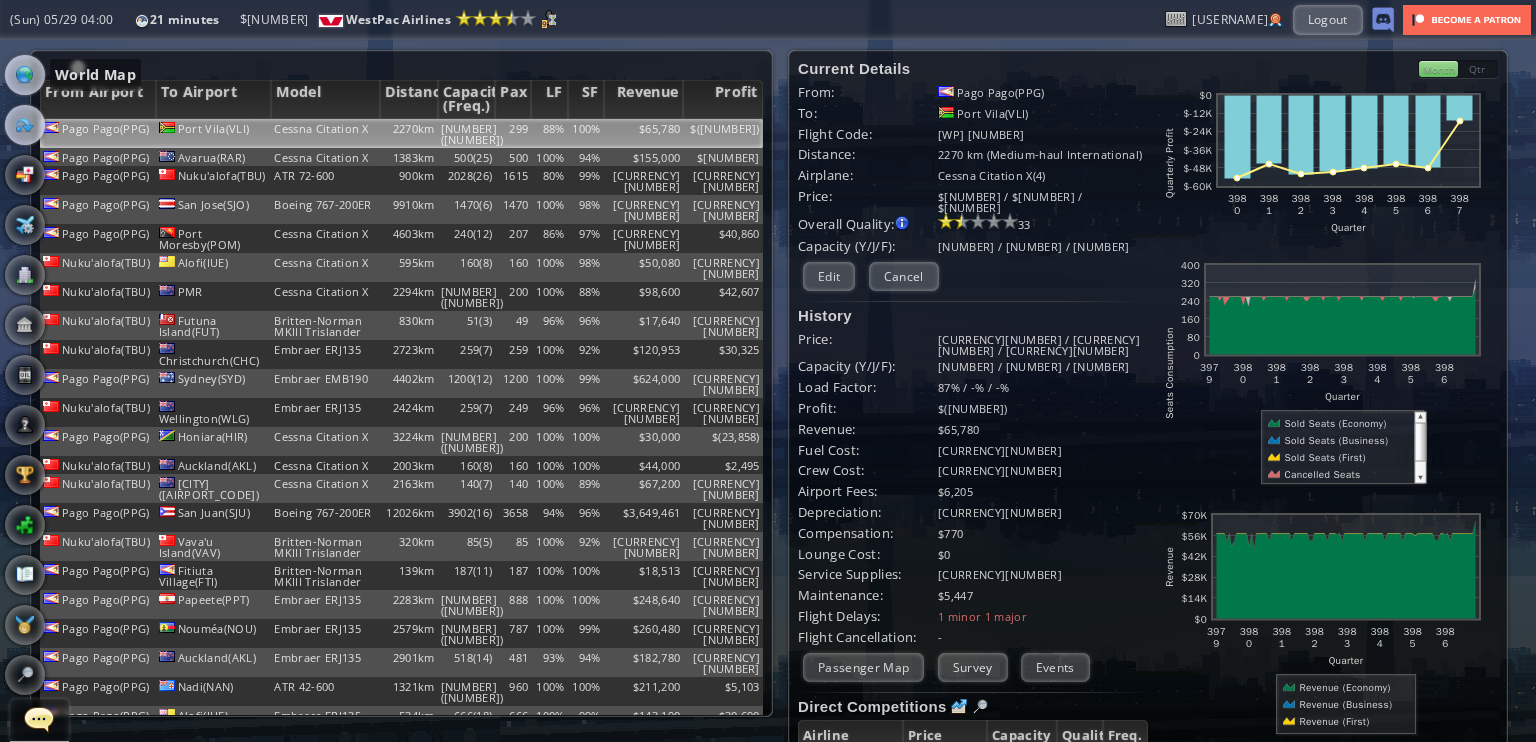 click at bounding box center (25, 75) 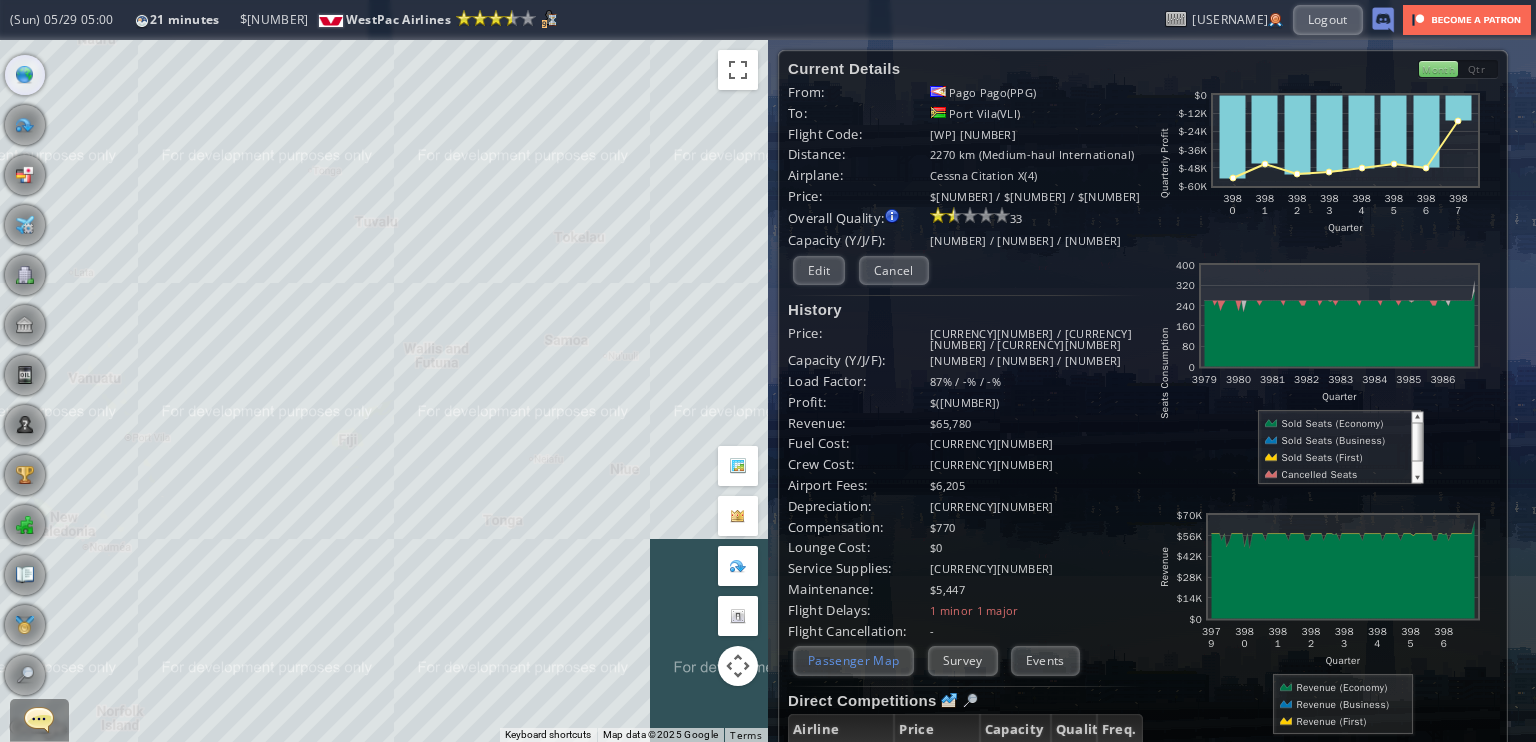 click on "Passenger Map" at bounding box center (853, 660) 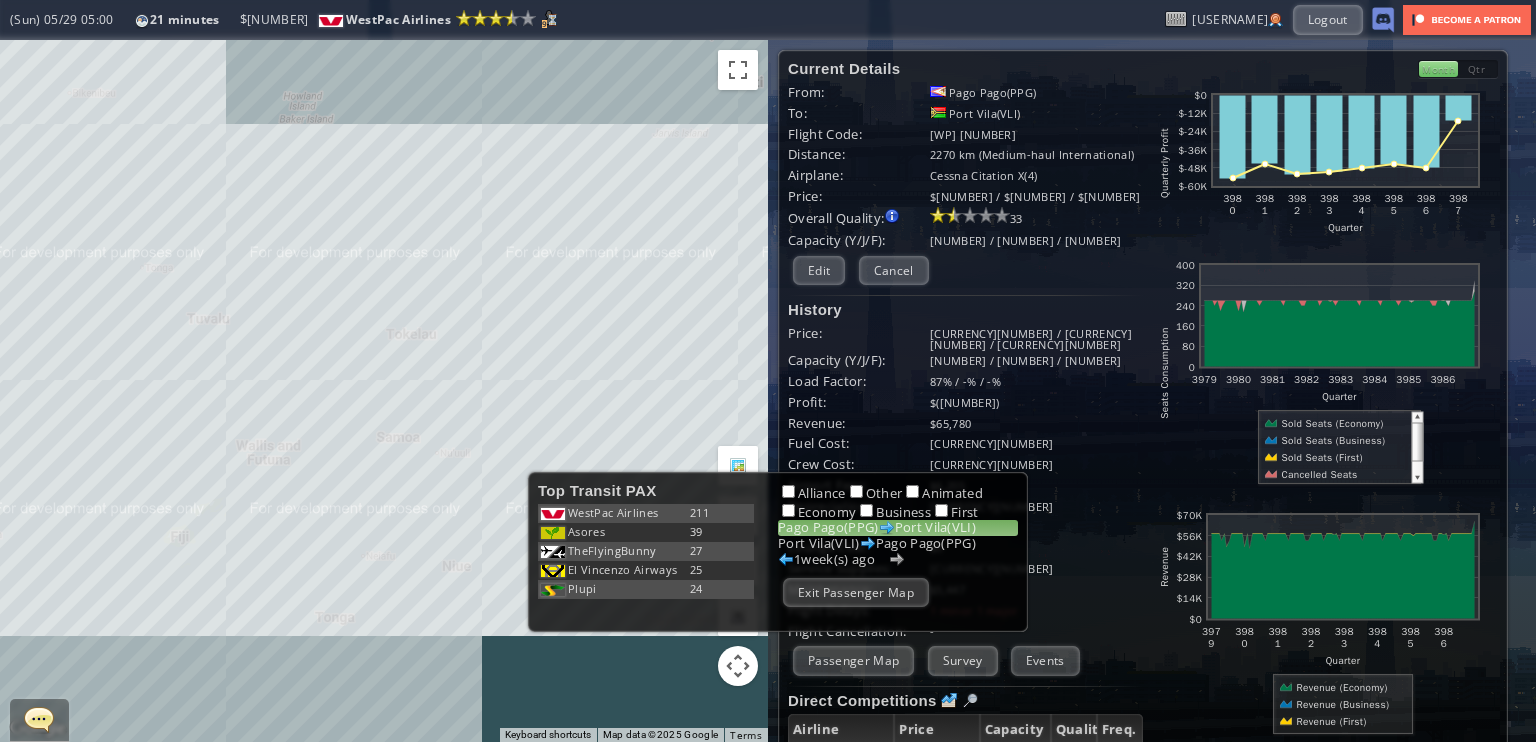 drag, startPoint x: 464, startPoint y: 347, endPoint x: 298, endPoint y: 443, distance: 191.76027 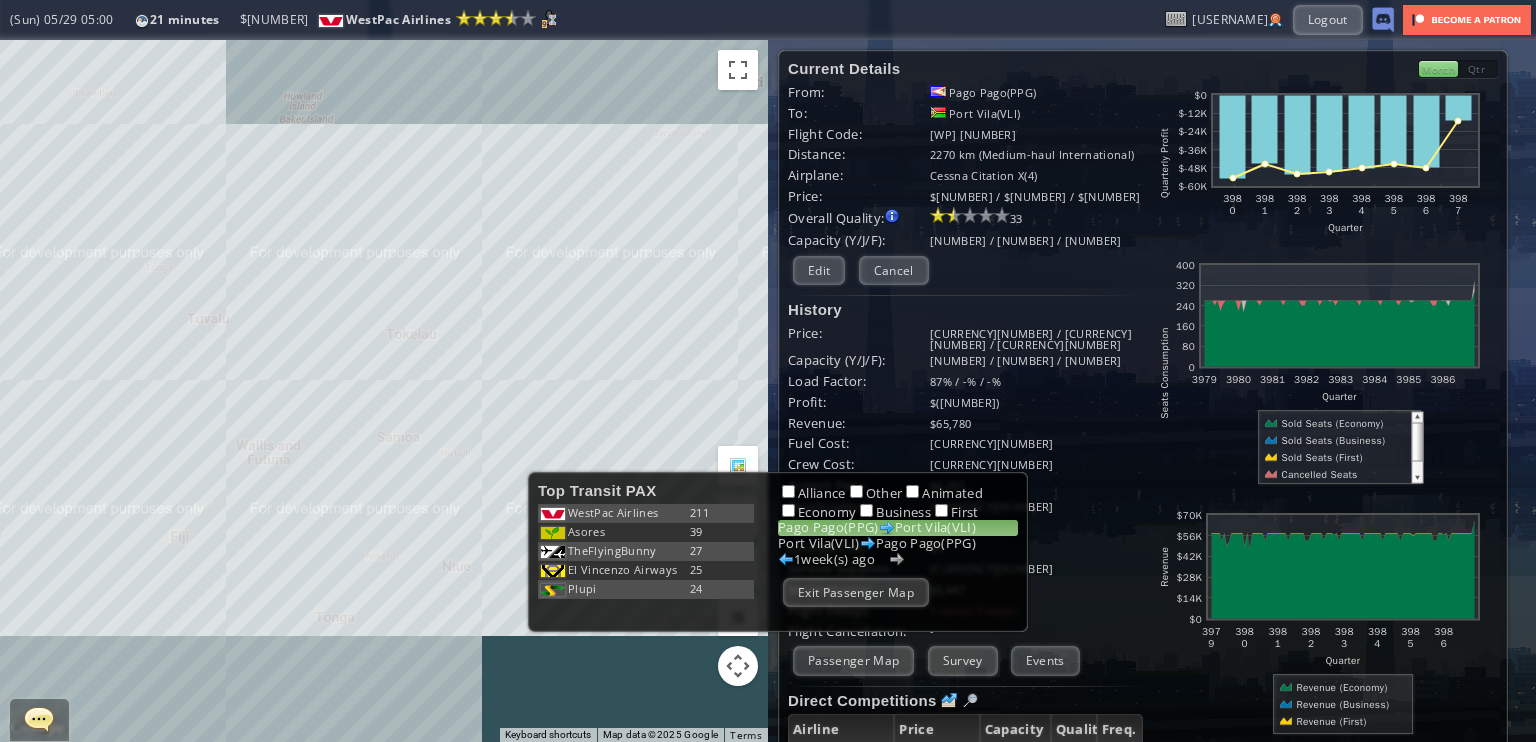 click on "To navigate, press the arrow keys." at bounding box center (384, 391) 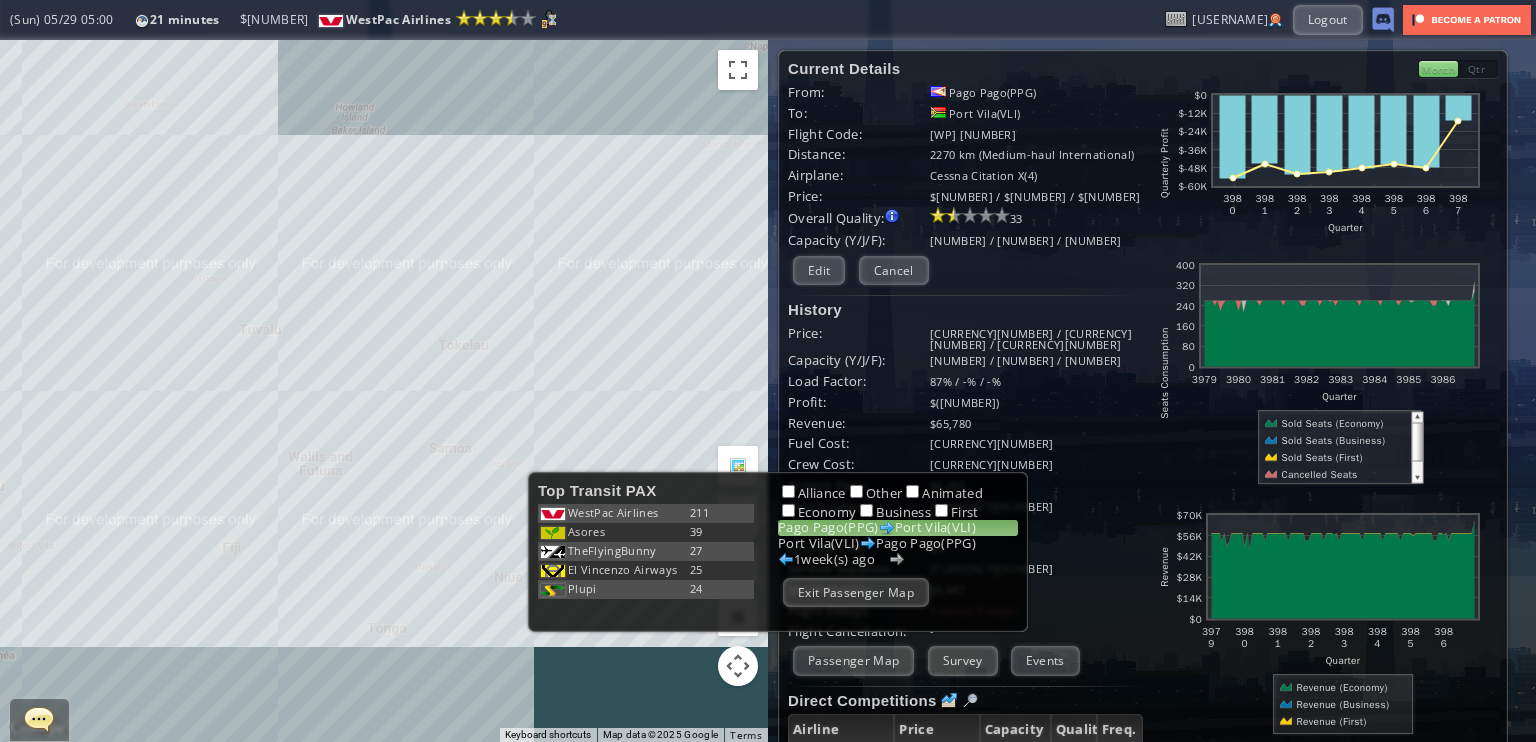 drag, startPoint x: 525, startPoint y: 426, endPoint x: 788, endPoint y: 437, distance: 263.22995 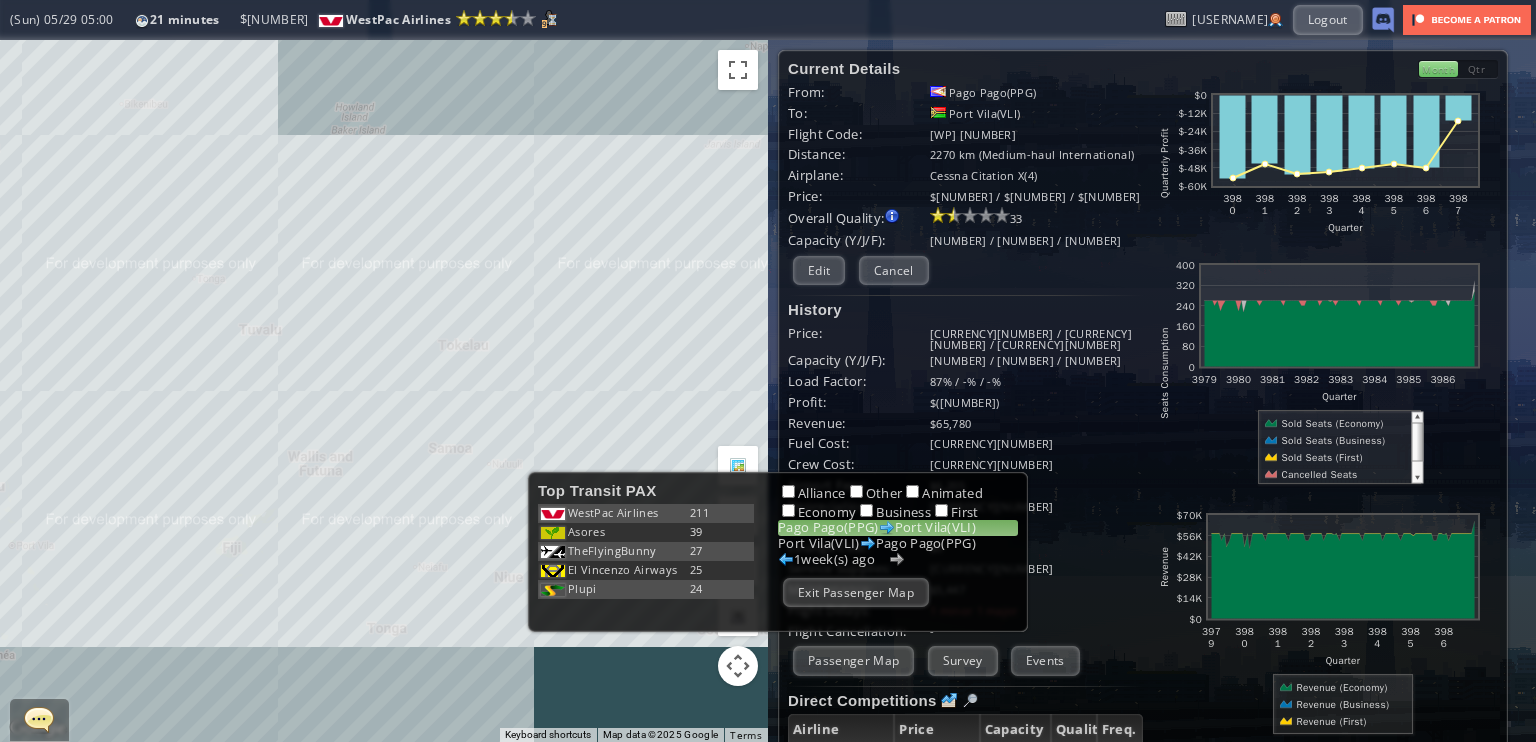 click on "← Move left → Move right ↑ Move up ↓ Move down + Zoom in - Zoom out Home Jump left by [PERCENT]% End Jump right by [PERCENT]% Page Up Jump up by [PERCENT]% Page Down Jump down by [PERCENT]% To navigate, press the arrow keys. Keyboard shortcuts Map Data Map data ©[YEAR] Google Map data ©[YEAR] Google [NUMBER] km  Click to toggle between metric and imperial units Terms Report a map error
Current Details
From:
[CITY]([CODE])
To:
[CITY]([CODE])
Flight Code:
[WP] [CODE]
Distance:
[NUMBER] km (Medium-haul International)
airplane:
[AIRPLANE]([NUMBER])
Price:
[CURRENCY][NUMBER] / [CURRENCY][NUMBER] / [CURRENCY][NUMBER]
[NUMBER] Edit [CURRENCY][NUMBER]" at bounding box center (768, 391) 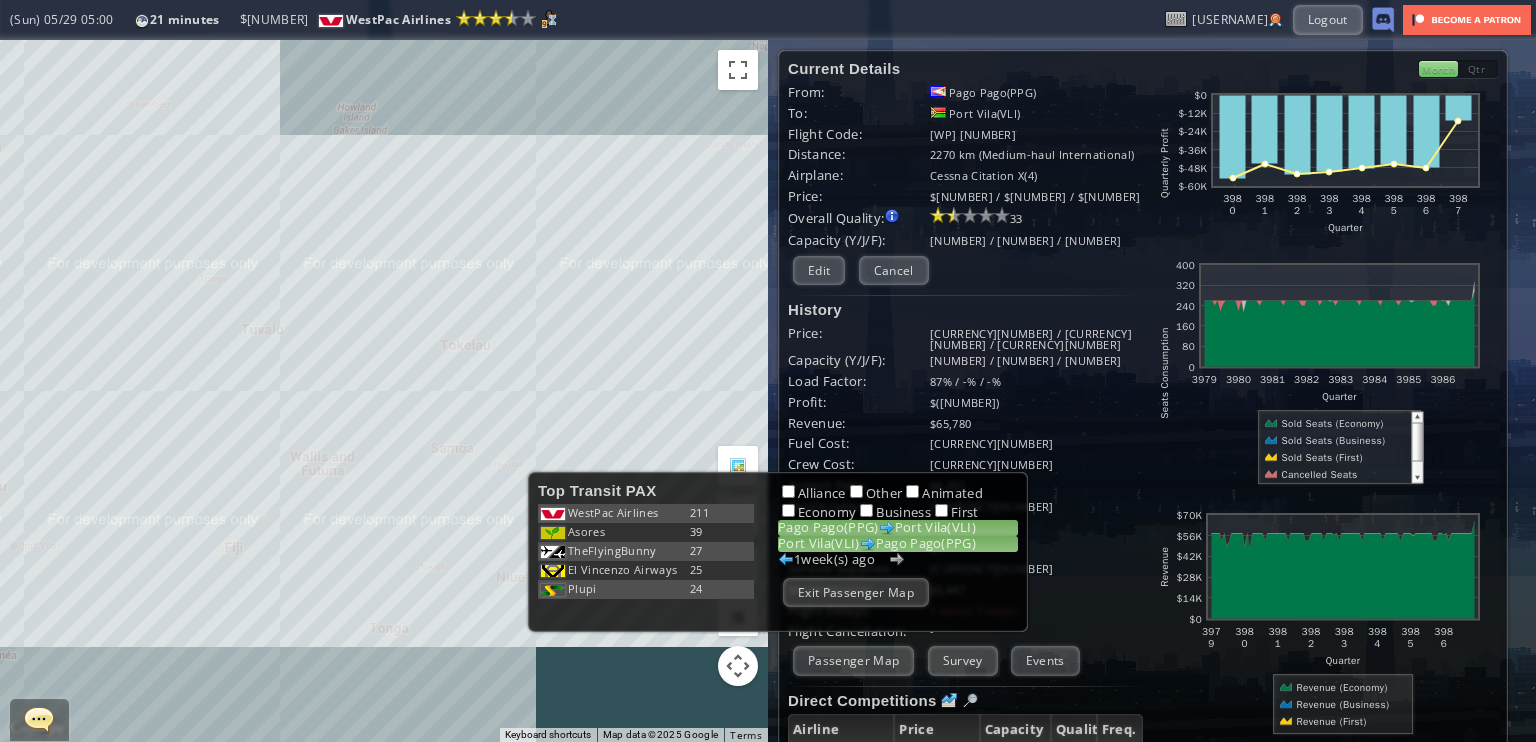 click on "[CITY]([CODE]) [CITY]([CODE])" at bounding box center [898, 544] 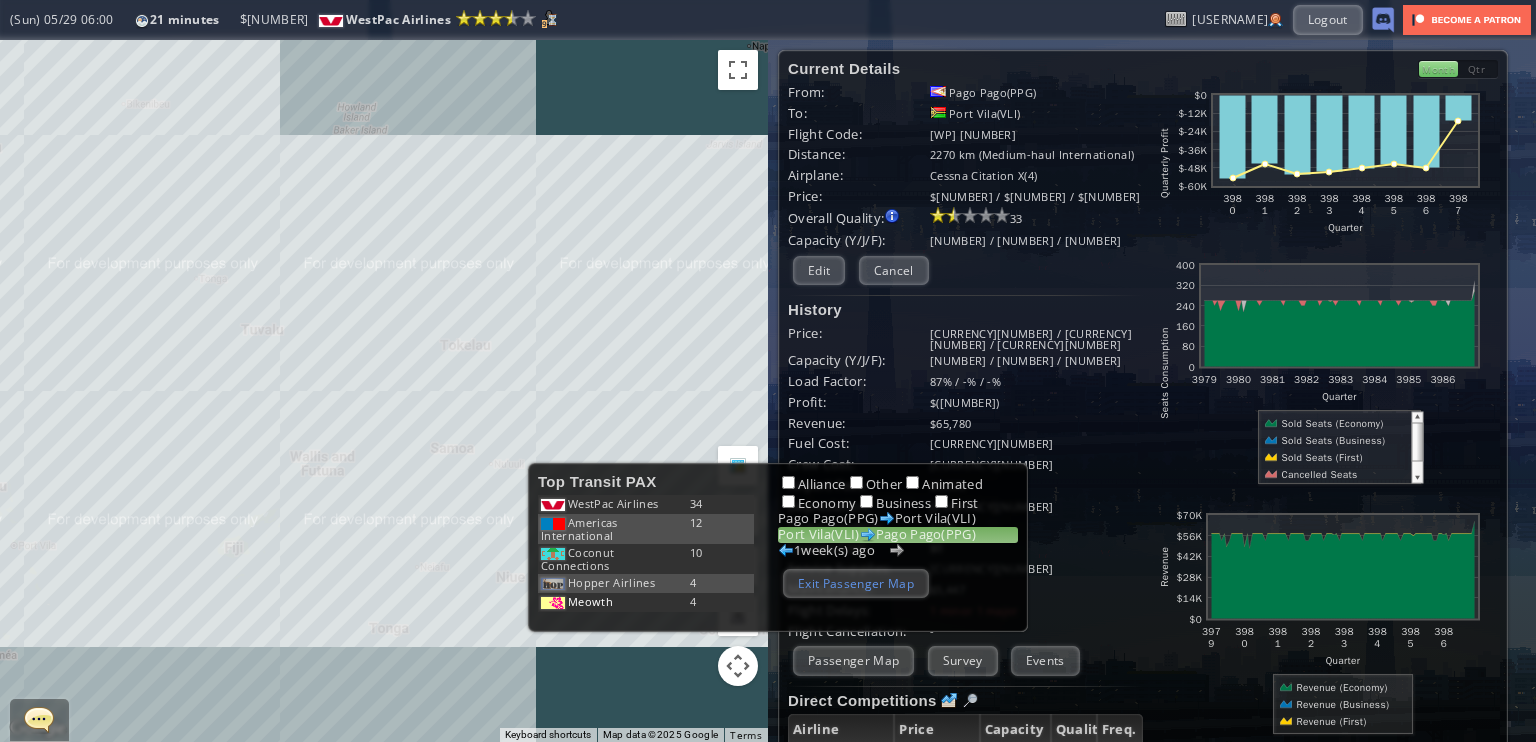 click on "Exit Passenger Map" at bounding box center [856, 583] 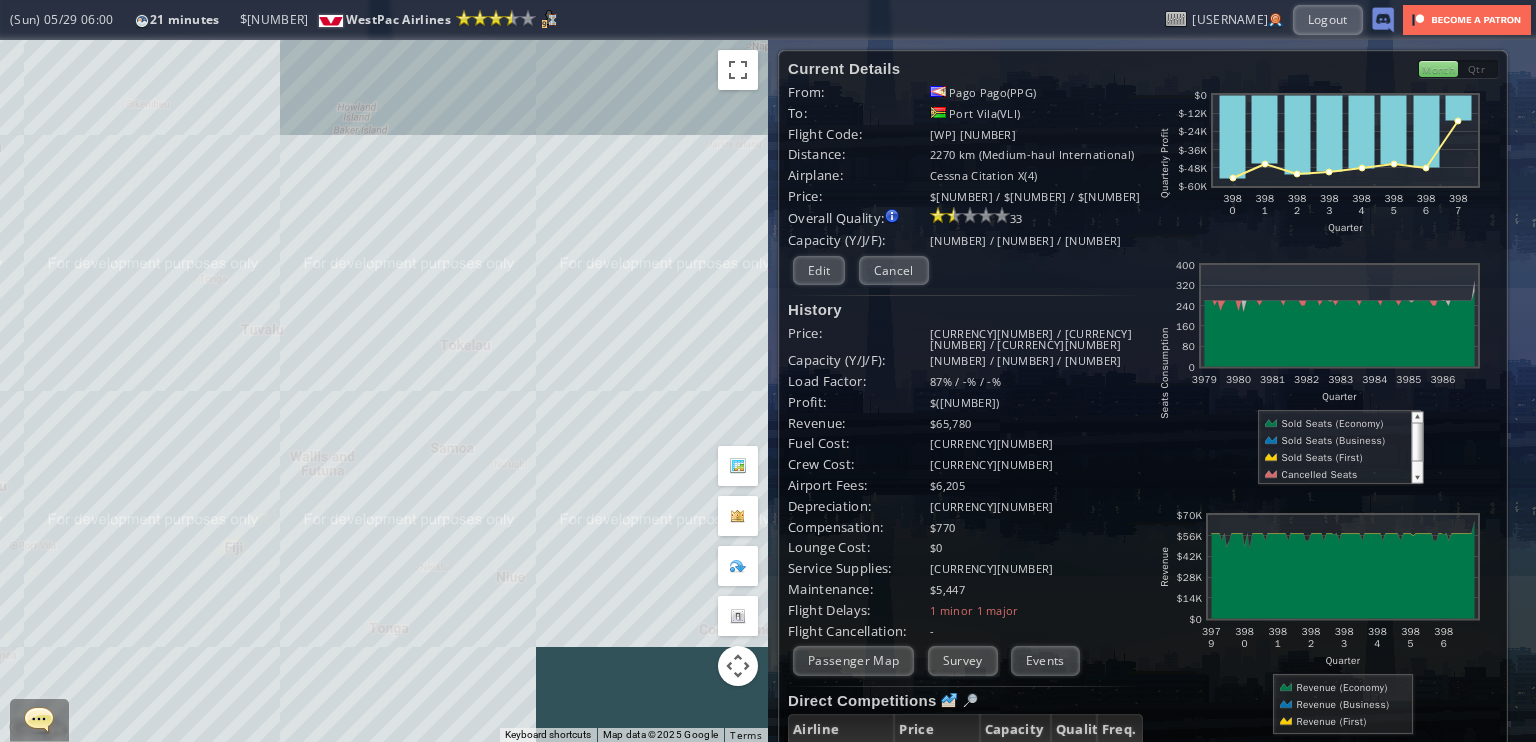 click on "To navigate, press the arrow keys." at bounding box center (384, 391) 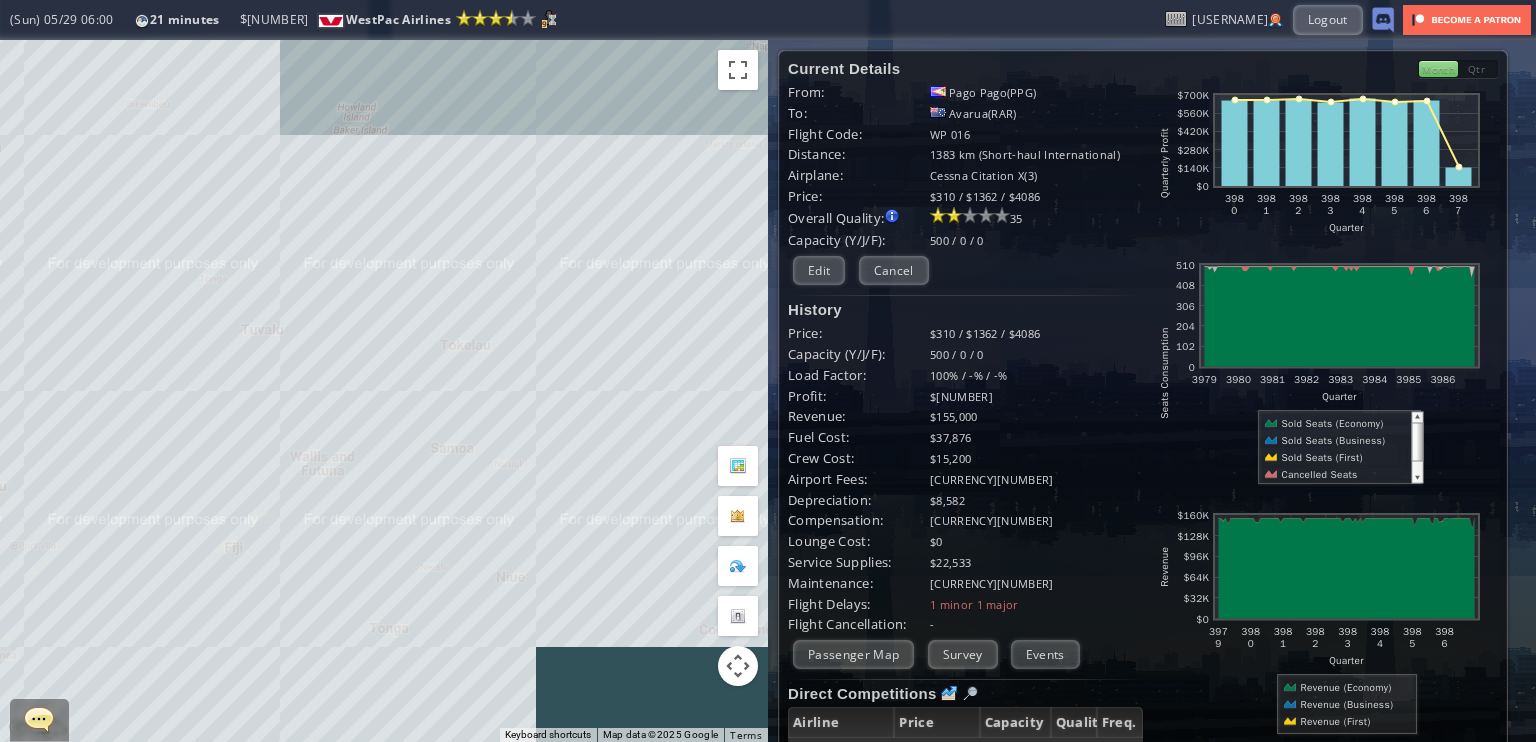 click on "To navigate, press the arrow keys." at bounding box center (384, 391) 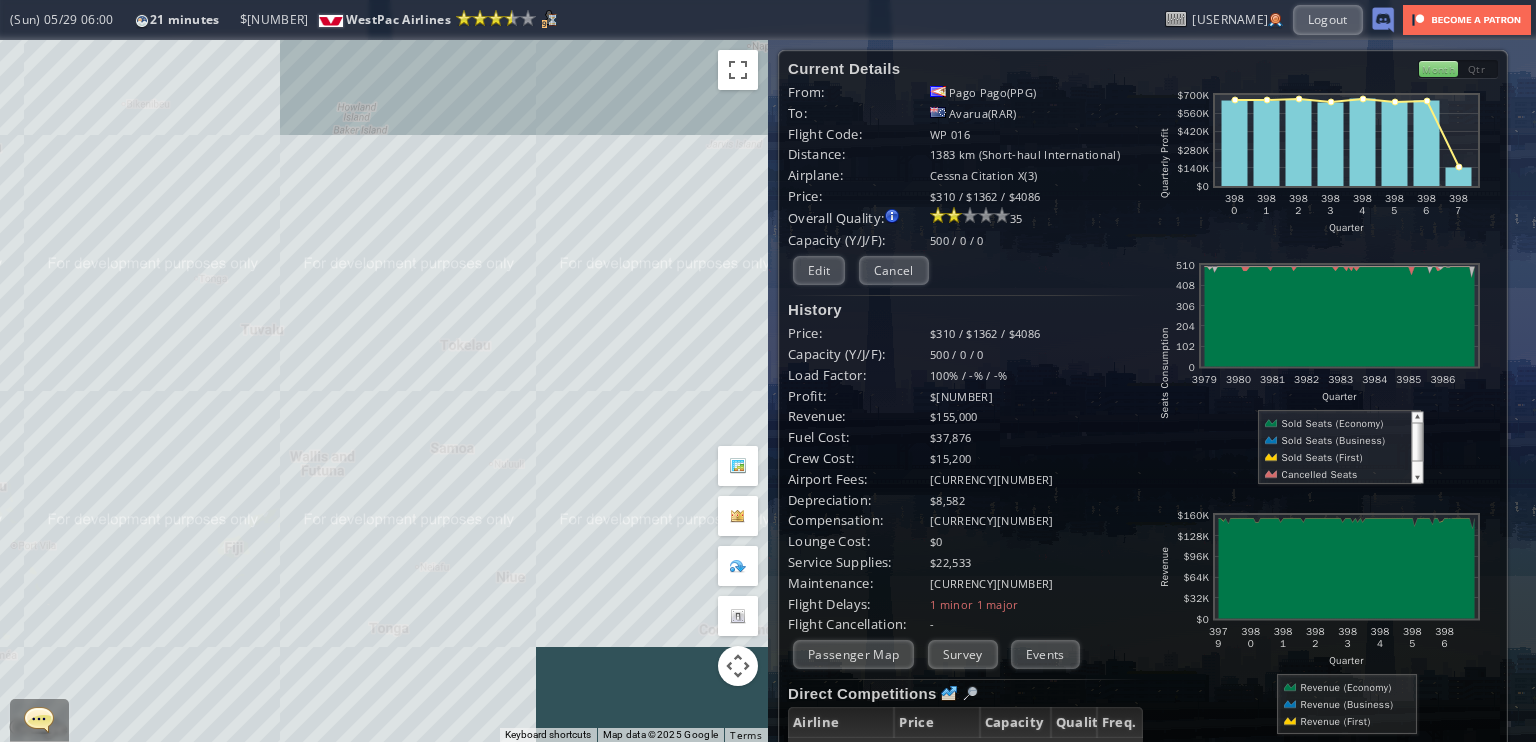click on "To navigate, press the arrow keys." at bounding box center [384, 391] 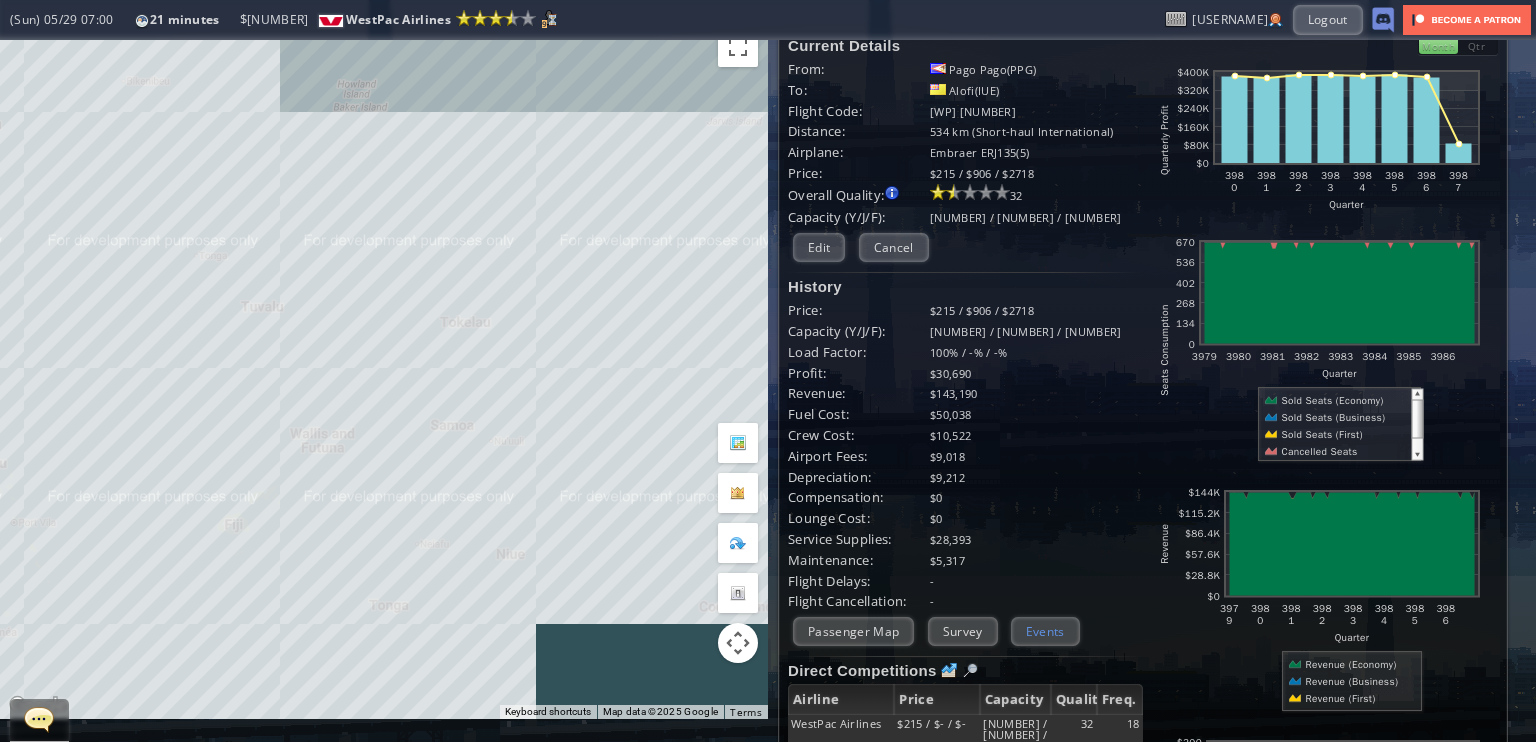 scroll, scrollTop: 0, scrollLeft: 0, axis: both 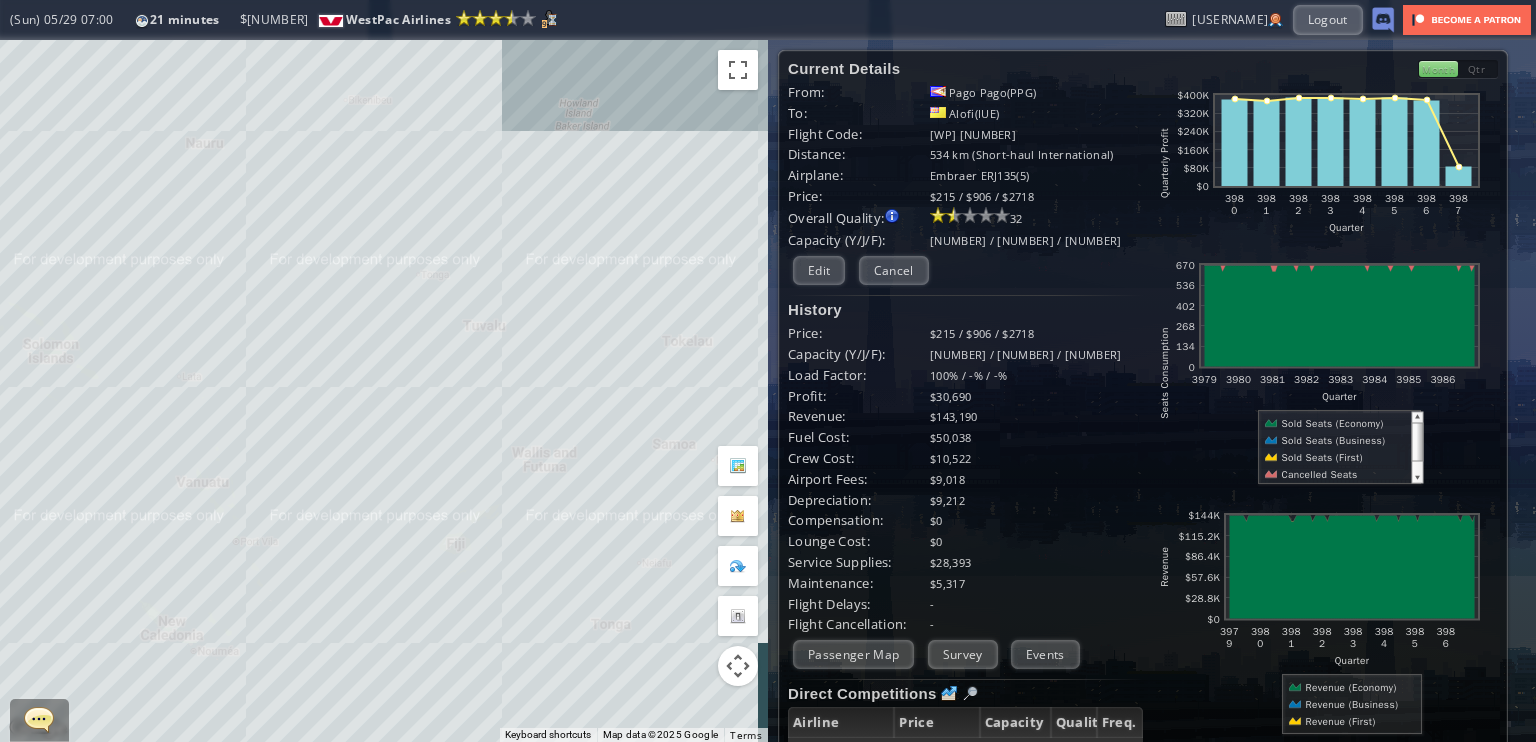 drag, startPoint x: 340, startPoint y: 398, endPoint x: 564, endPoint y: 391, distance: 224.10934 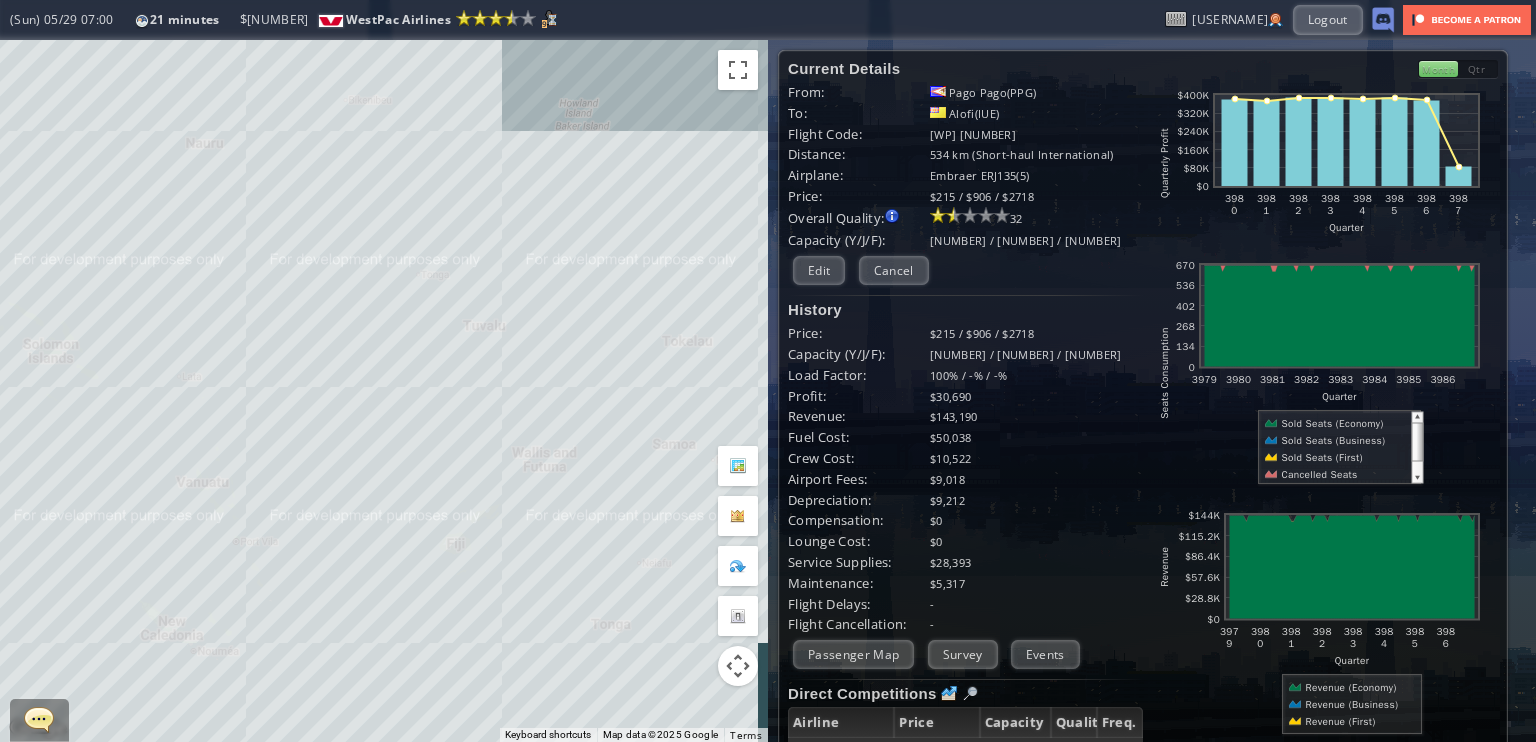 click on "To navigate, press the arrow keys." at bounding box center (384, 391) 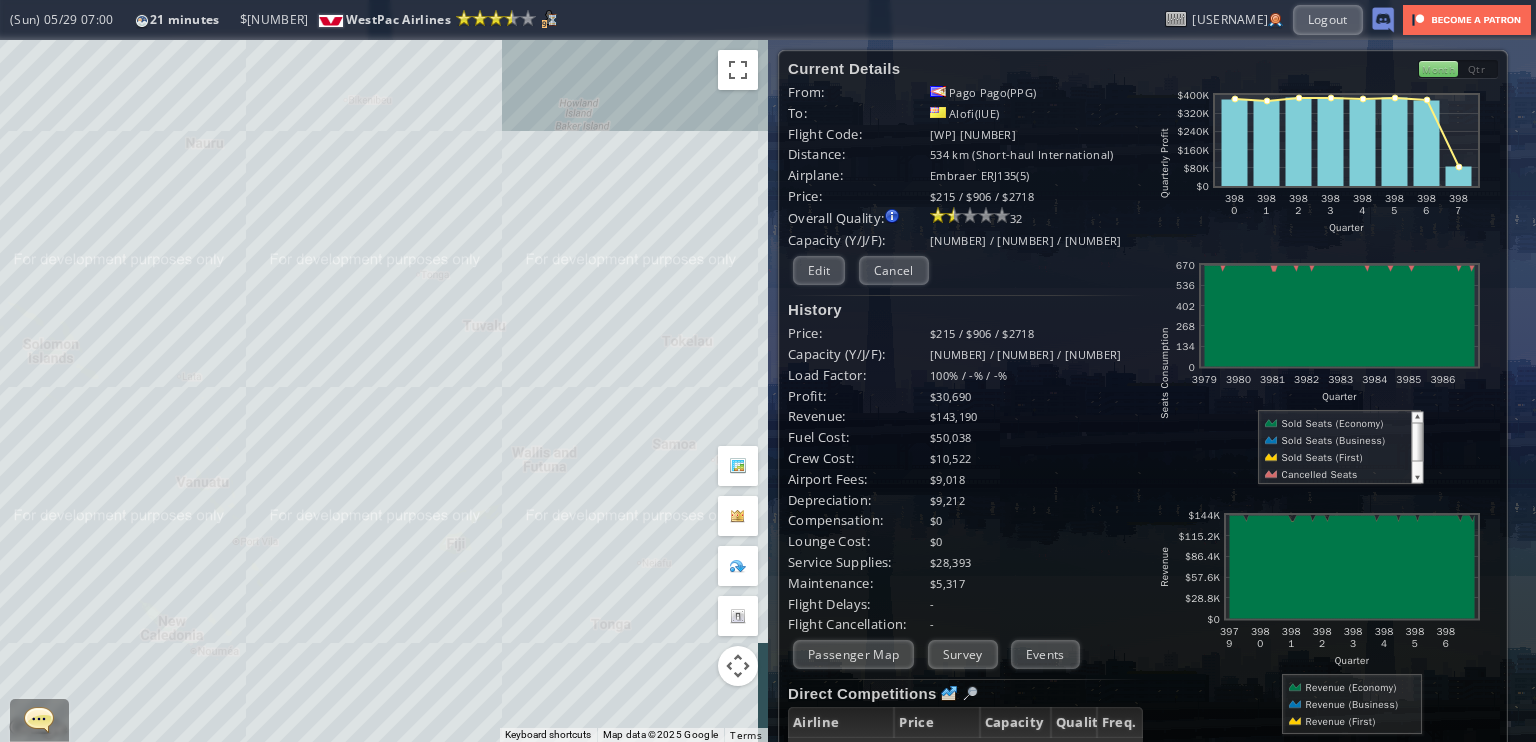 click on "To navigate, press the arrow keys." at bounding box center [384, 391] 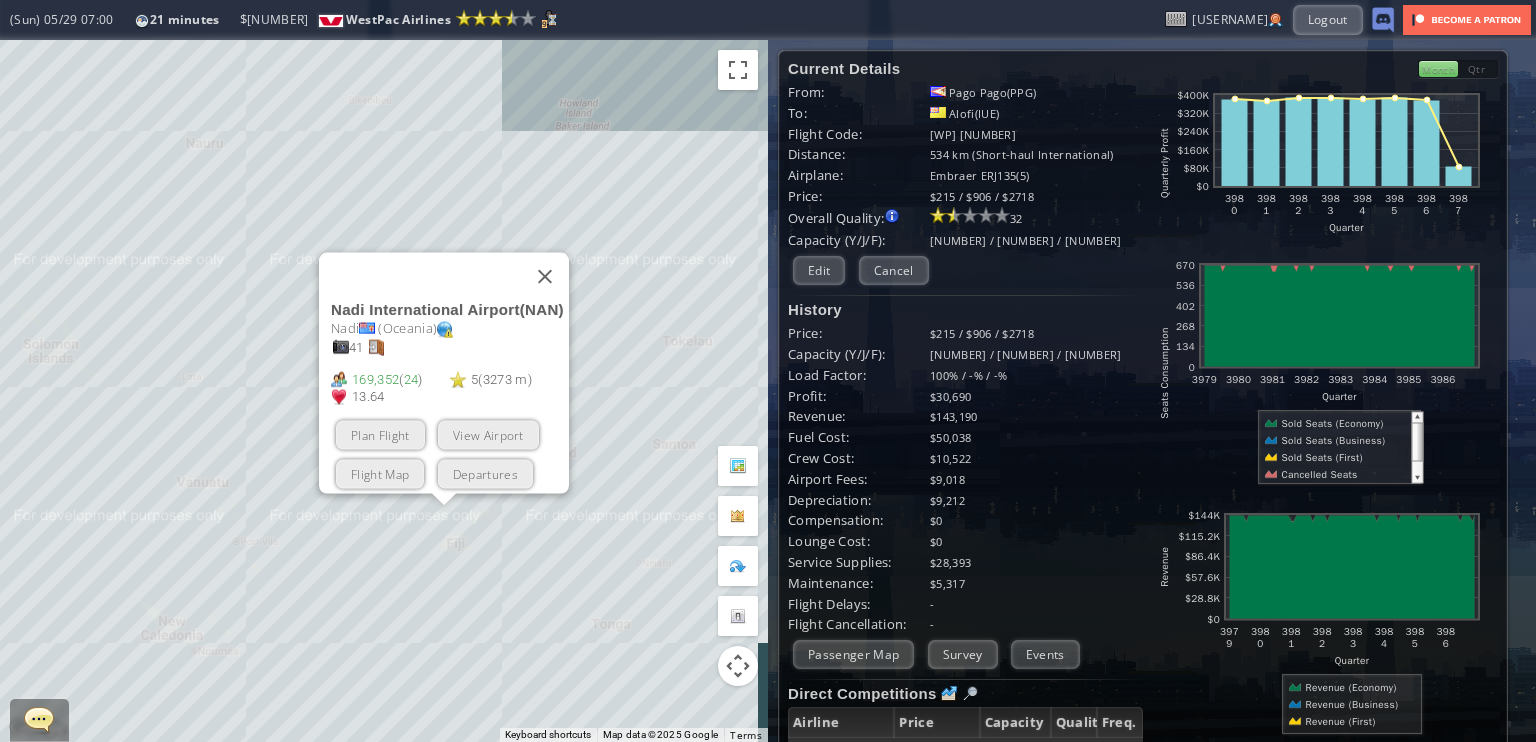 click on "To navigate, press the arrow keys.
[CITY] International Airport ([CODE])
[CITY] ([CONTINENT])
[NUMBER]
[NUMBER] ([NUMBER])
[NUMBER] ([NUMBER] m)
[NUMBER]
([NUMBER])
Plan Flight
View Airport
Flight Map
Departures" at bounding box center [384, 391] 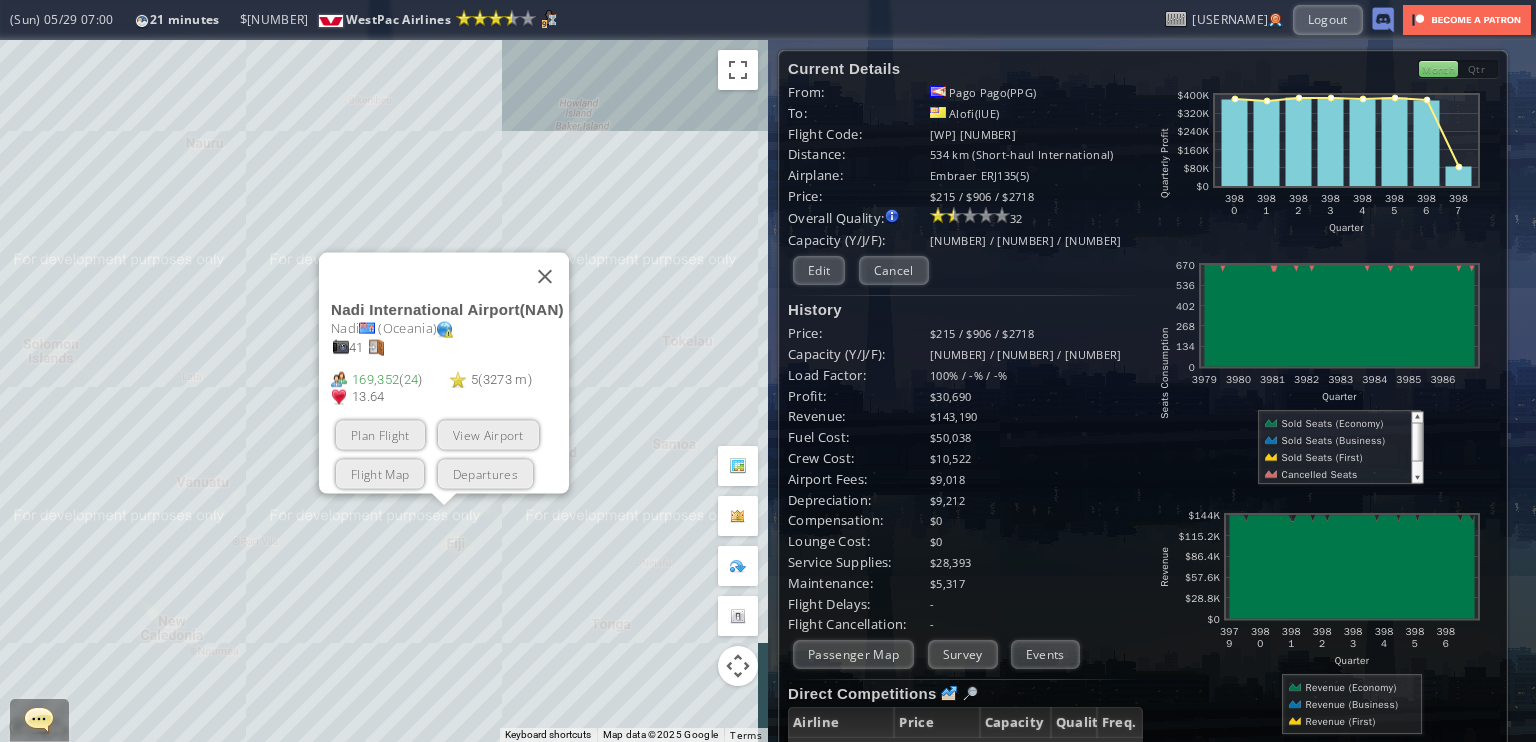 click on "To navigate, press the arrow keys.
[CITY] International Airport ([CODE])
[CITY] ([CONTINENT])
[NUMBER]
[NUMBER] ([NUMBER])
[NUMBER] ([NUMBER] m)
[NUMBER]
([NUMBER])
Plan Flight
View Airport
Flight Map
Departures" at bounding box center [384, 391] 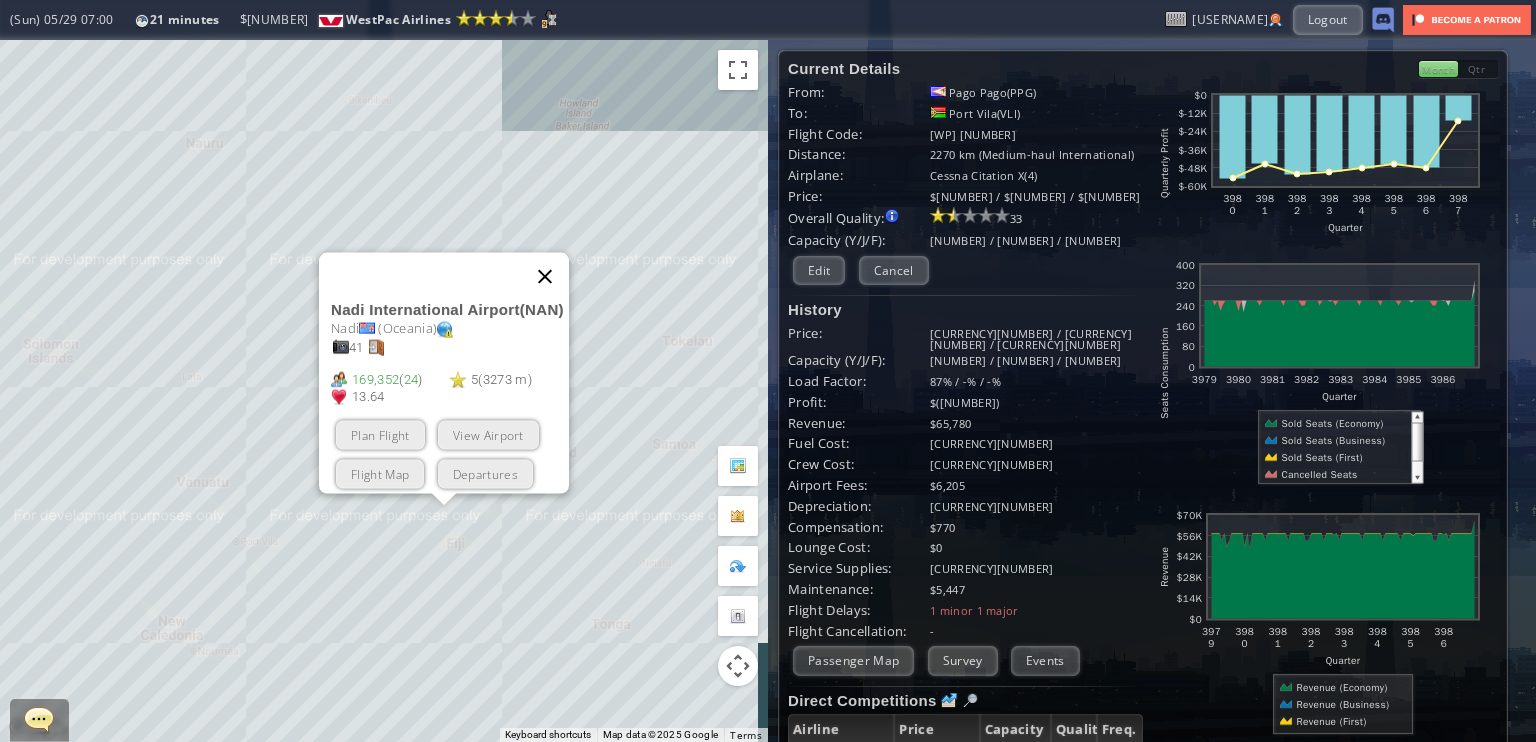 click at bounding box center [545, 277] 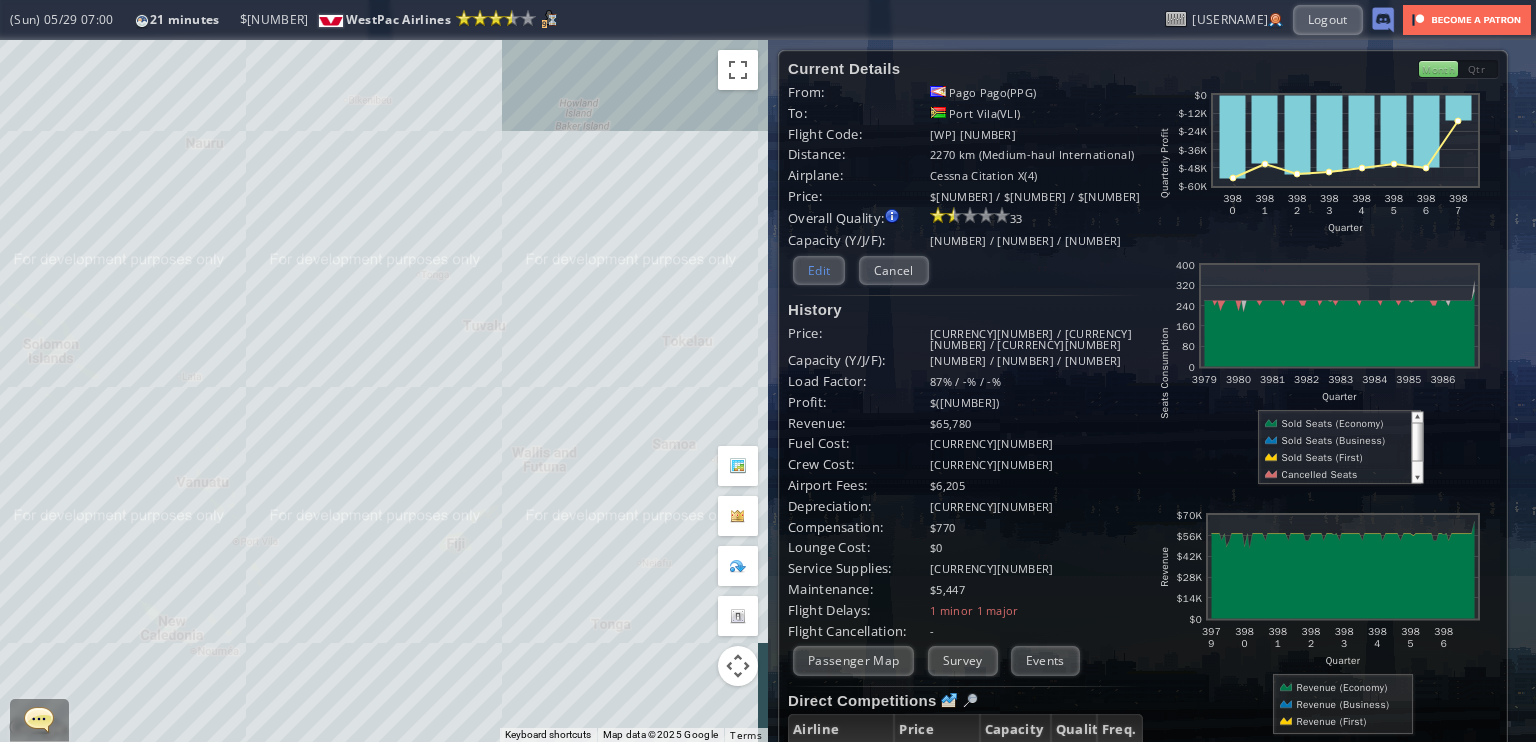 click on "Edit" at bounding box center (819, 270) 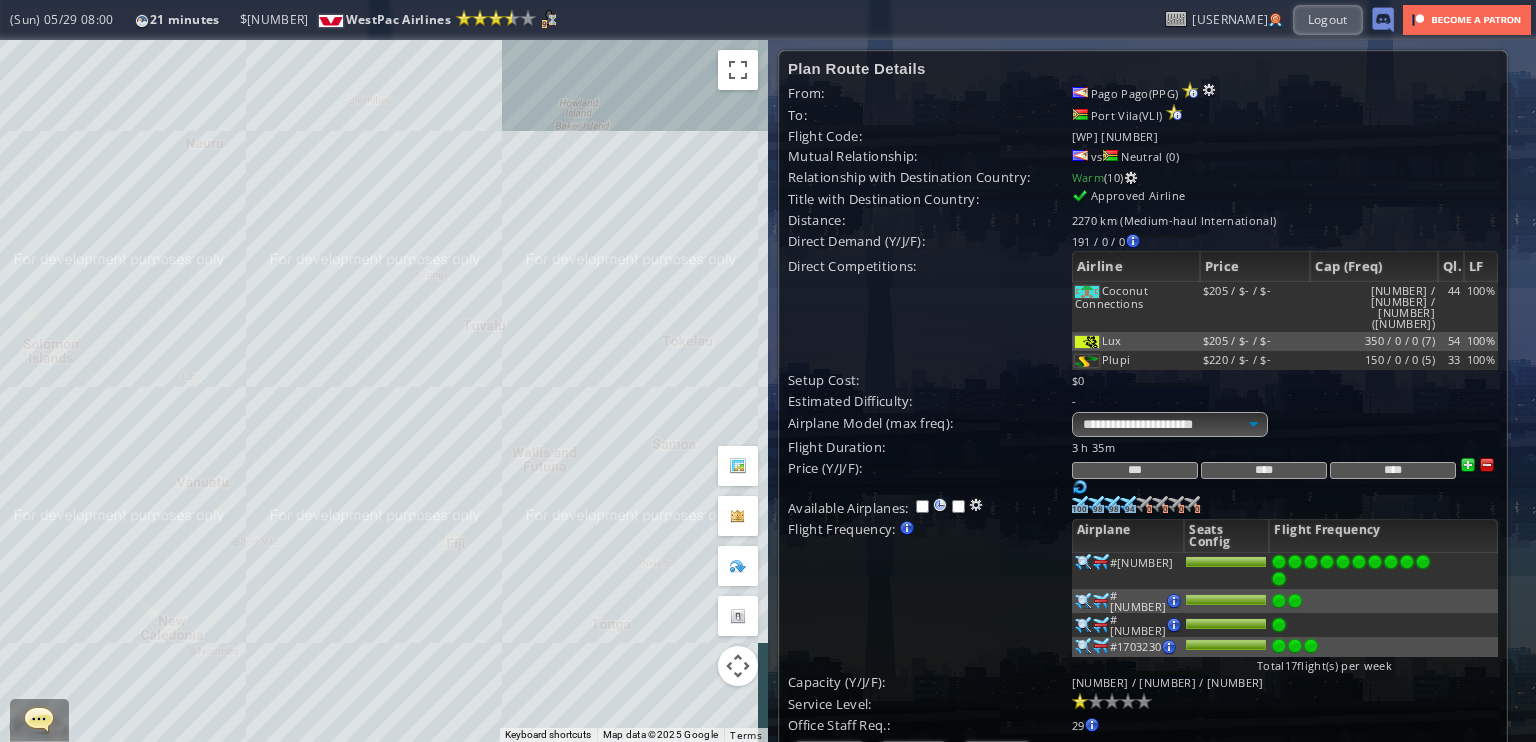 click on "Cancel" at bounding box center [997, 755] 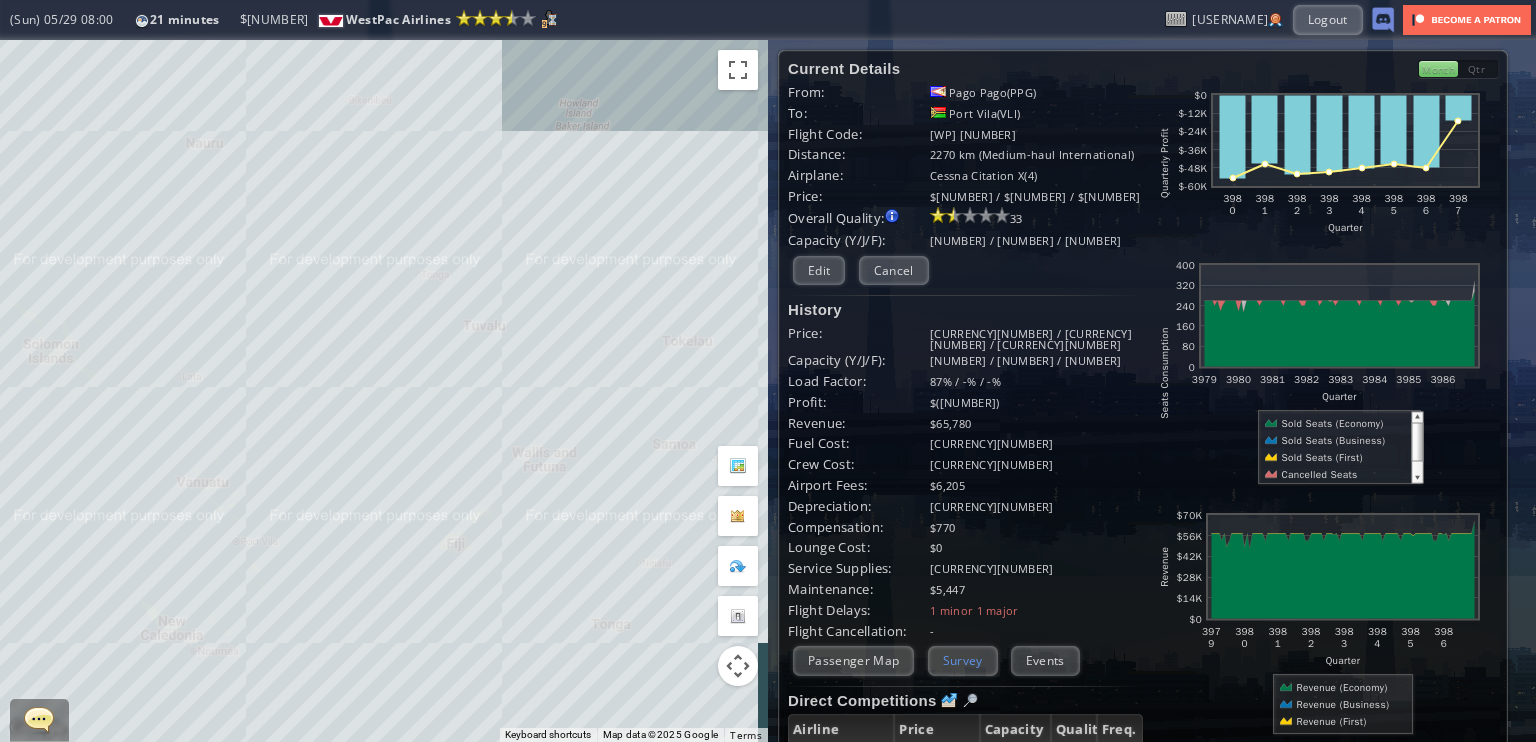 click on "Survey" at bounding box center (963, 660) 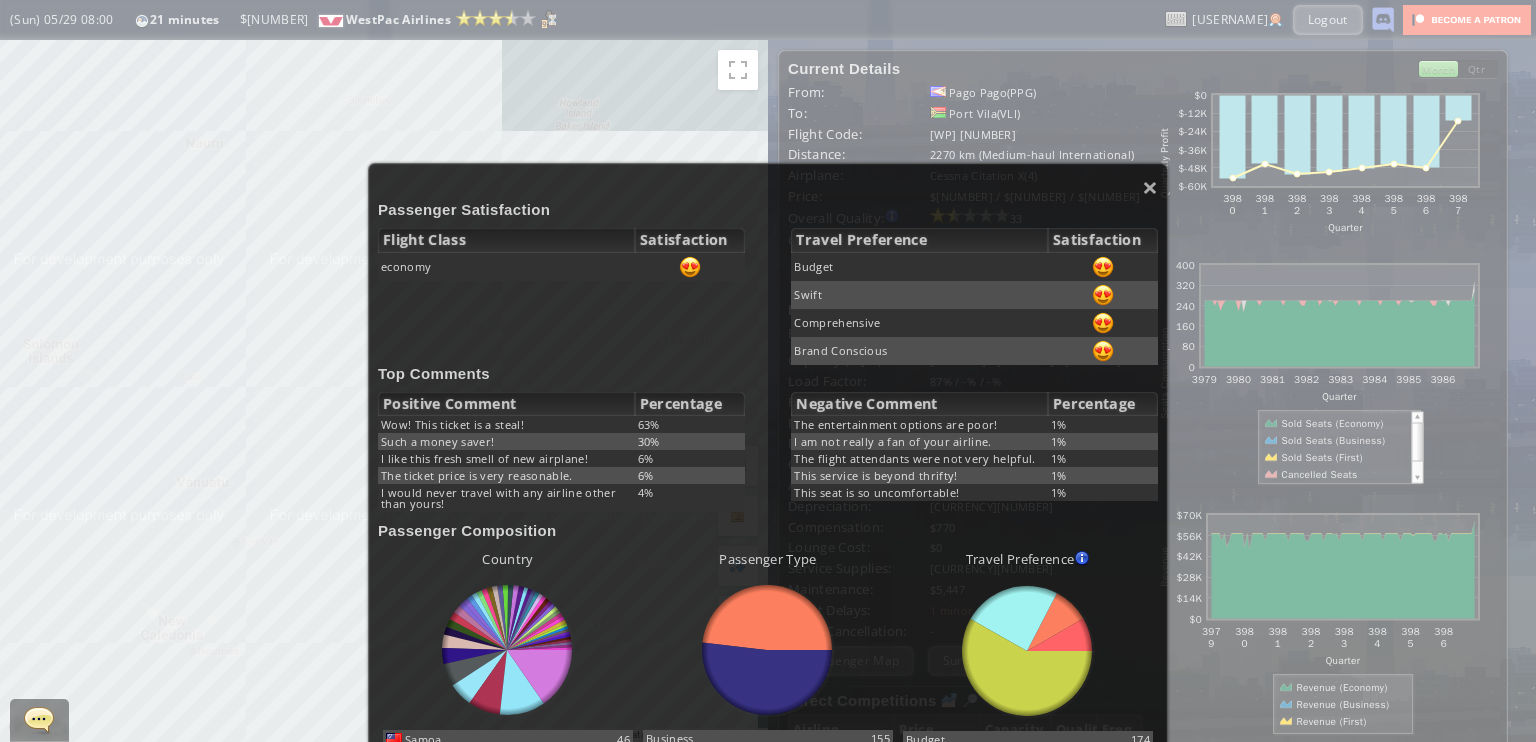 scroll, scrollTop: 0, scrollLeft: 0, axis: both 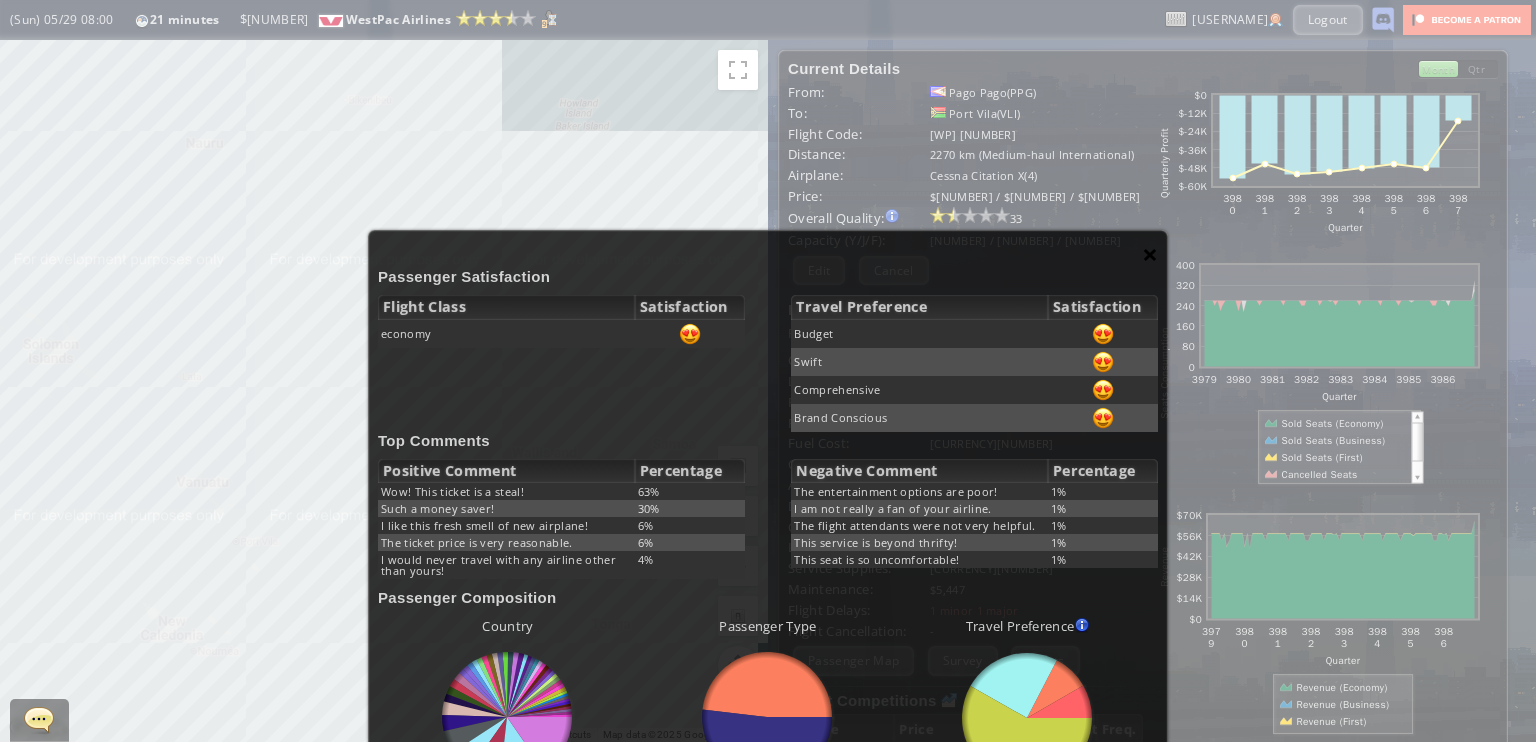click on "×" at bounding box center [1150, 254] 